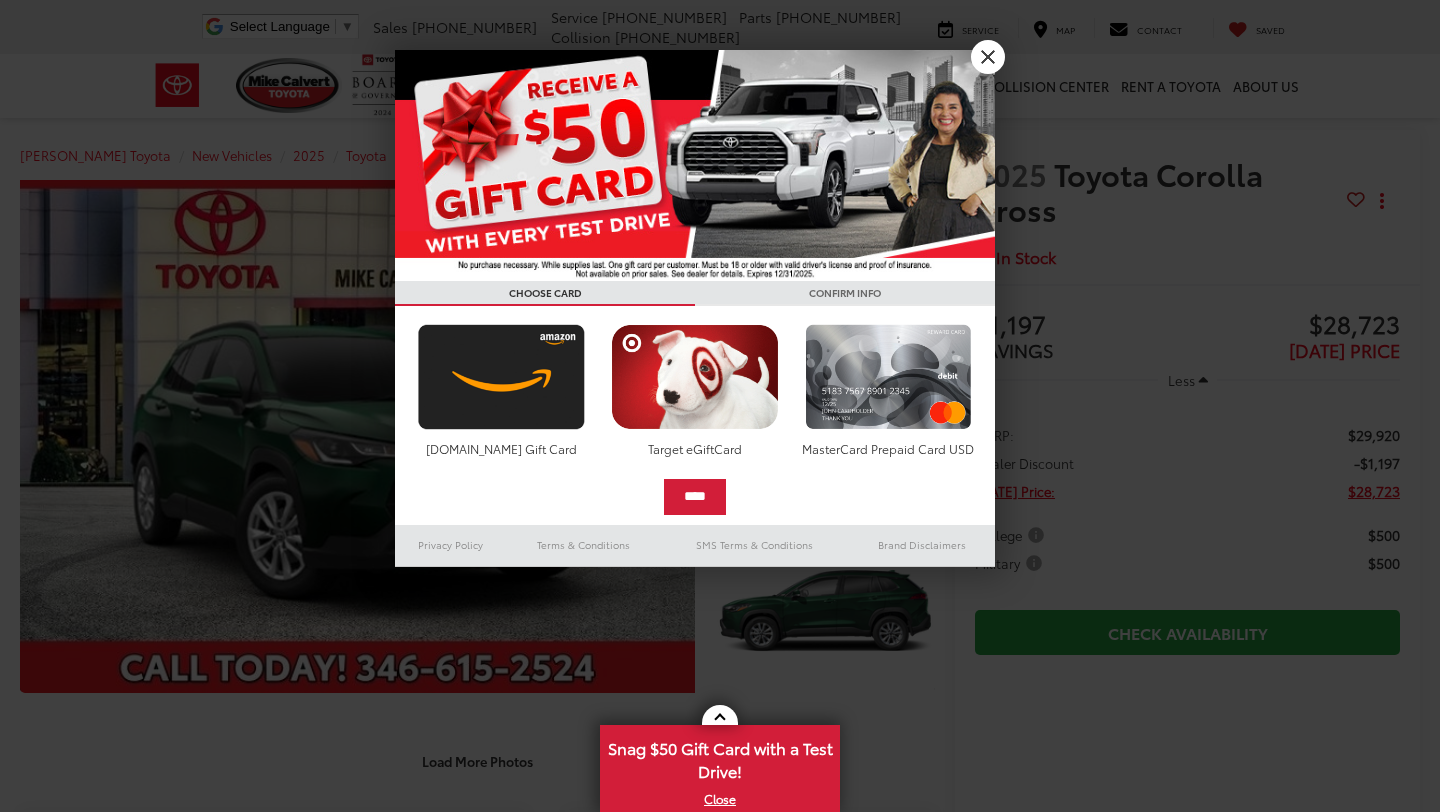 scroll, scrollTop: 0, scrollLeft: 0, axis: both 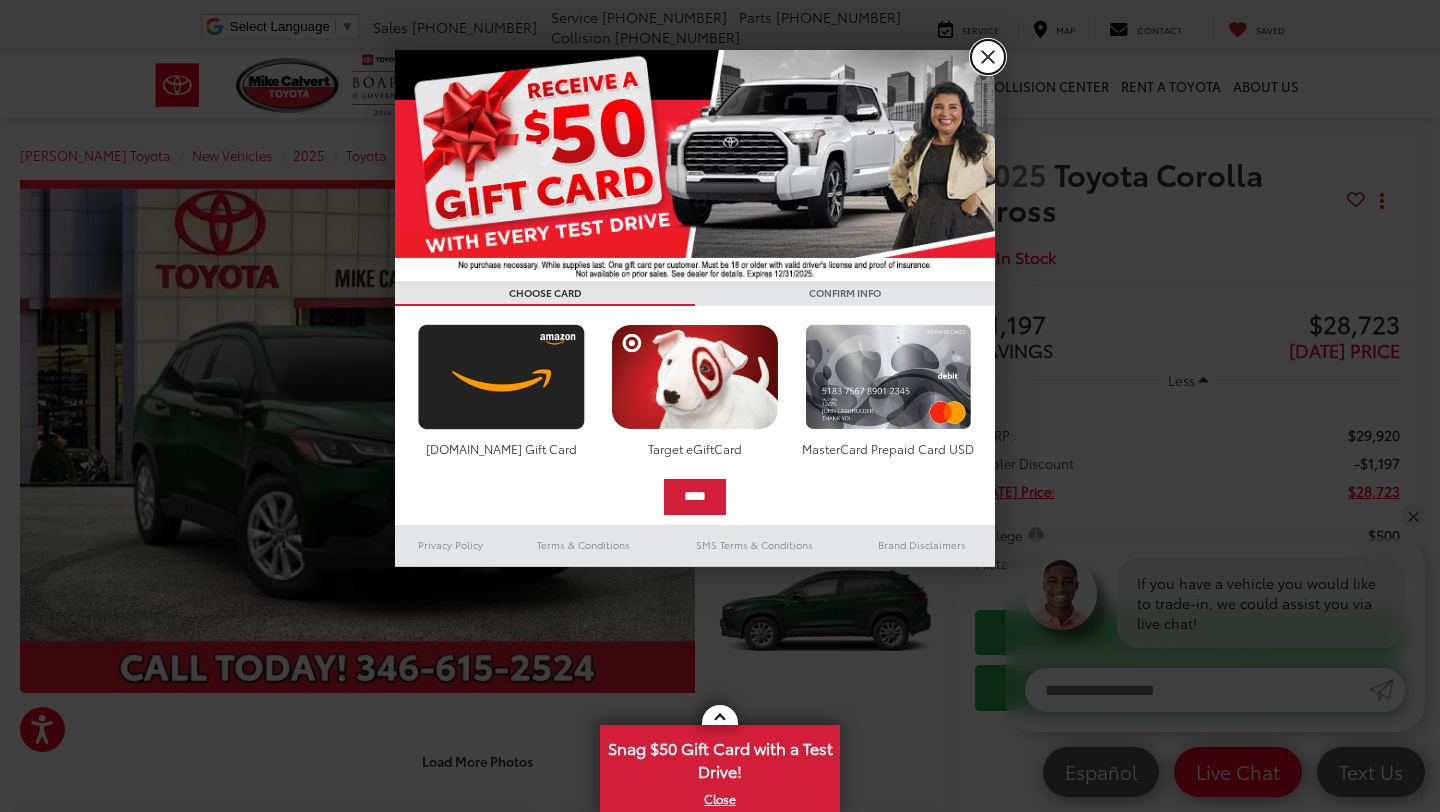 click on "X" at bounding box center [988, 57] 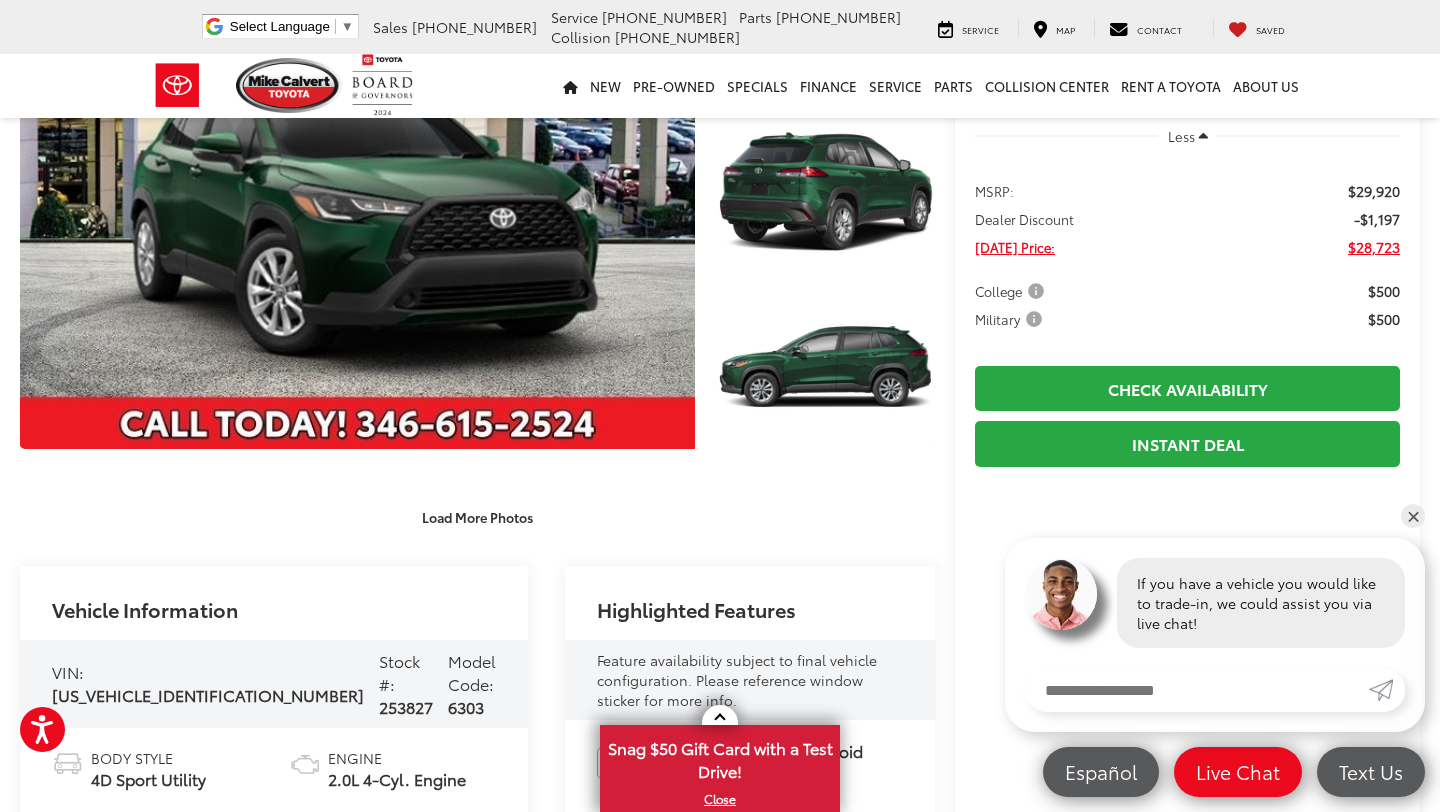 scroll, scrollTop: 267, scrollLeft: 0, axis: vertical 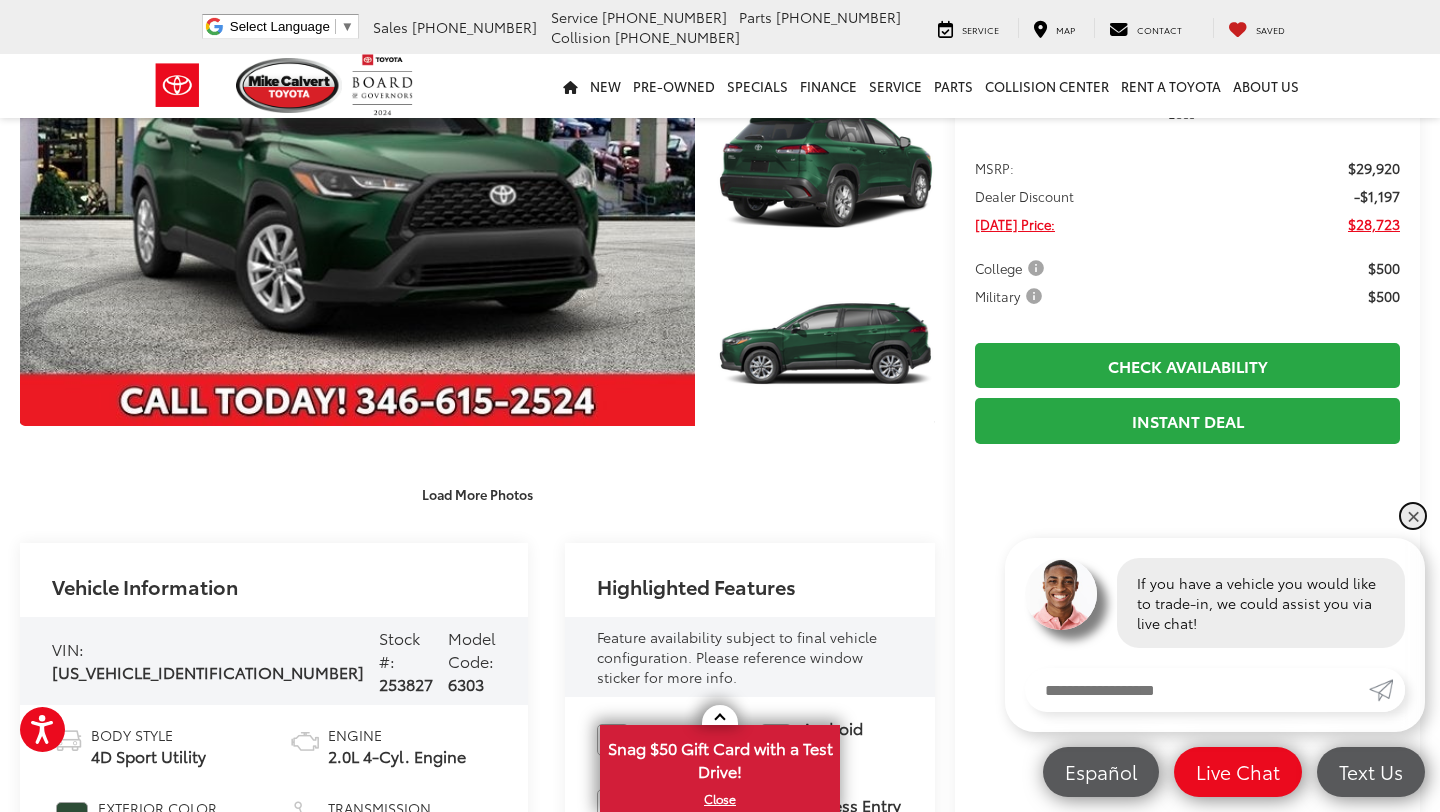 click on "✕" at bounding box center (1413, 516) 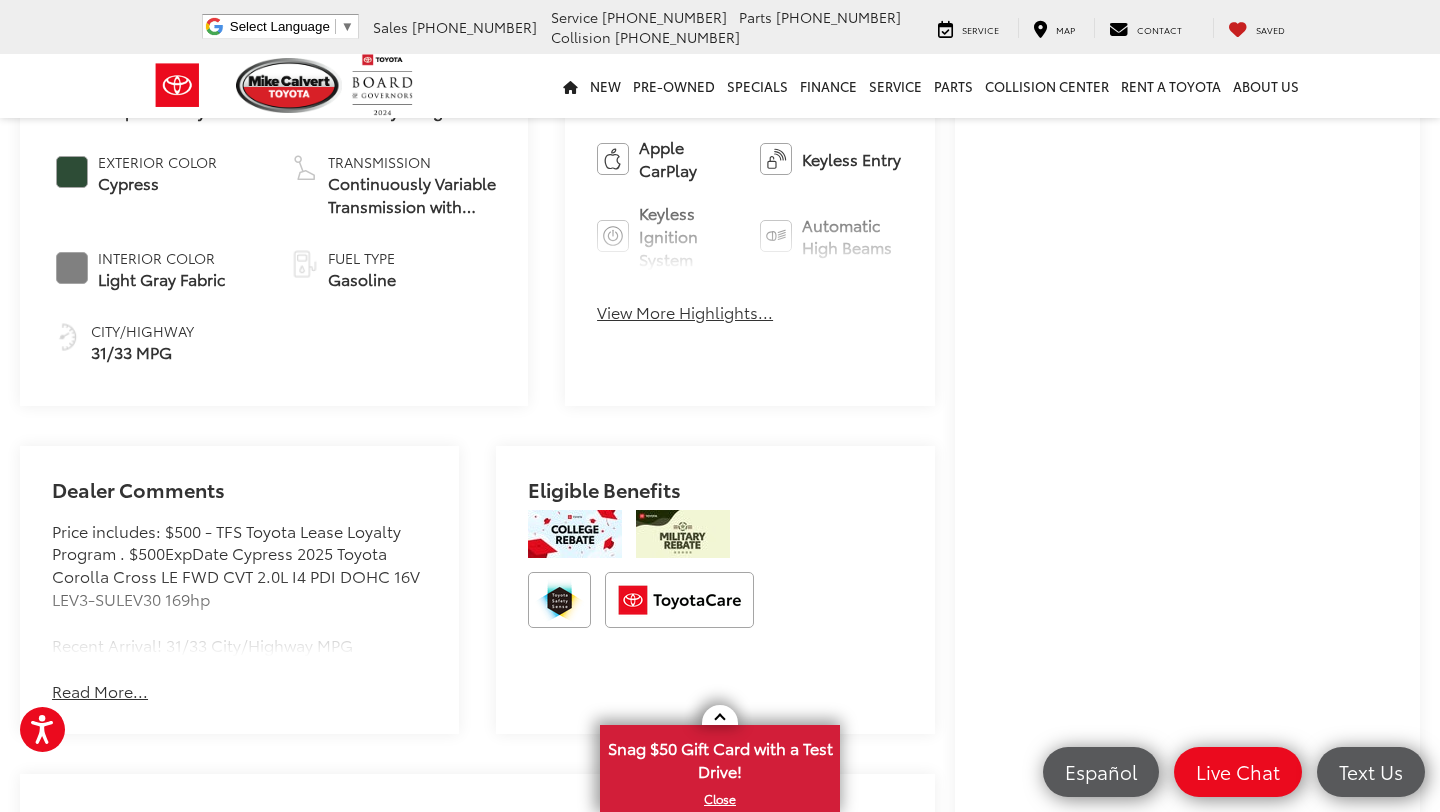 scroll, scrollTop: 915, scrollLeft: 0, axis: vertical 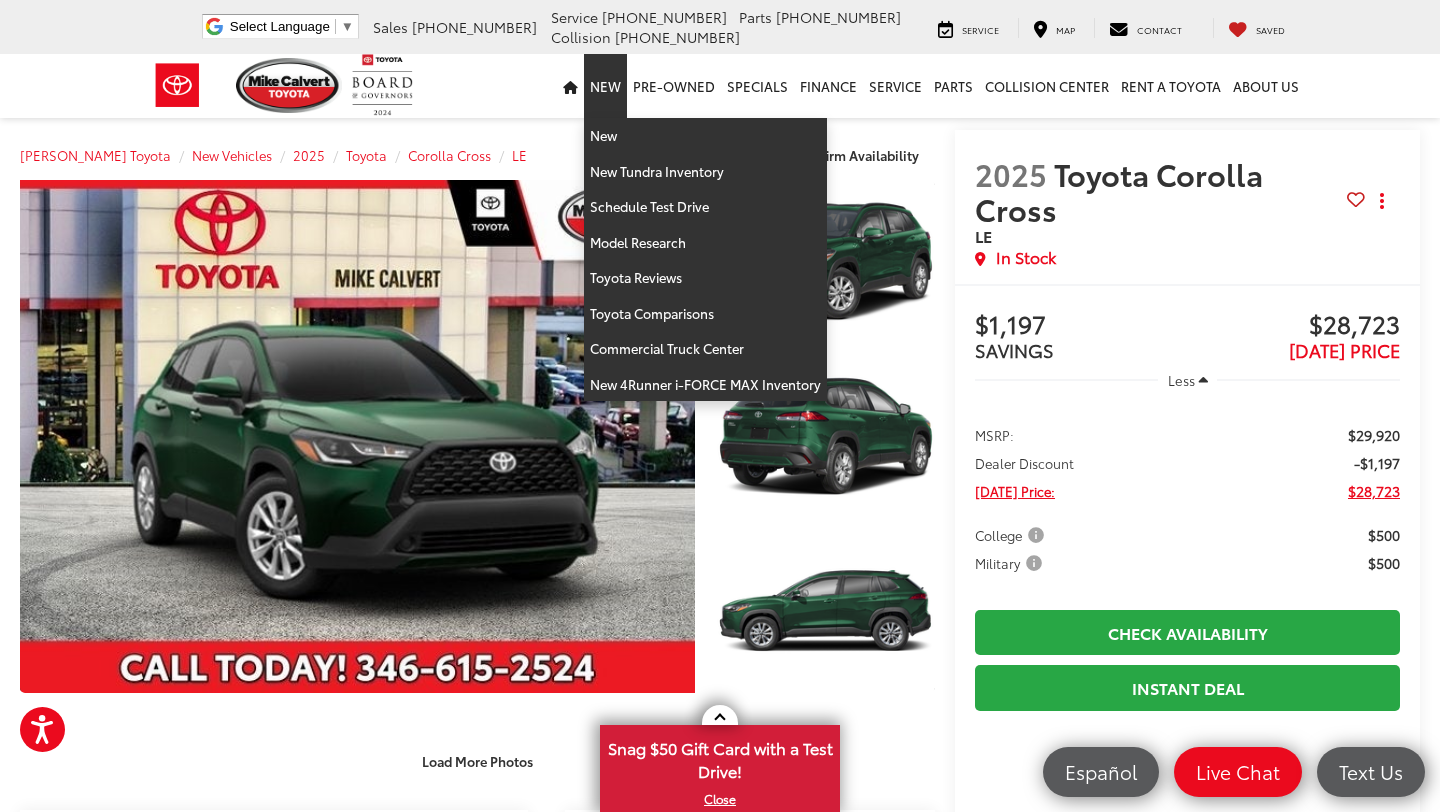 click on "New" at bounding box center [605, 86] 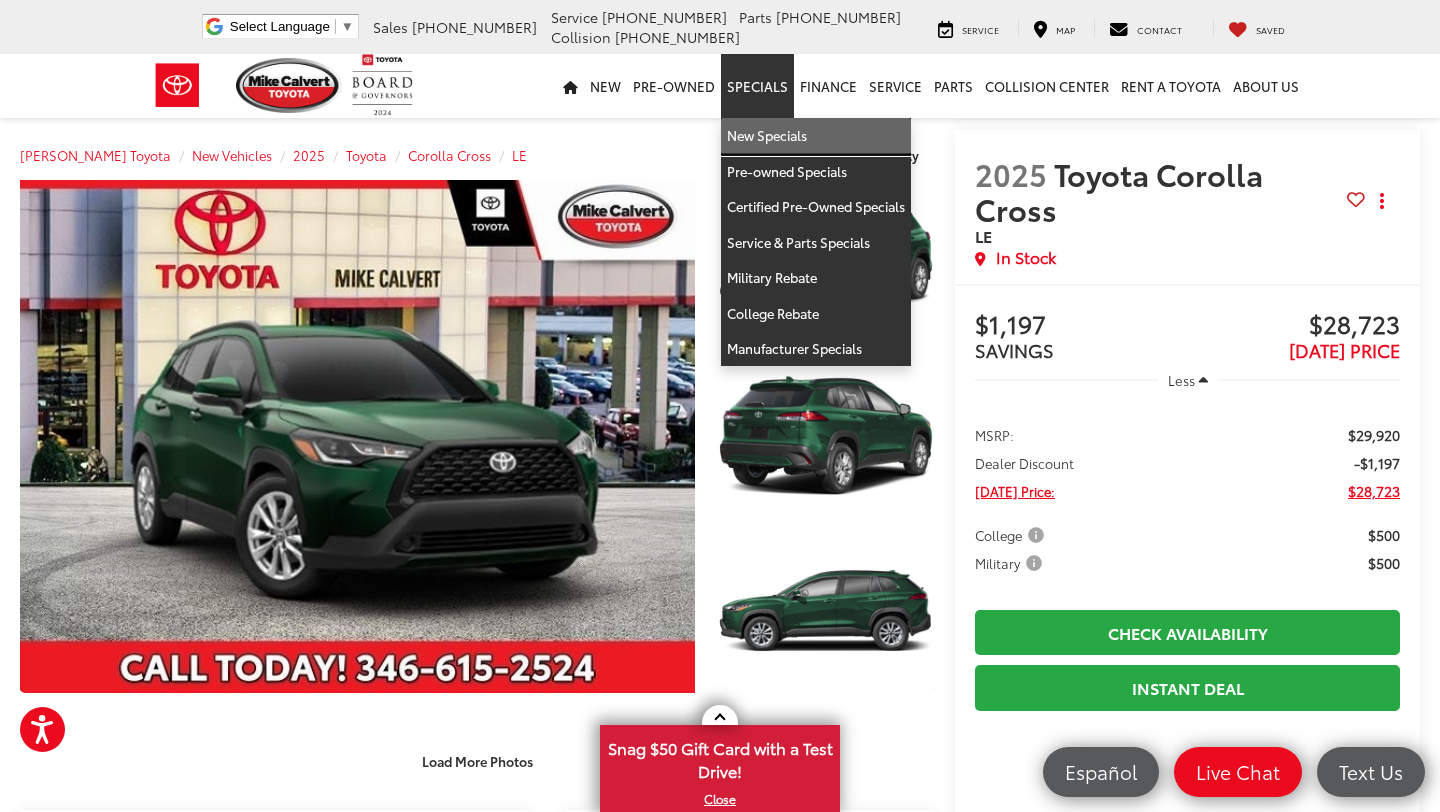 click on "New Specials" at bounding box center [816, 136] 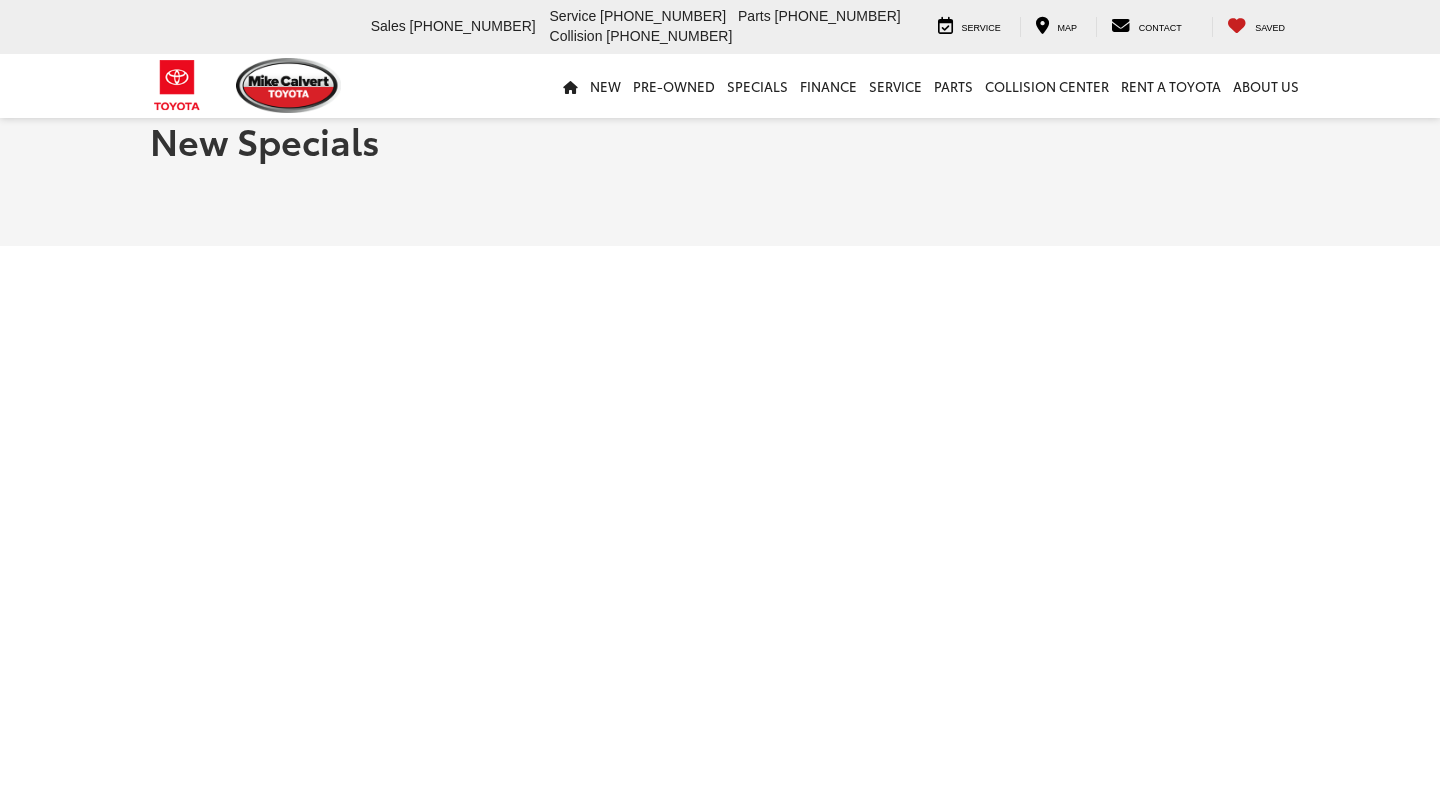 scroll, scrollTop: 0, scrollLeft: 0, axis: both 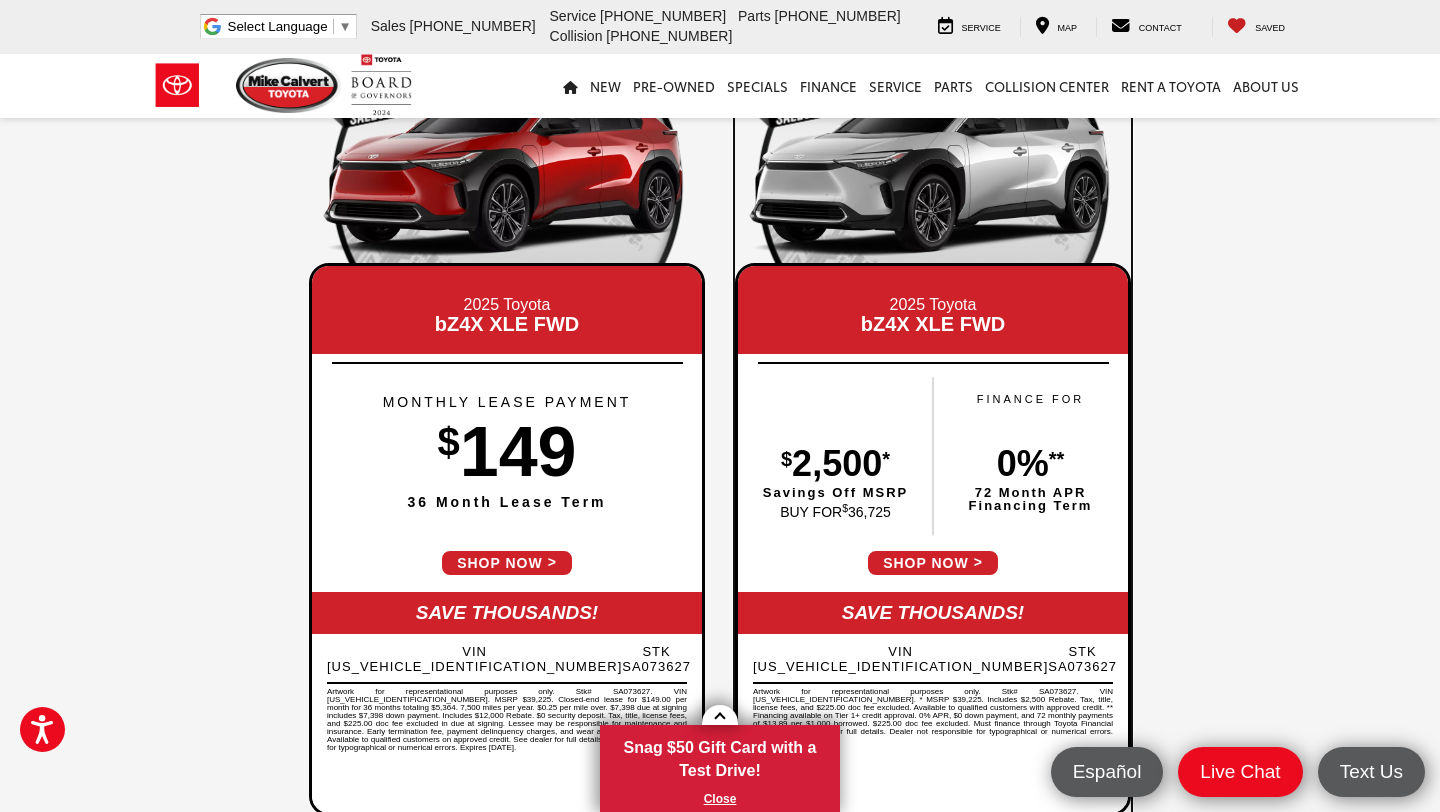 click on "SHOP NOW" at bounding box center (933, 563) 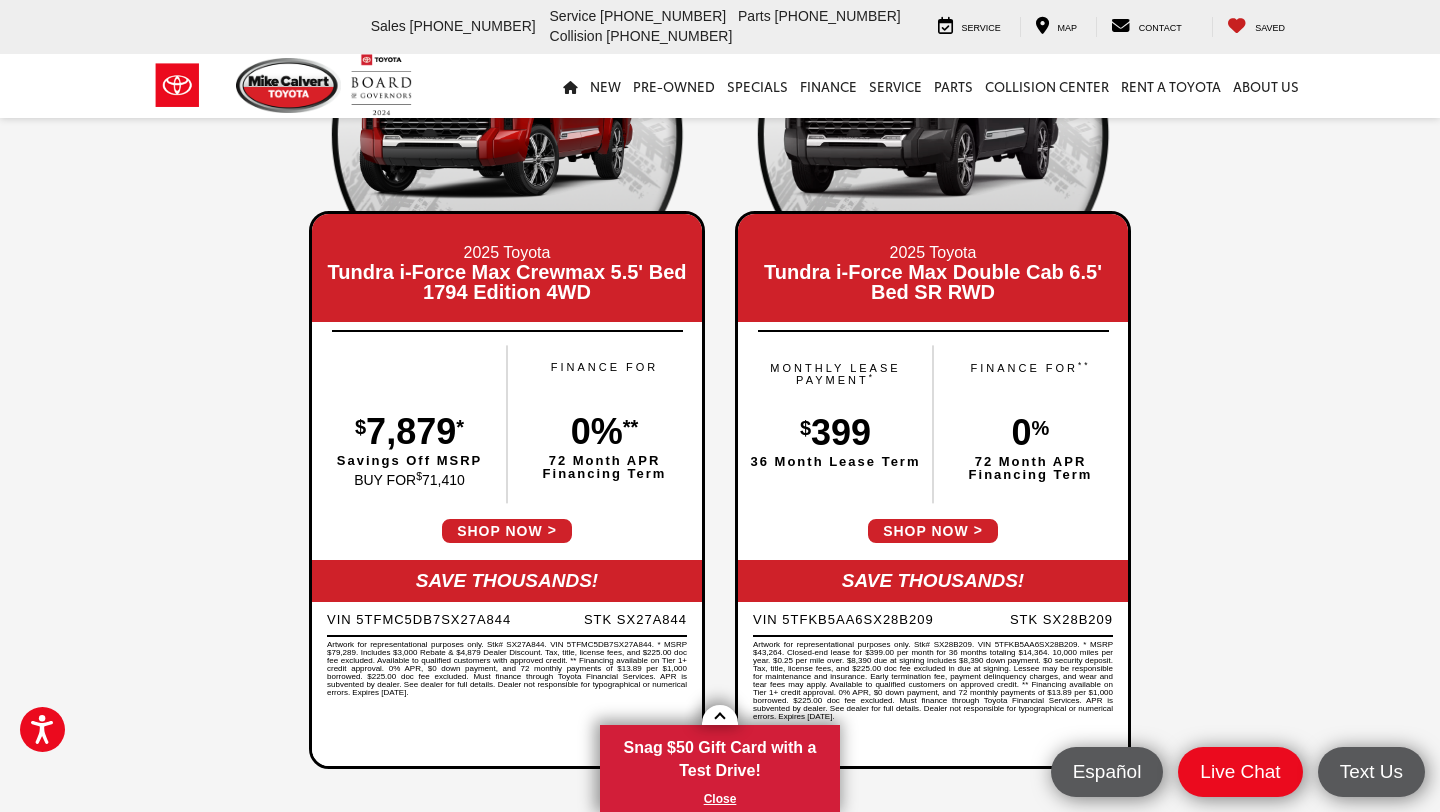 scroll, scrollTop: 0, scrollLeft: 0, axis: both 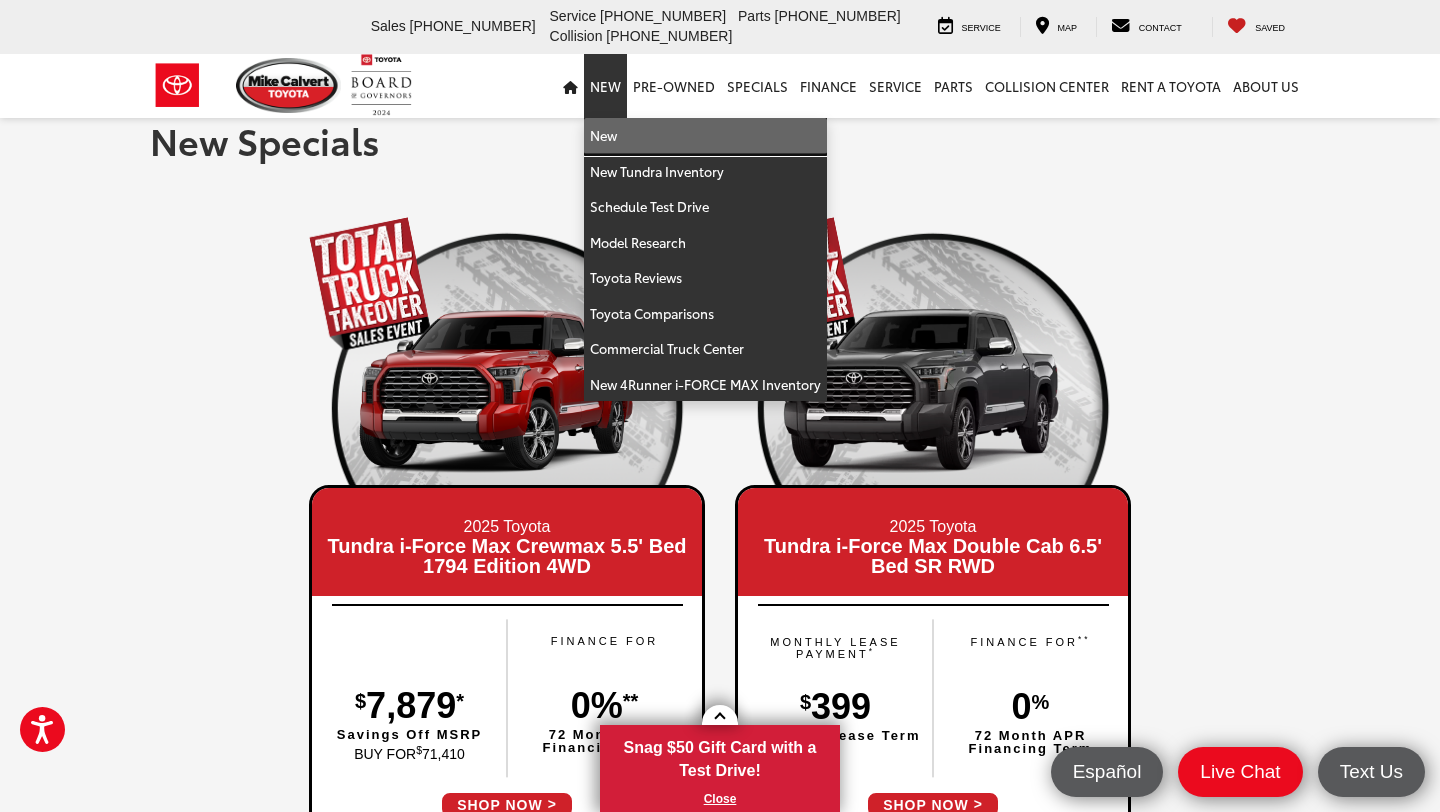 click on "New" at bounding box center [705, 136] 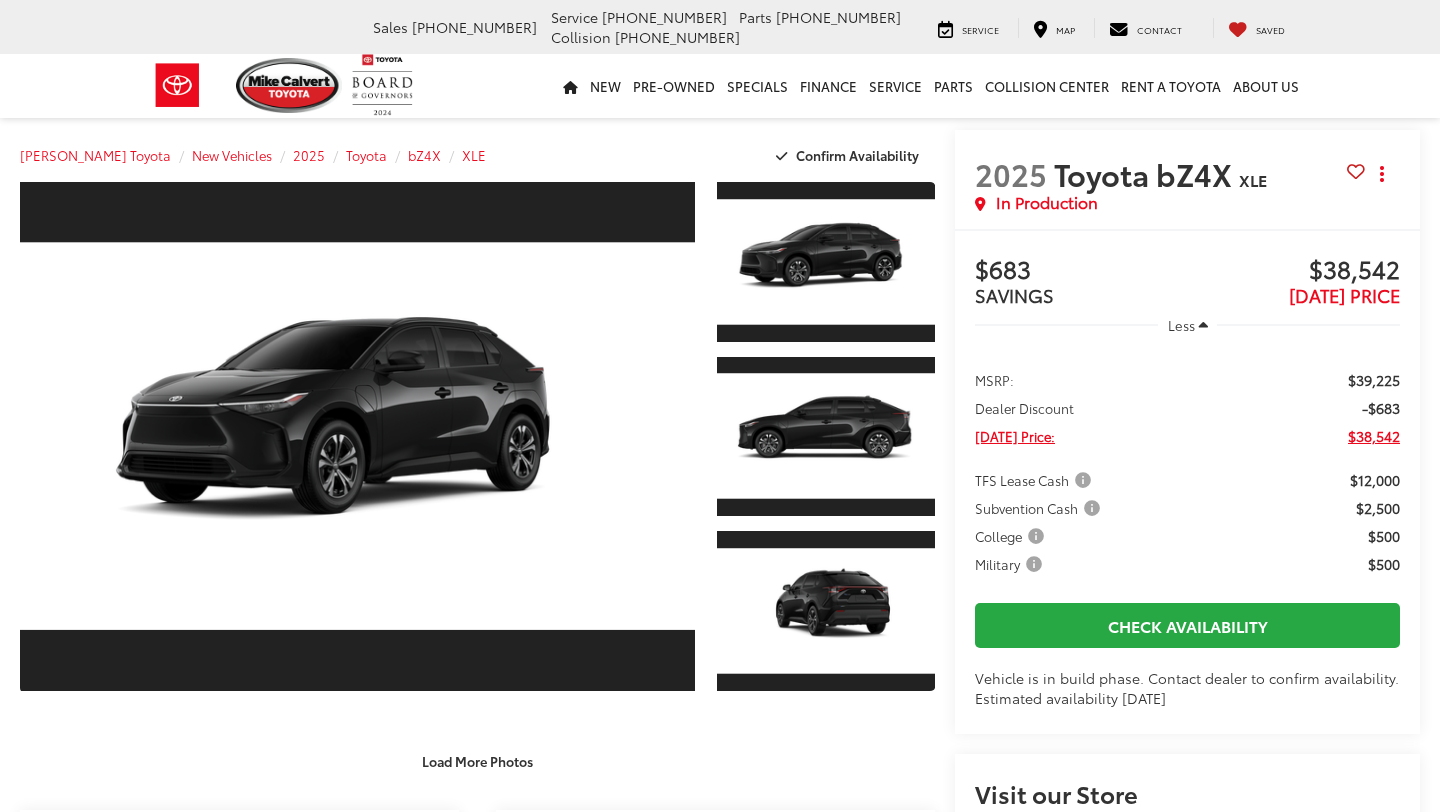 scroll, scrollTop: 0, scrollLeft: 0, axis: both 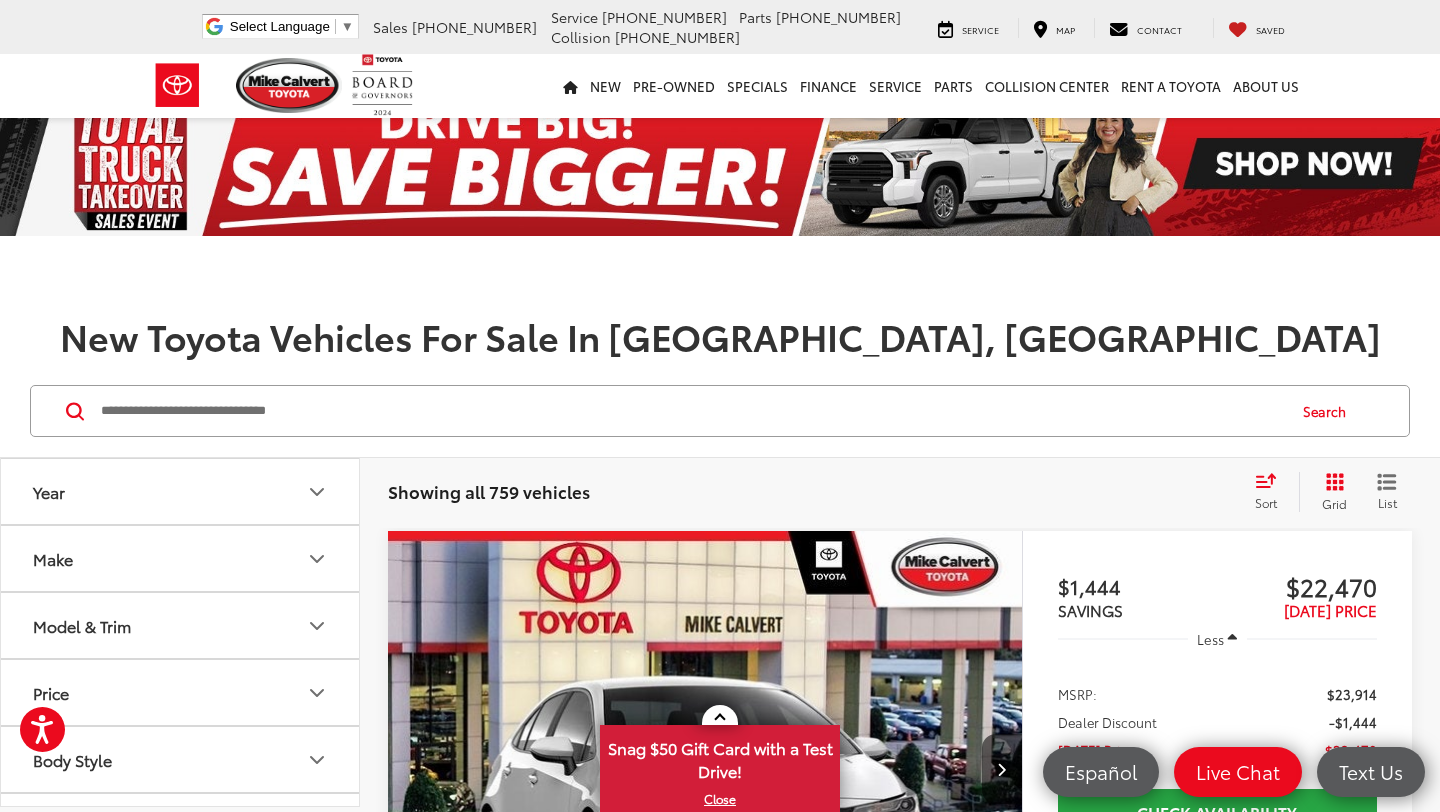 click 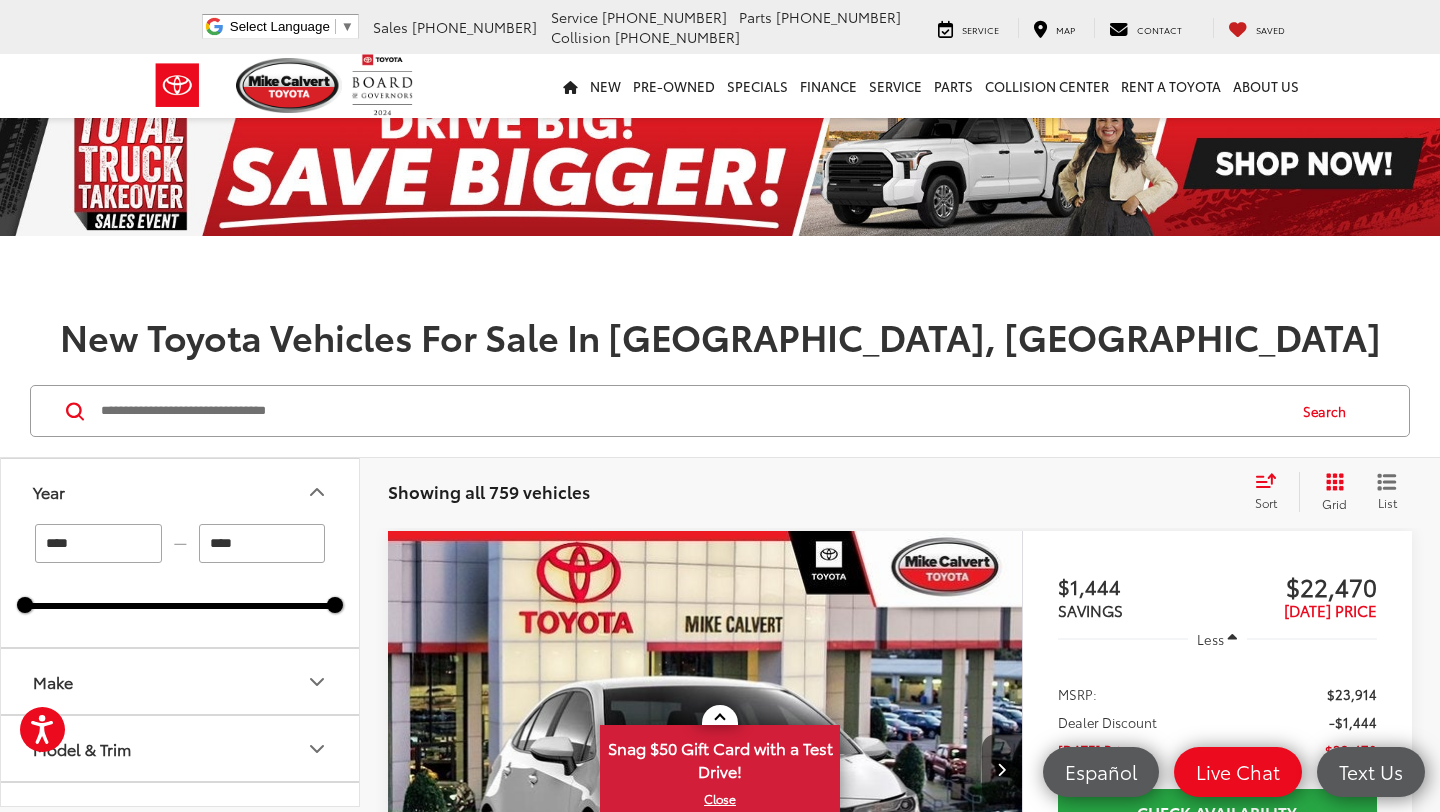 click on "****" at bounding box center (98, 543) 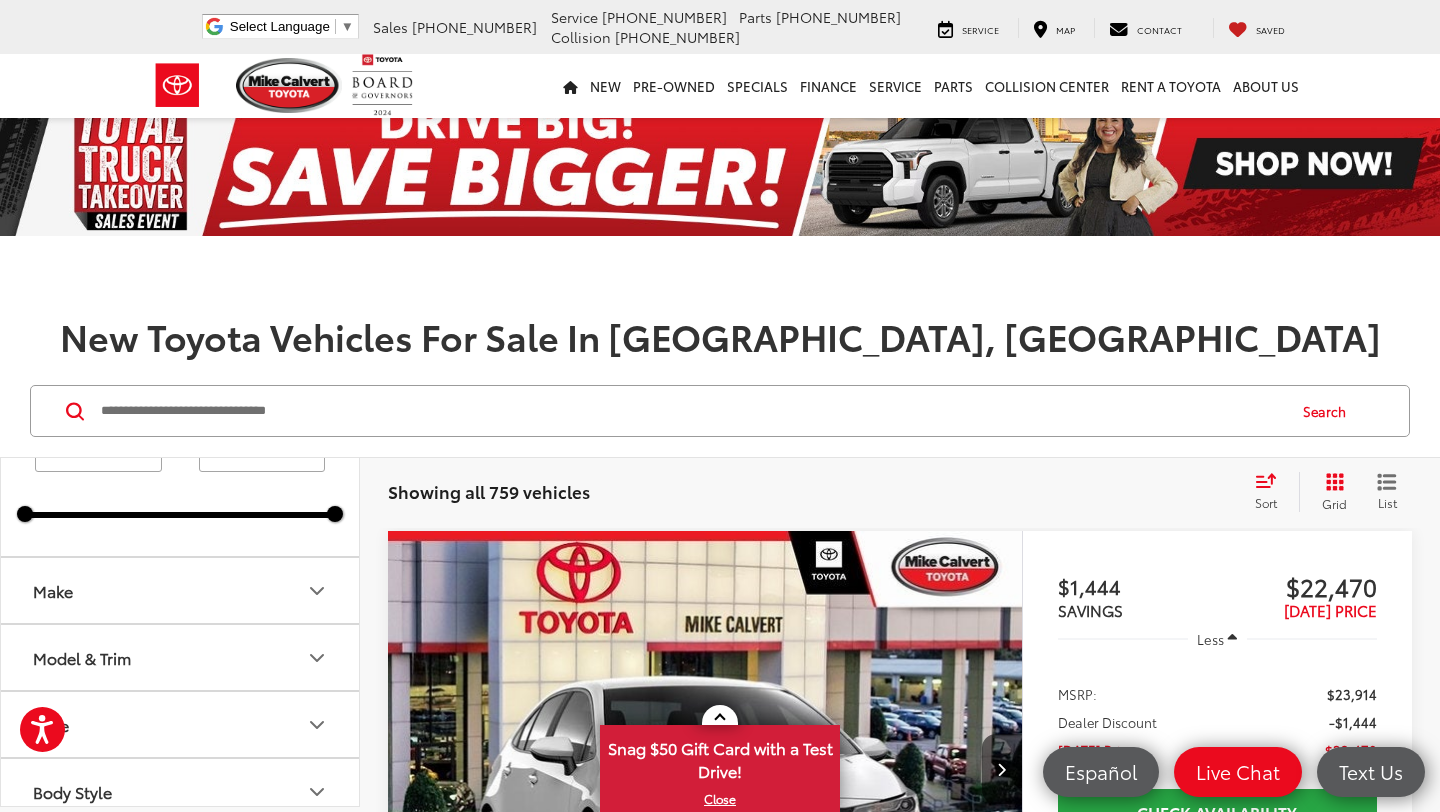 scroll, scrollTop: 107, scrollLeft: 0, axis: vertical 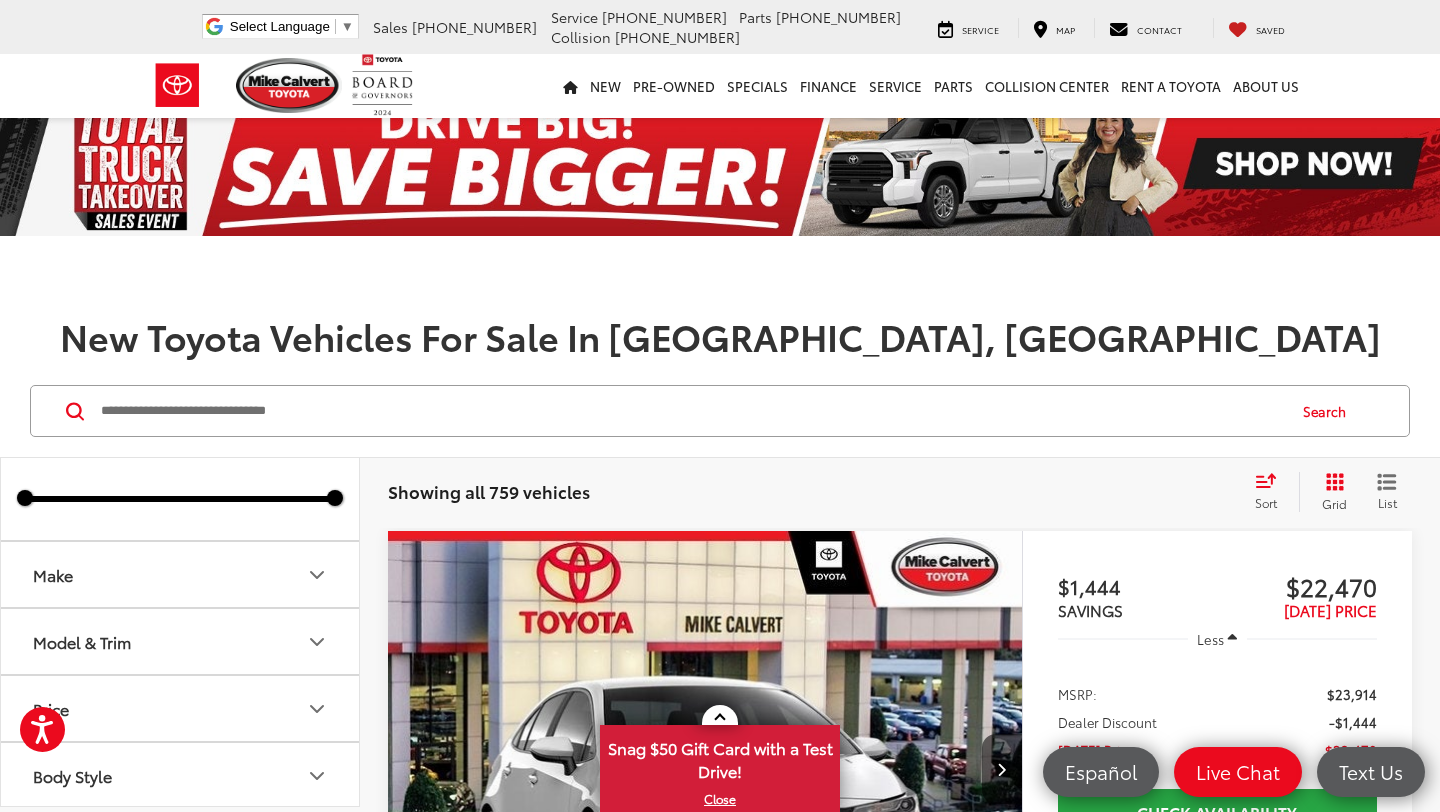 type on "****" 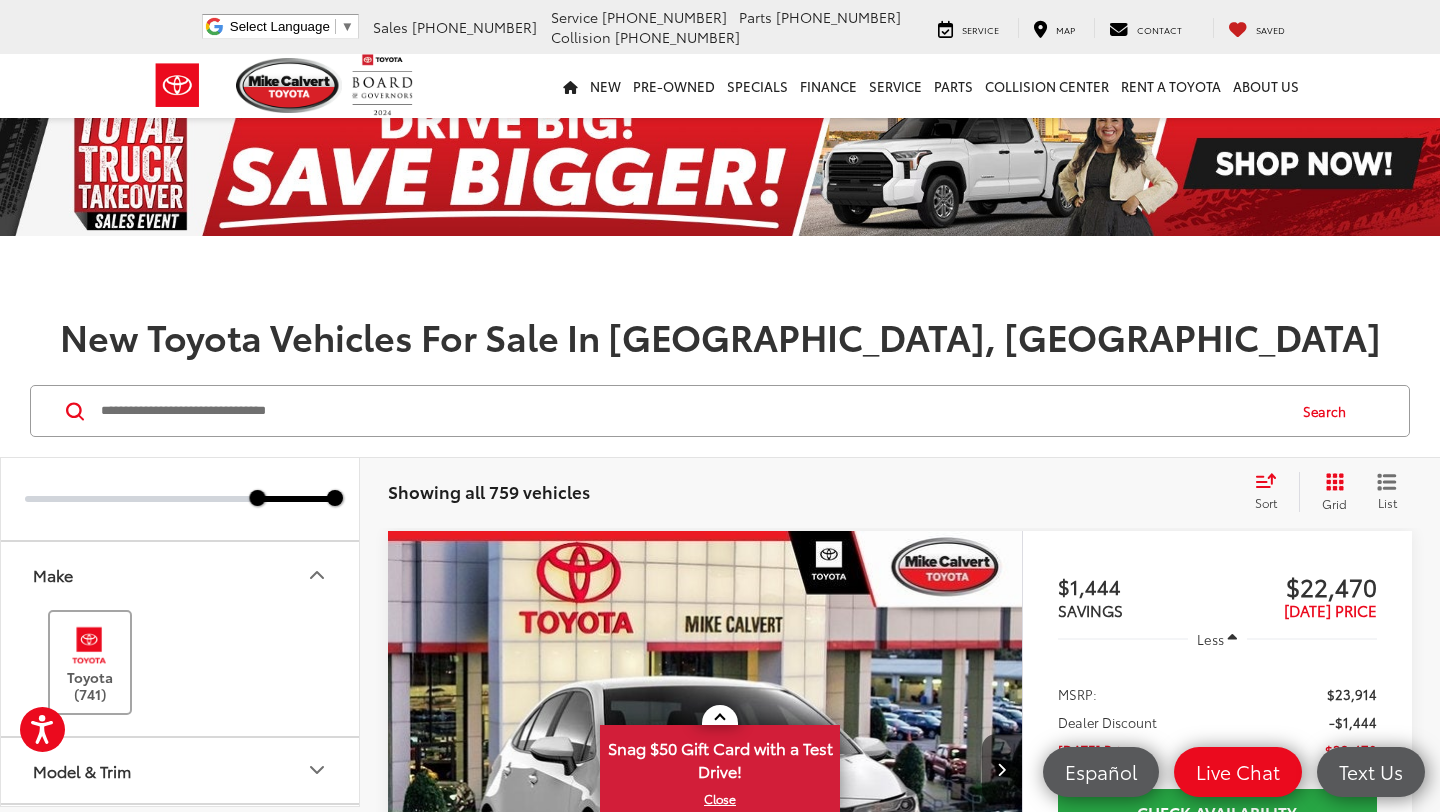 click at bounding box center (89, 645) 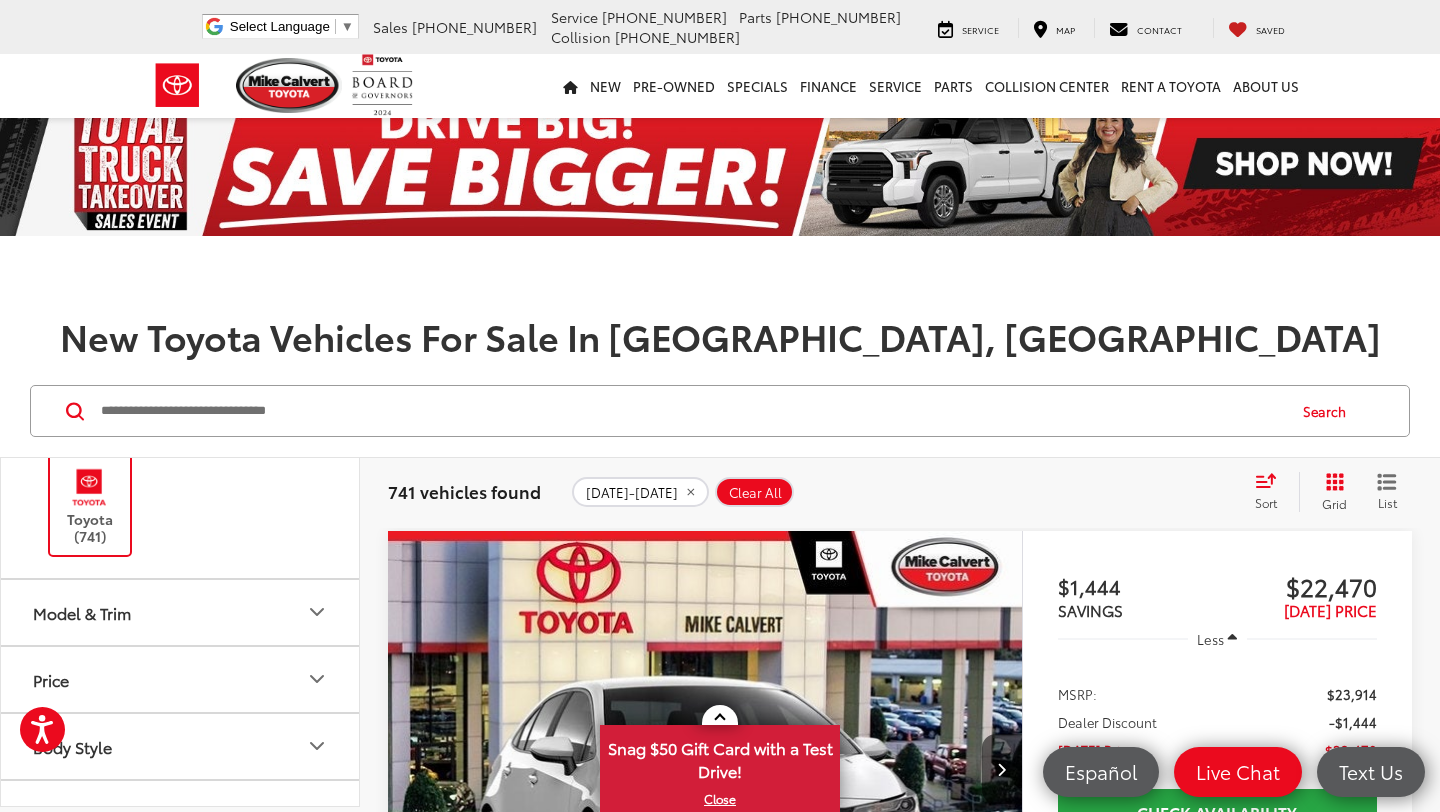 scroll, scrollTop: 266, scrollLeft: 0, axis: vertical 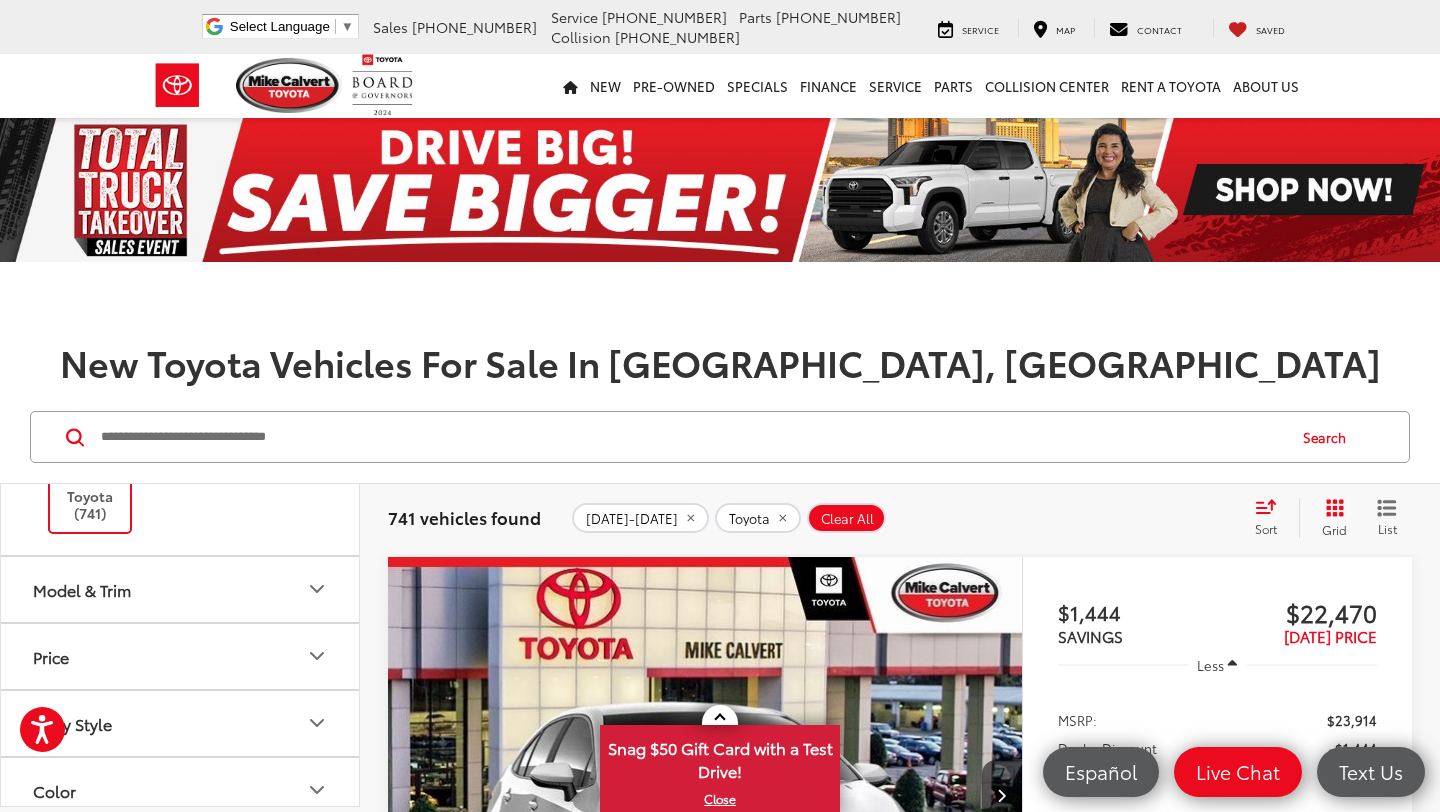 click 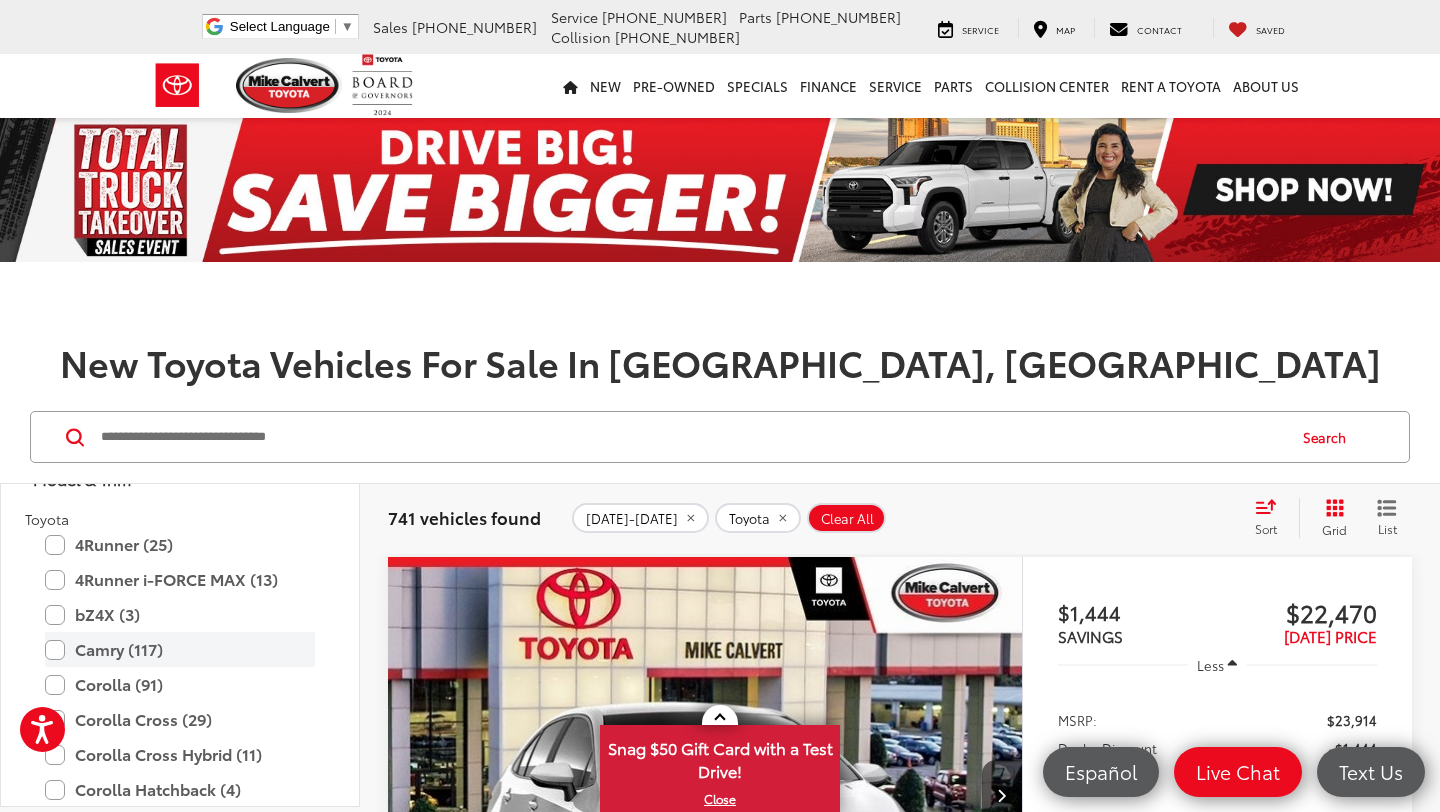scroll, scrollTop: 438, scrollLeft: 0, axis: vertical 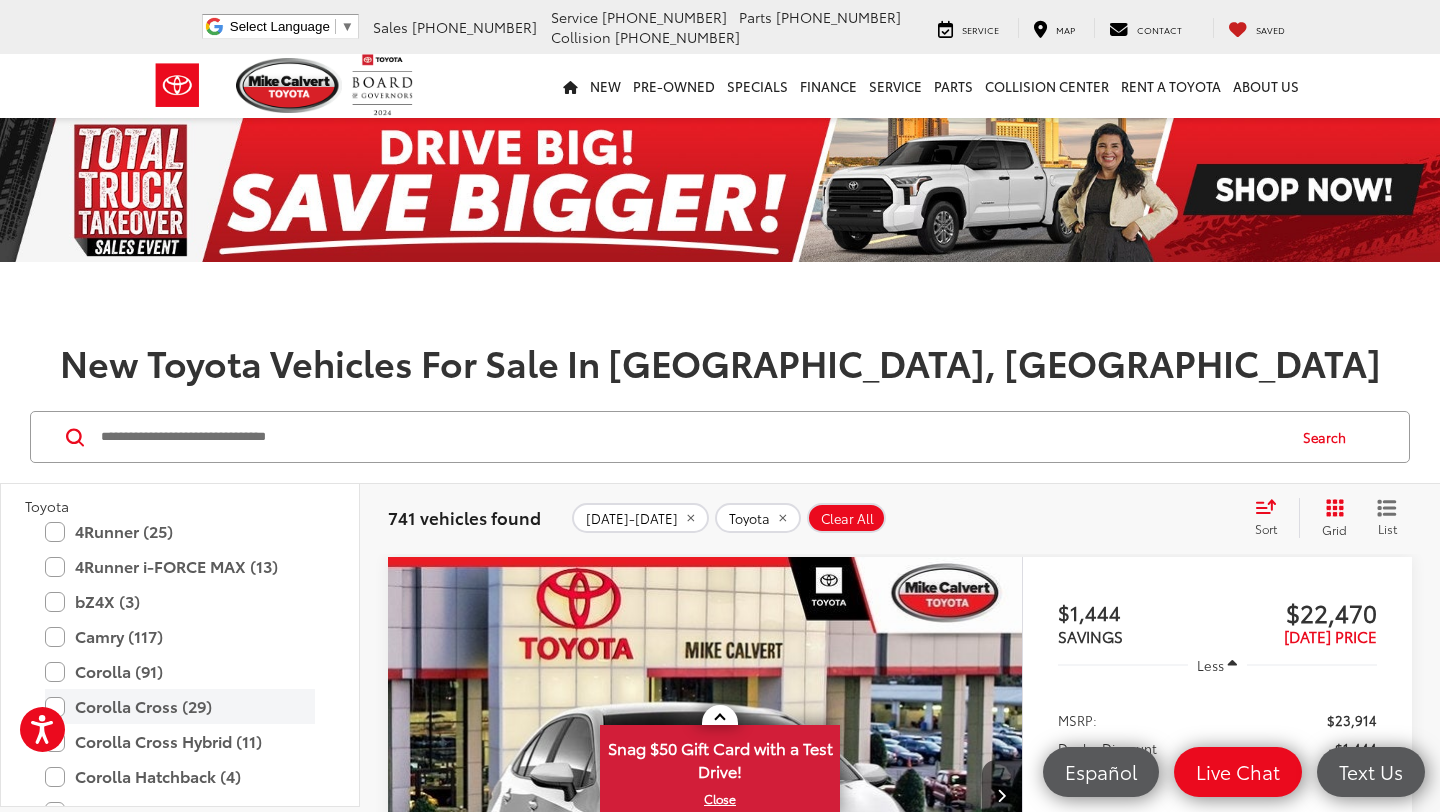 click on "Corolla Cross (29)" at bounding box center [180, 706] 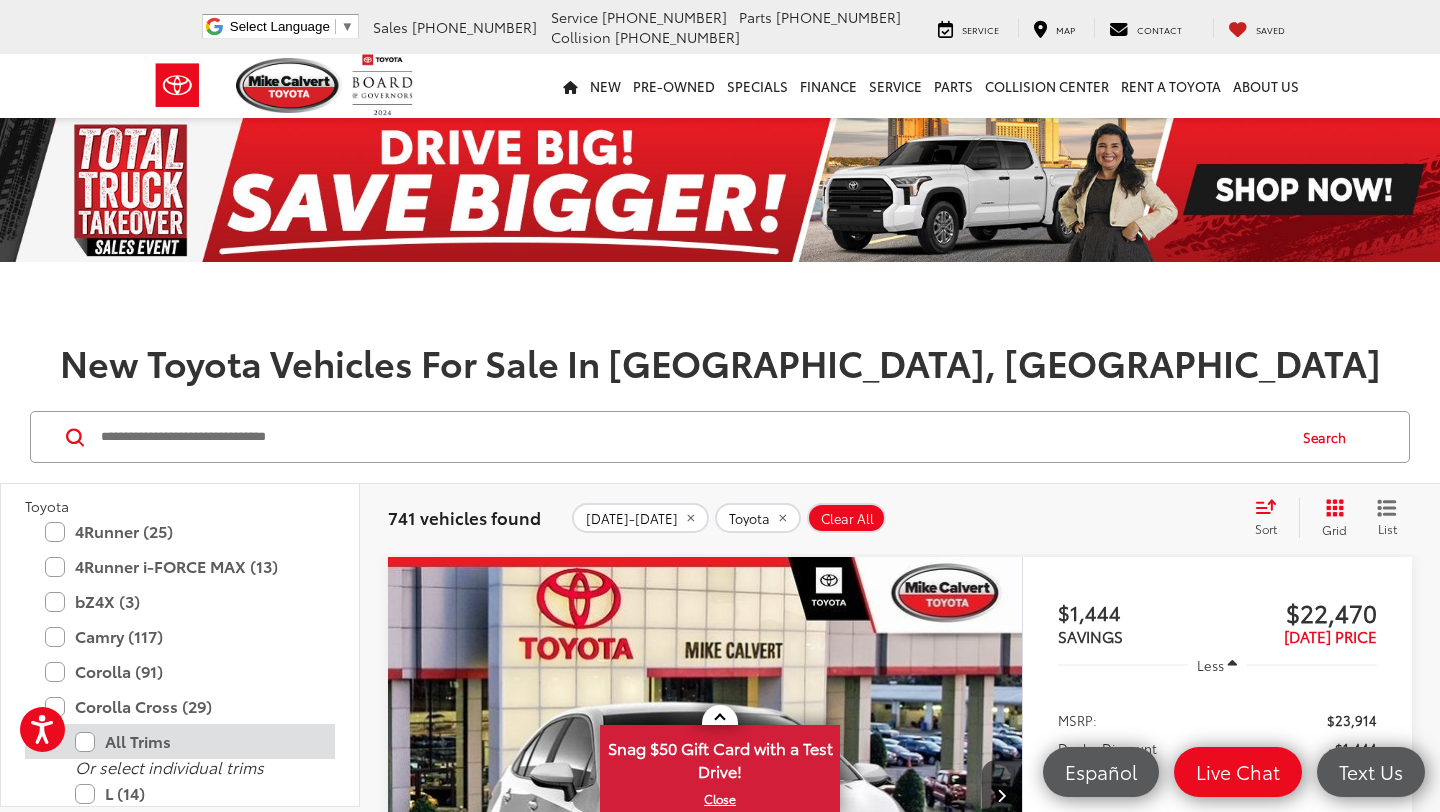scroll, scrollTop: 448, scrollLeft: 0, axis: vertical 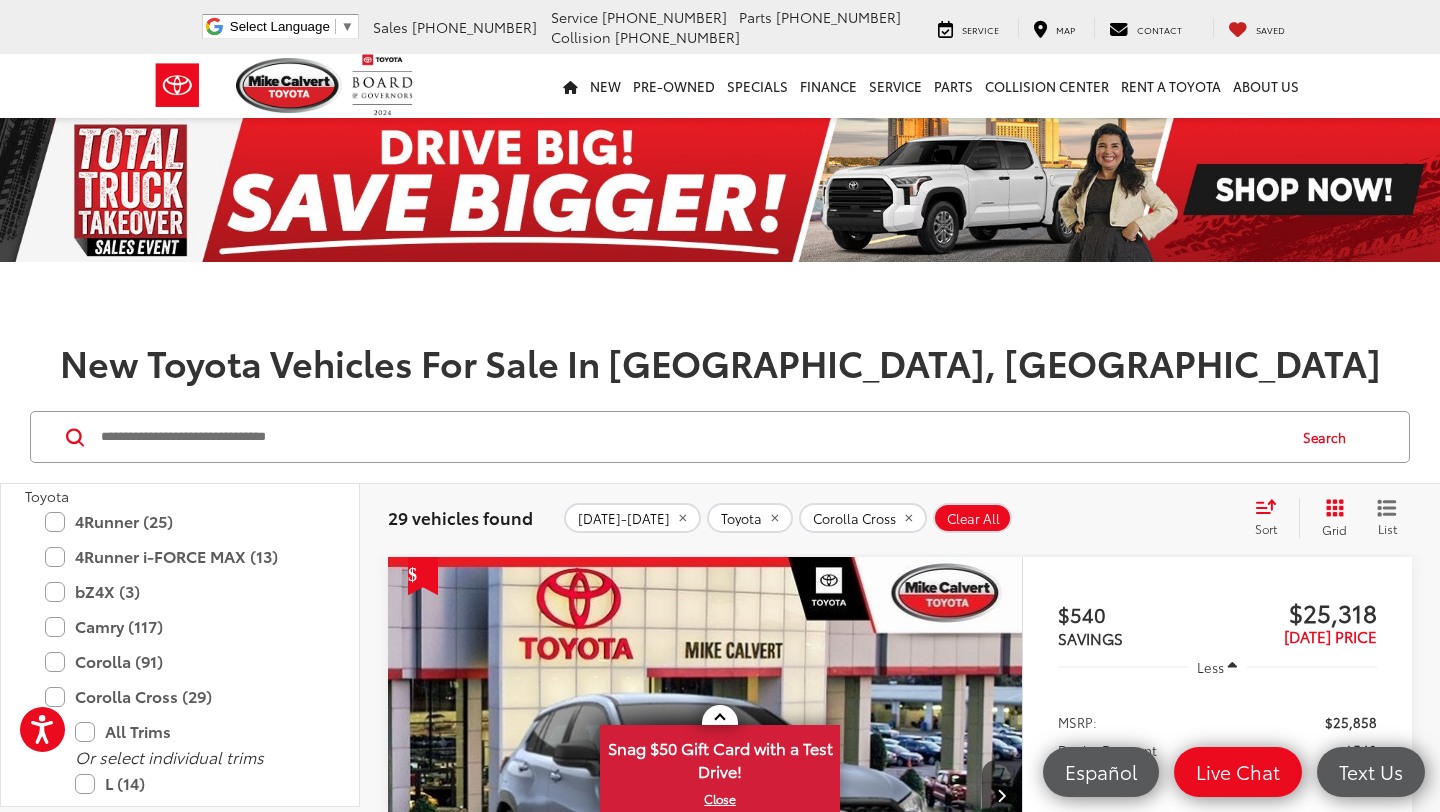 click on "New Toyota Vehicles For Sale In Houston, TX" at bounding box center [720, 362] 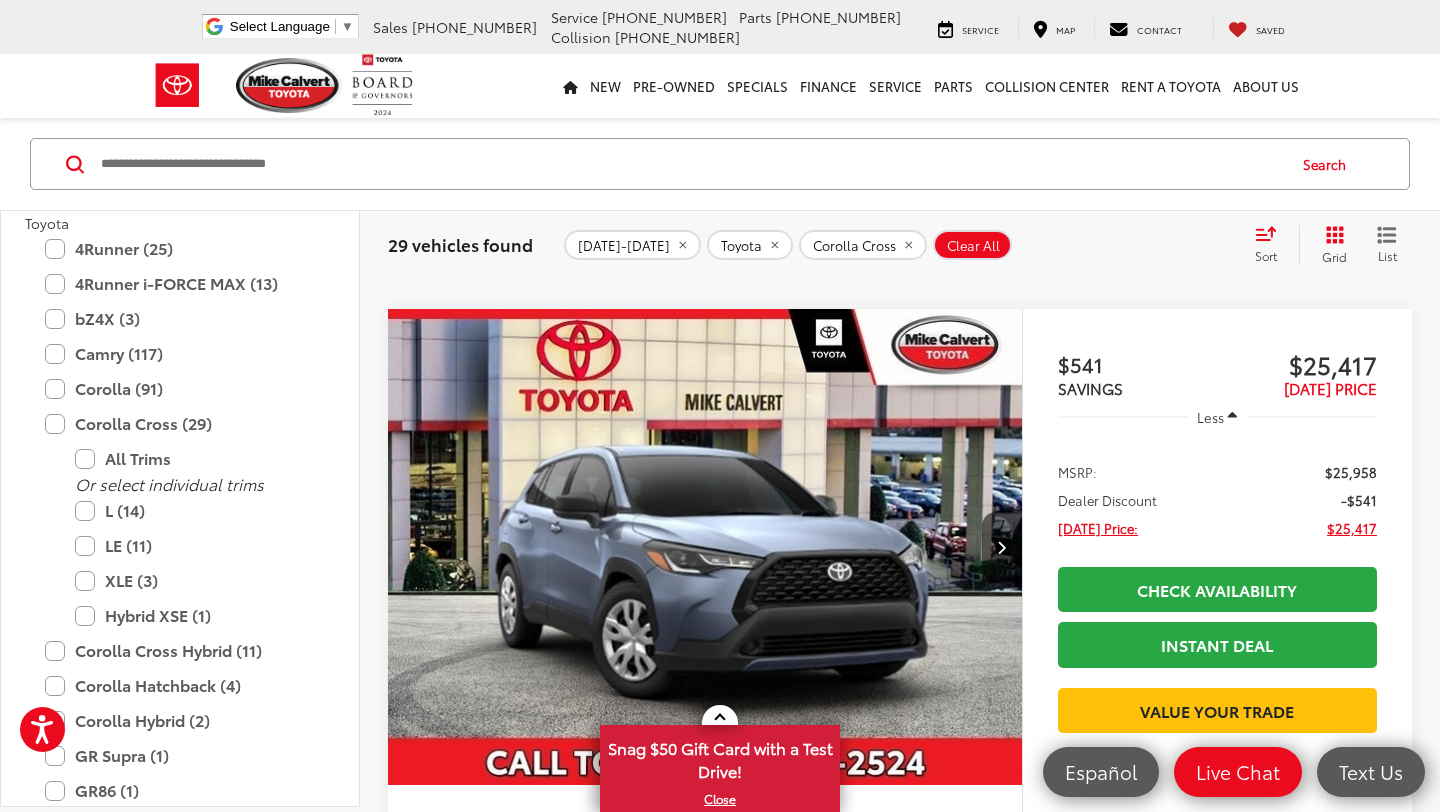 scroll, scrollTop: 1787, scrollLeft: 0, axis: vertical 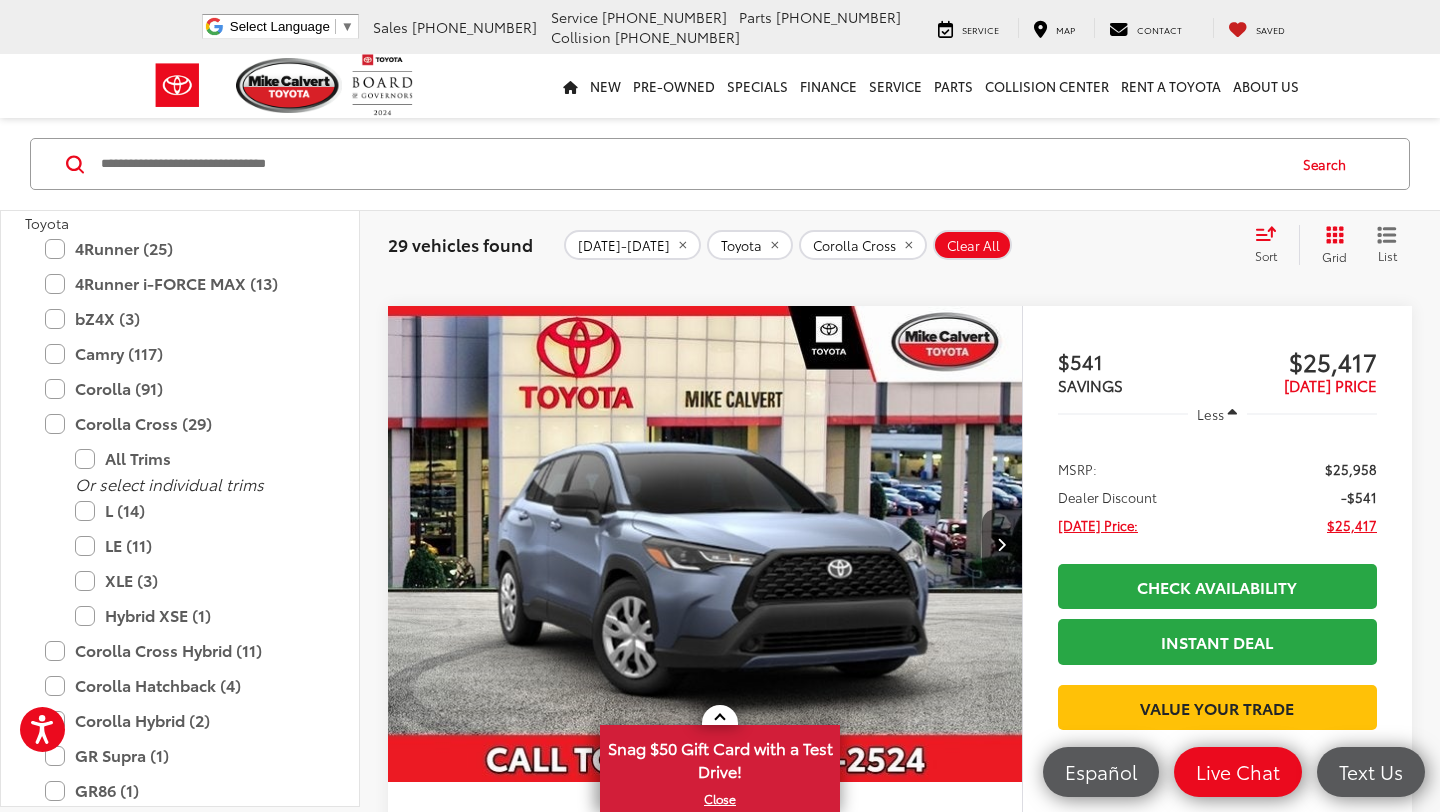 click at bounding box center [705, 545] 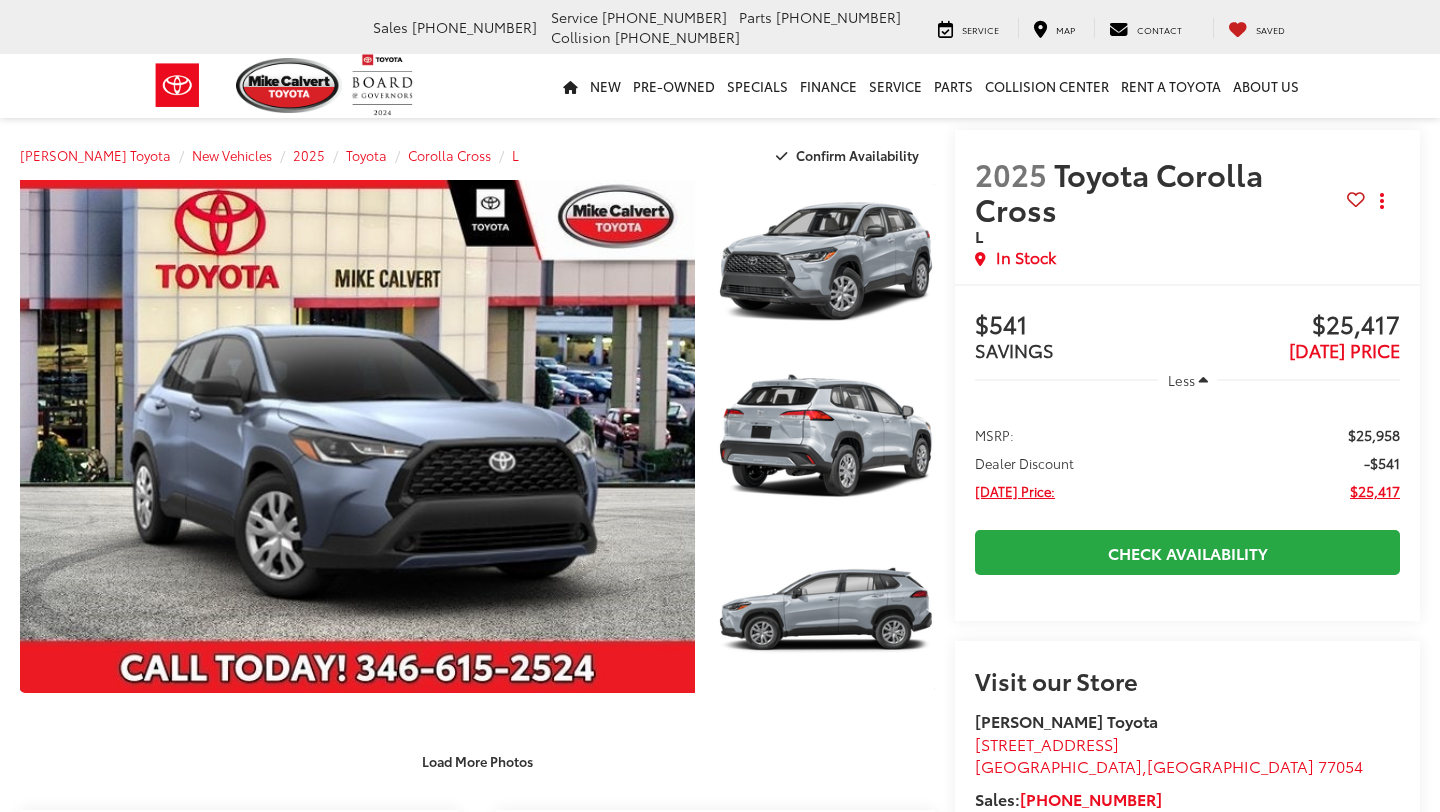 scroll, scrollTop: 0, scrollLeft: 0, axis: both 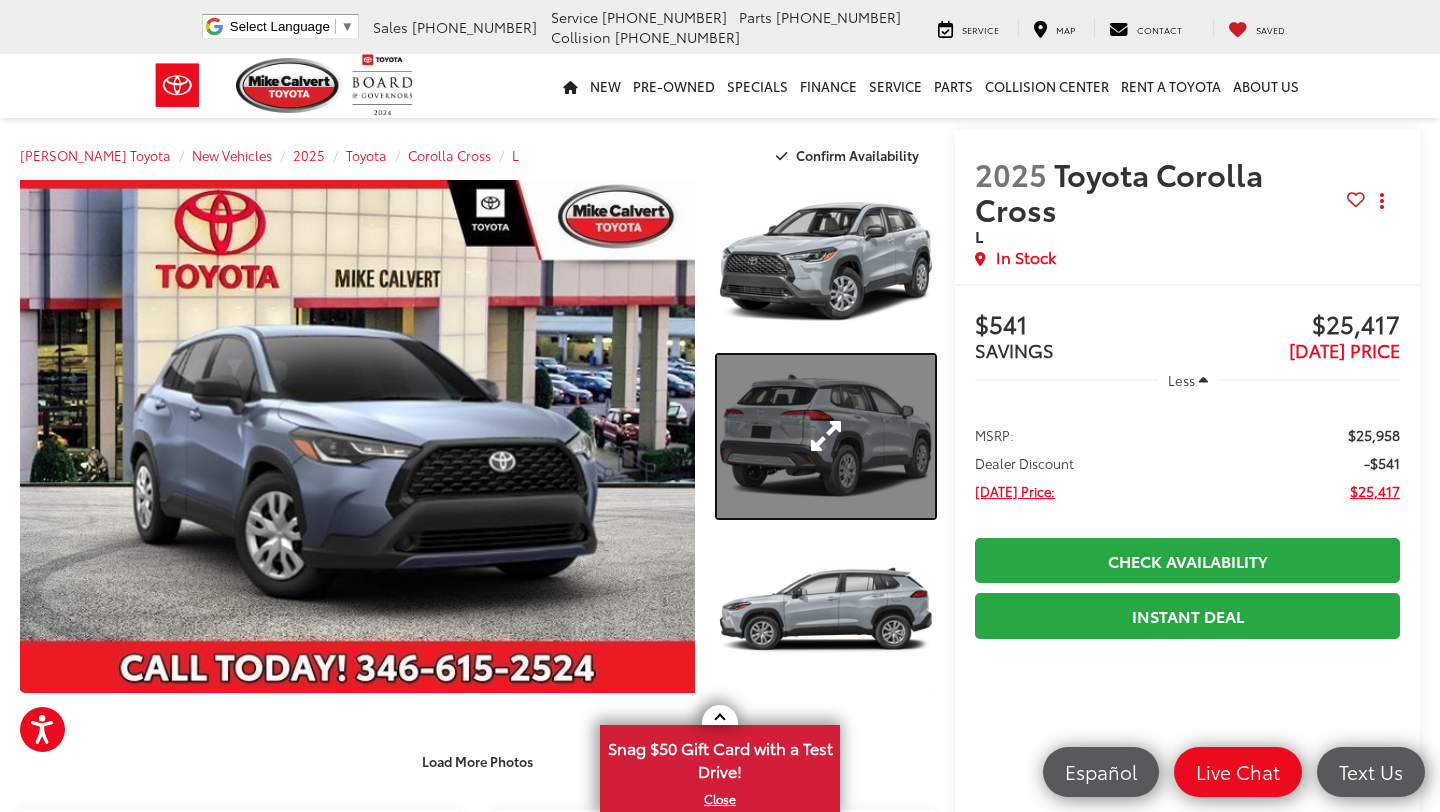 click at bounding box center (826, 437) 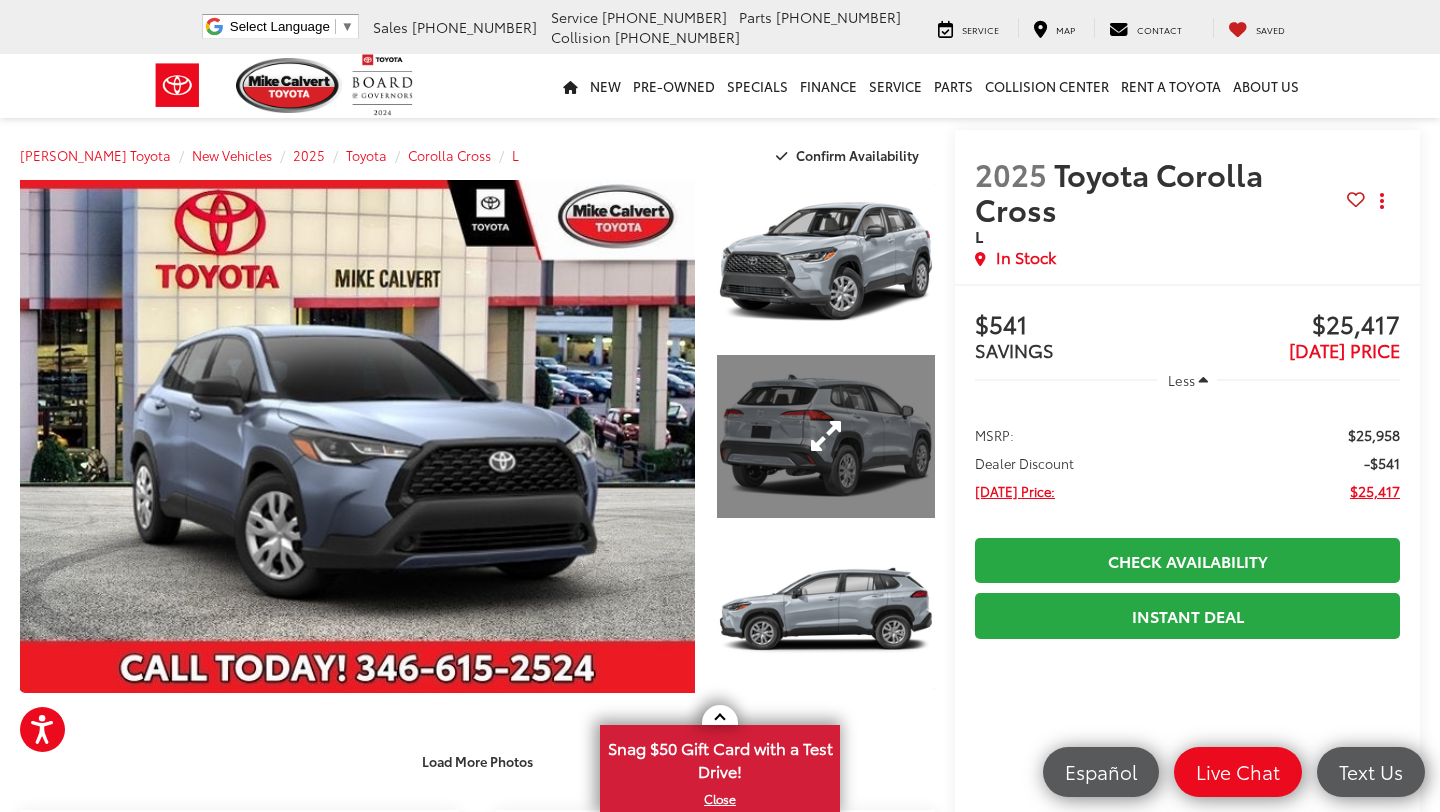 scroll, scrollTop: 0, scrollLeft: 127, axis: horizontal 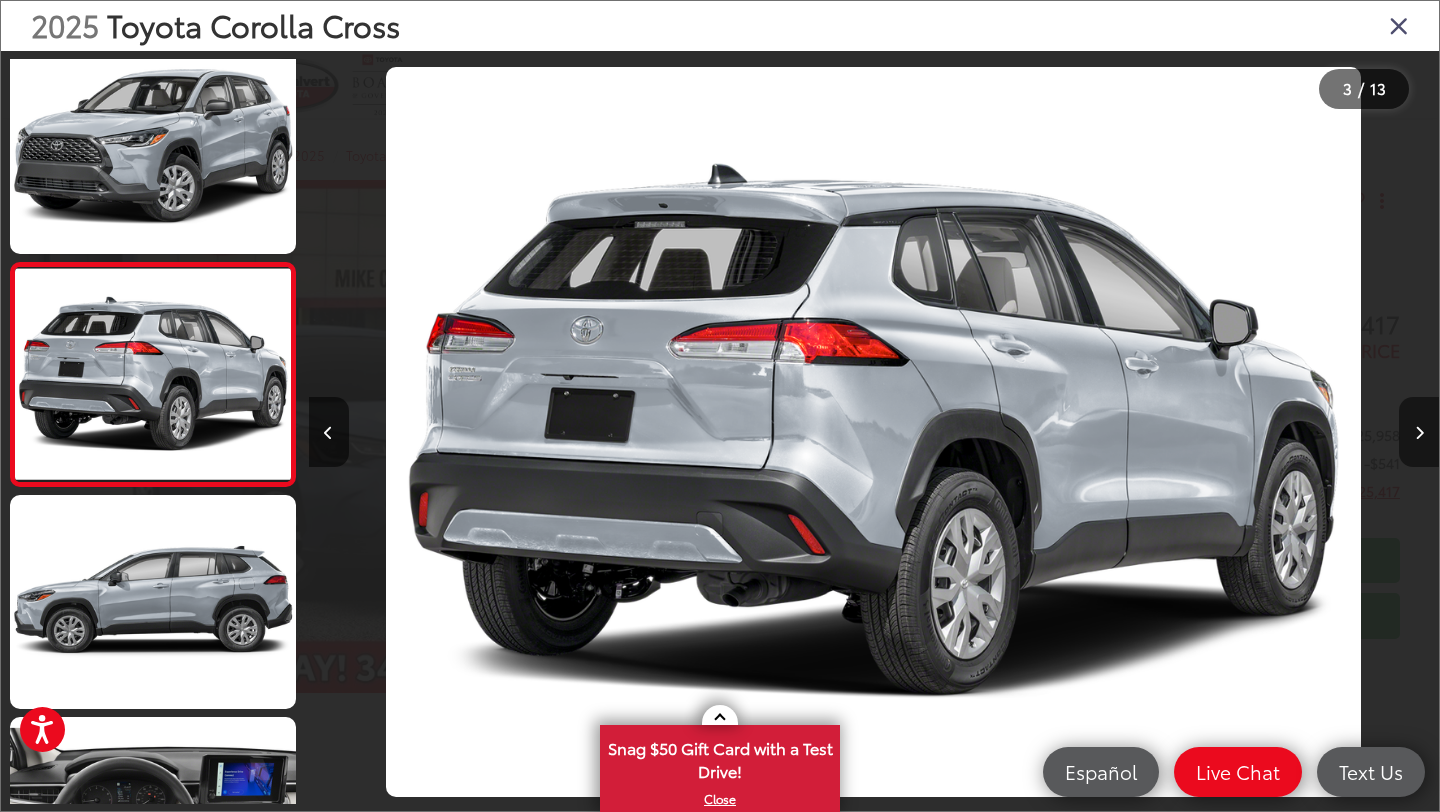 click at bounding box center [1419, 433] 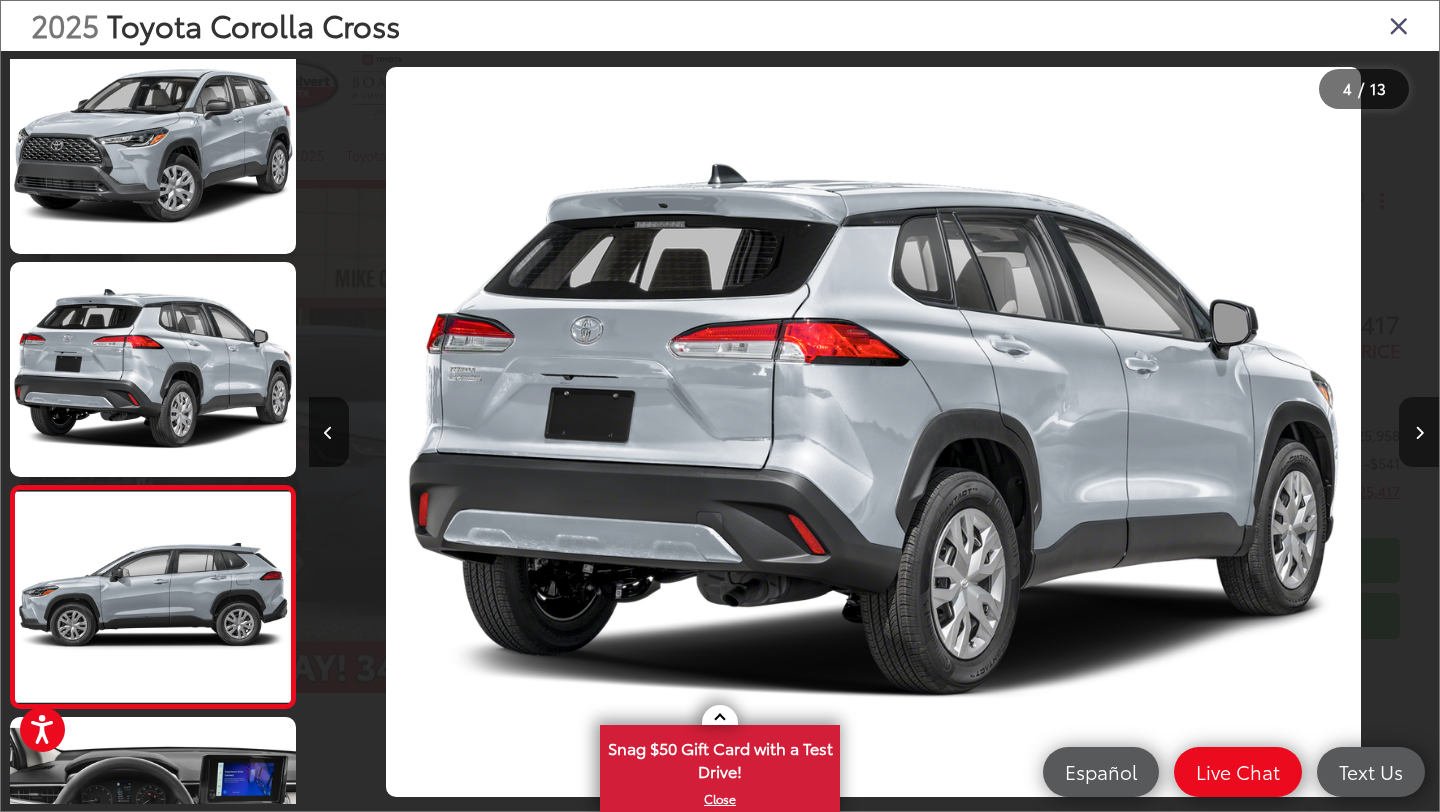 scroll, scrollTop: 0, scrollLeft: 2452, axis: horizontal 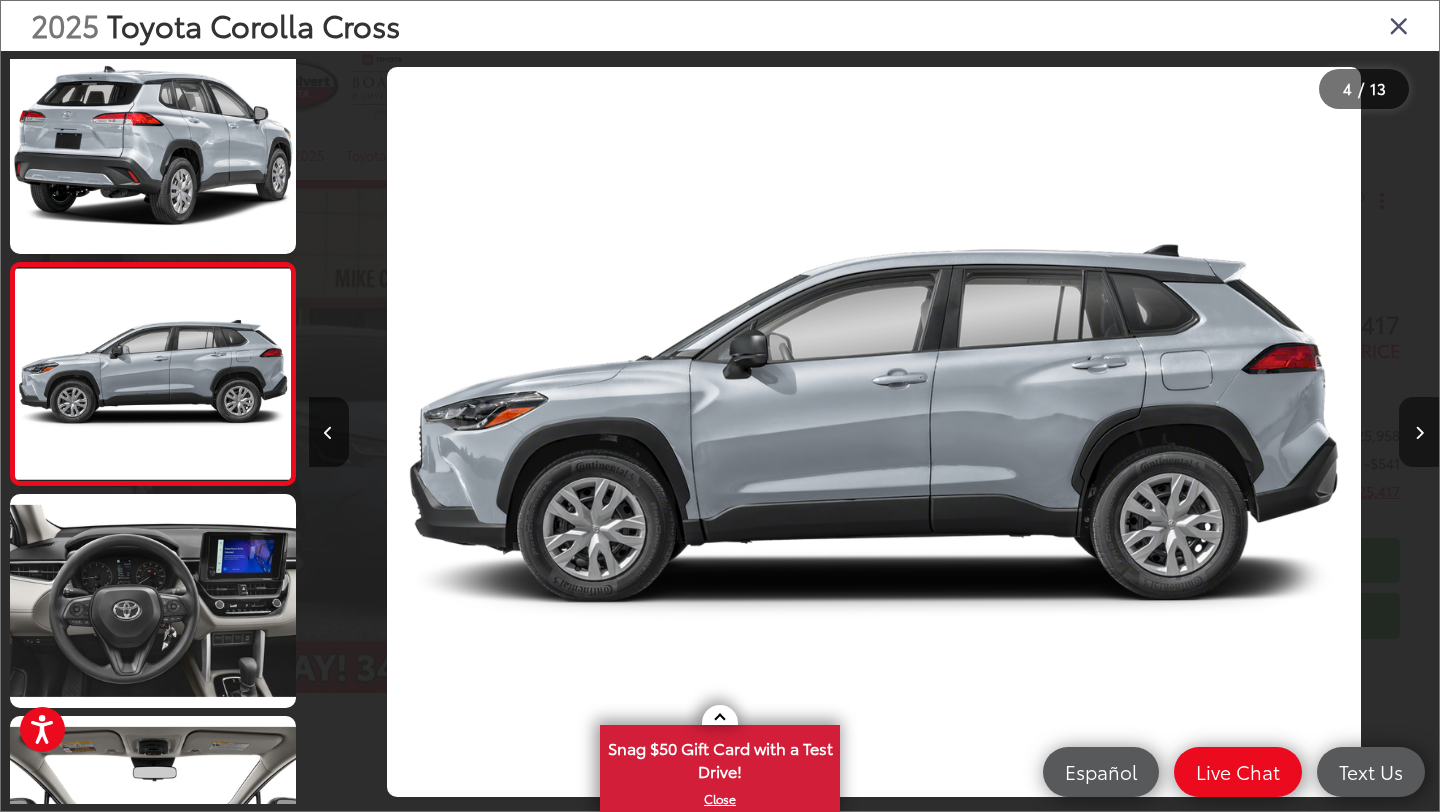 click at bounding box center (1419, 433) 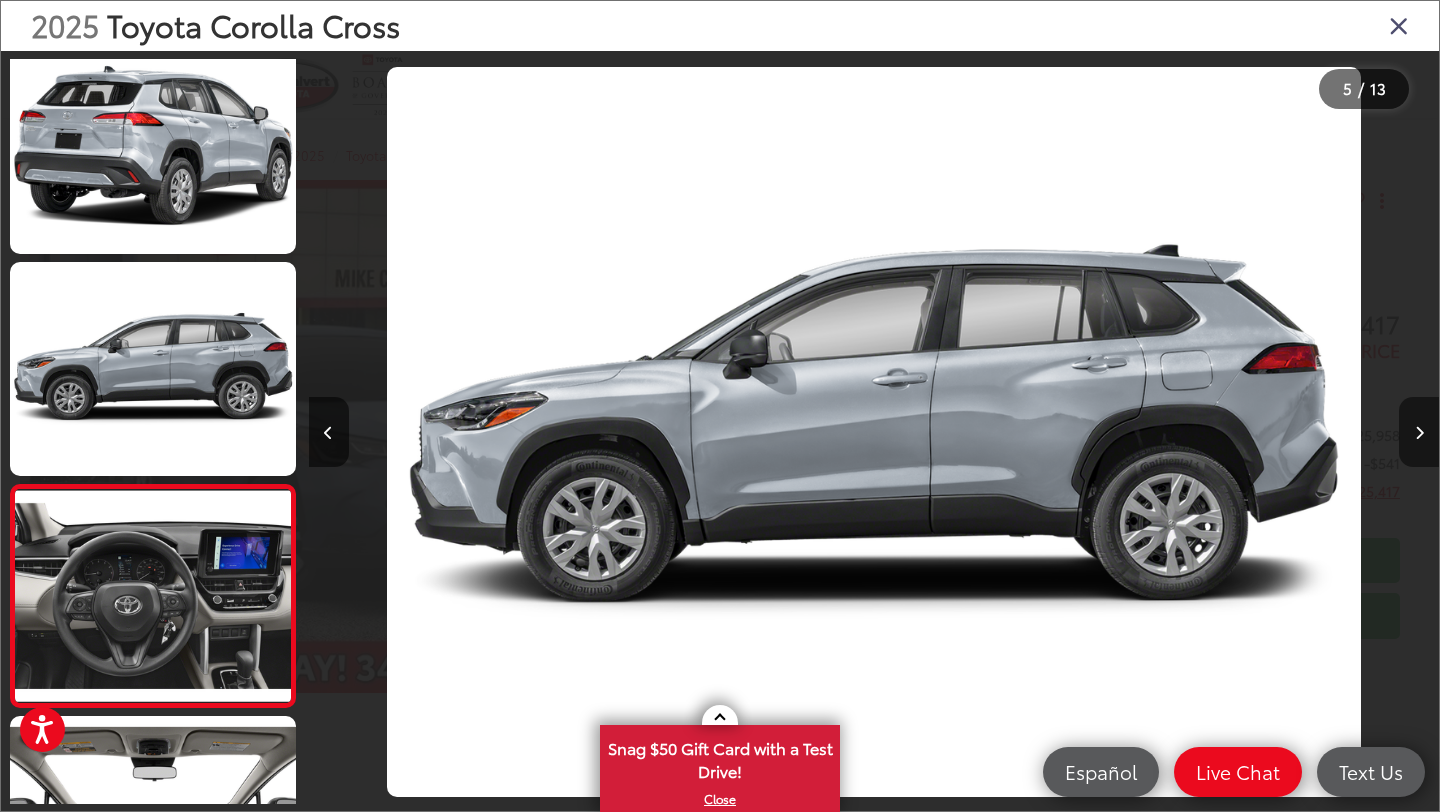 scroll, scrollTop: 0, scrollLeft: 3653, axis: horizontal 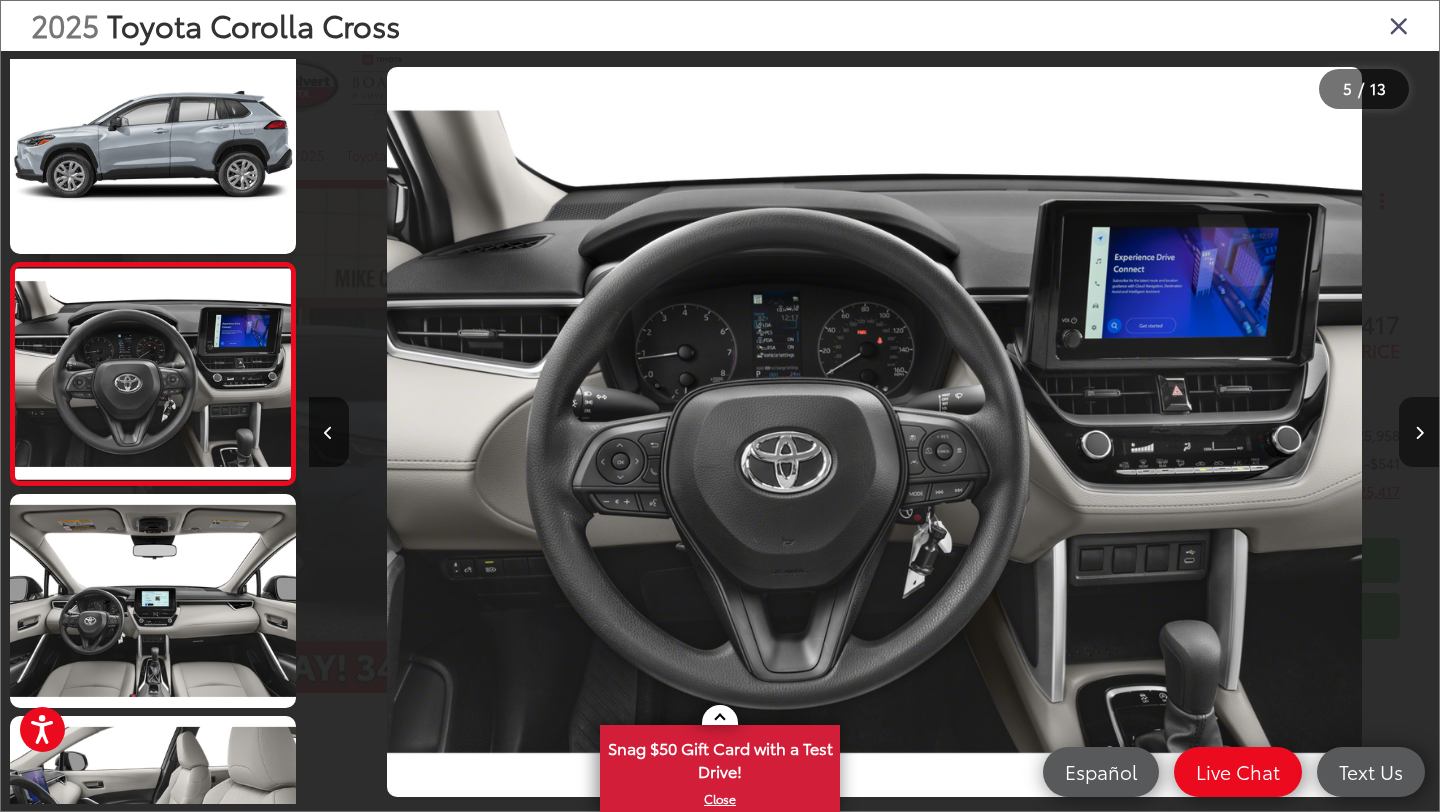 click at bounding box center [1419, 433] 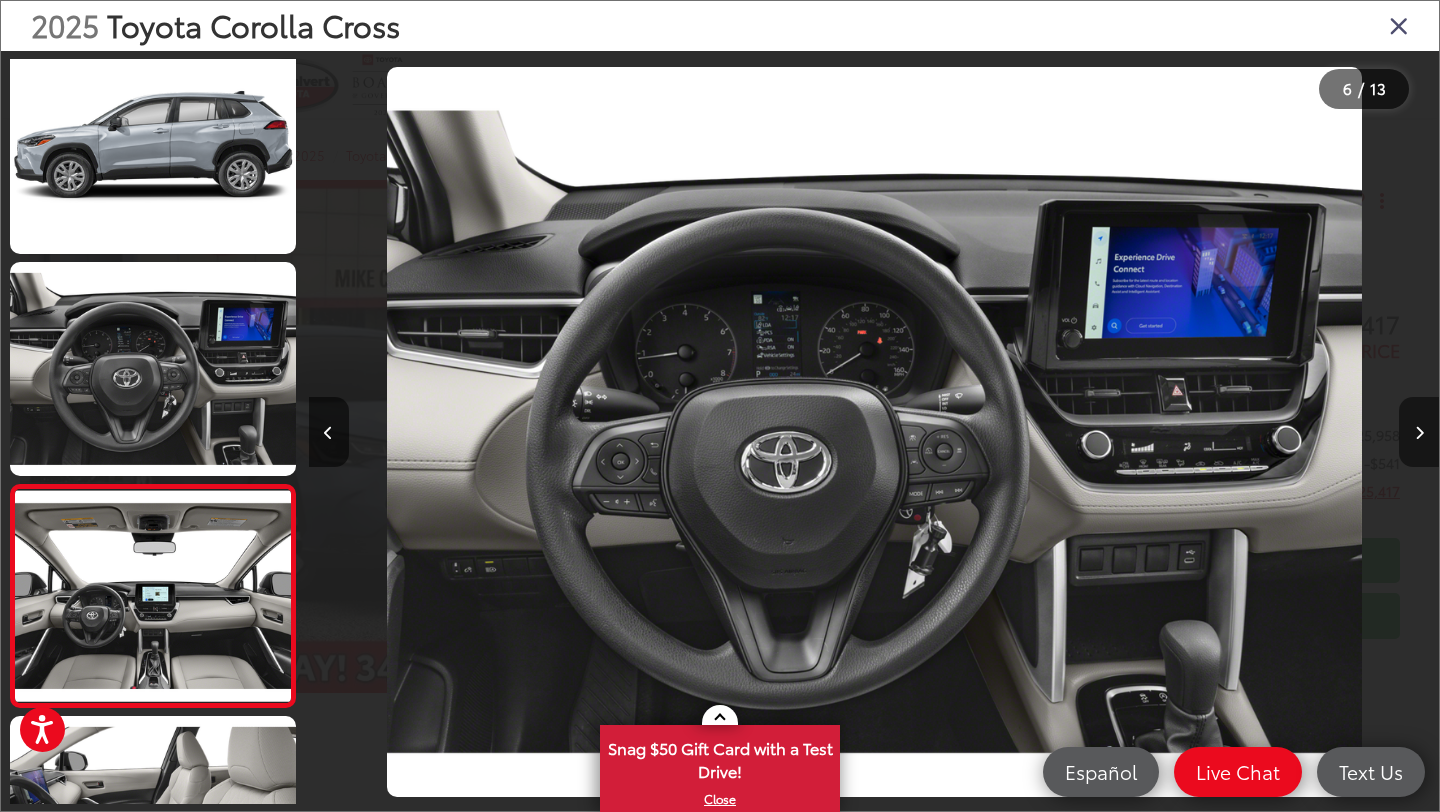 scroll, scrollTop: 0, scrollLeft: 4783, axis: horizontal 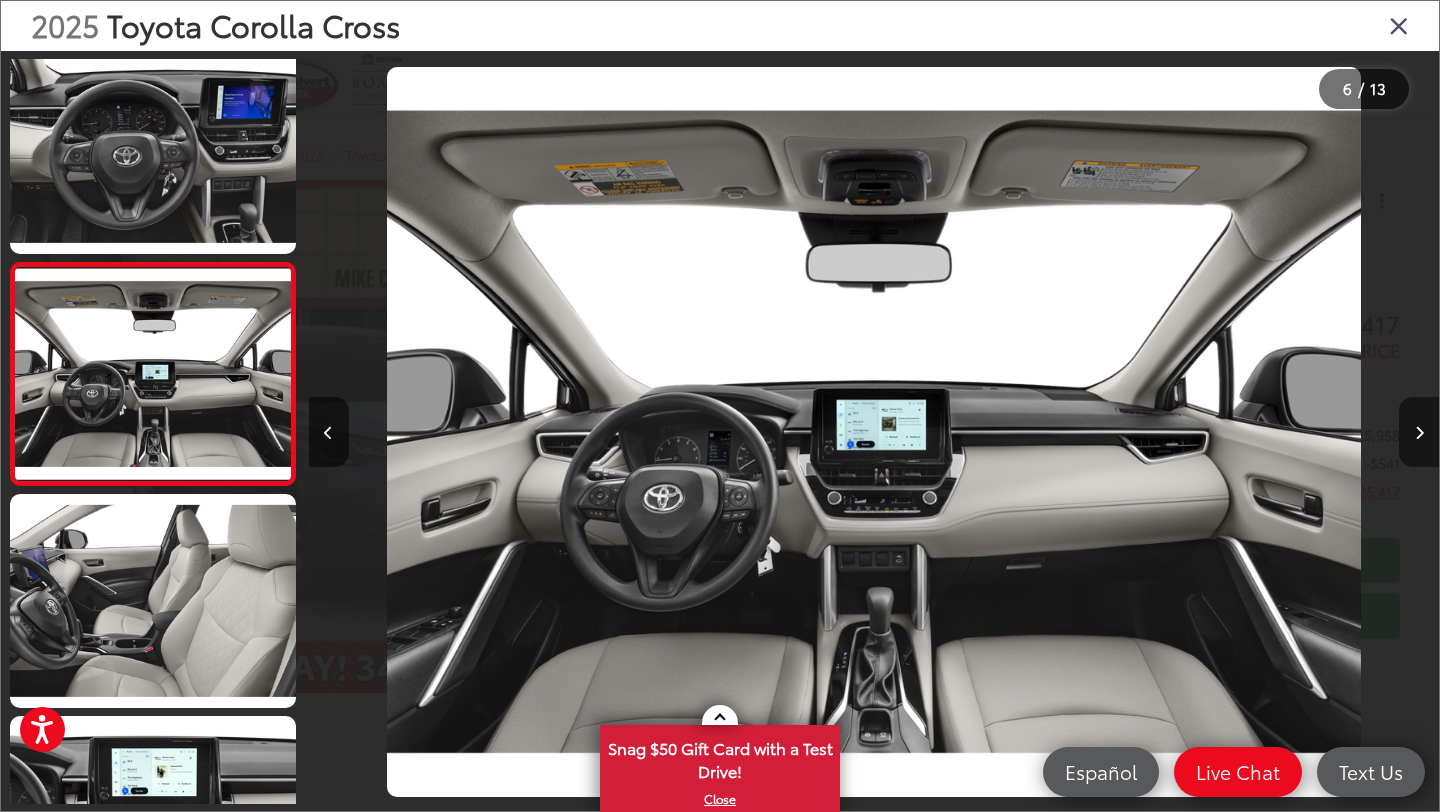 click at bounding box center [1419, 433] 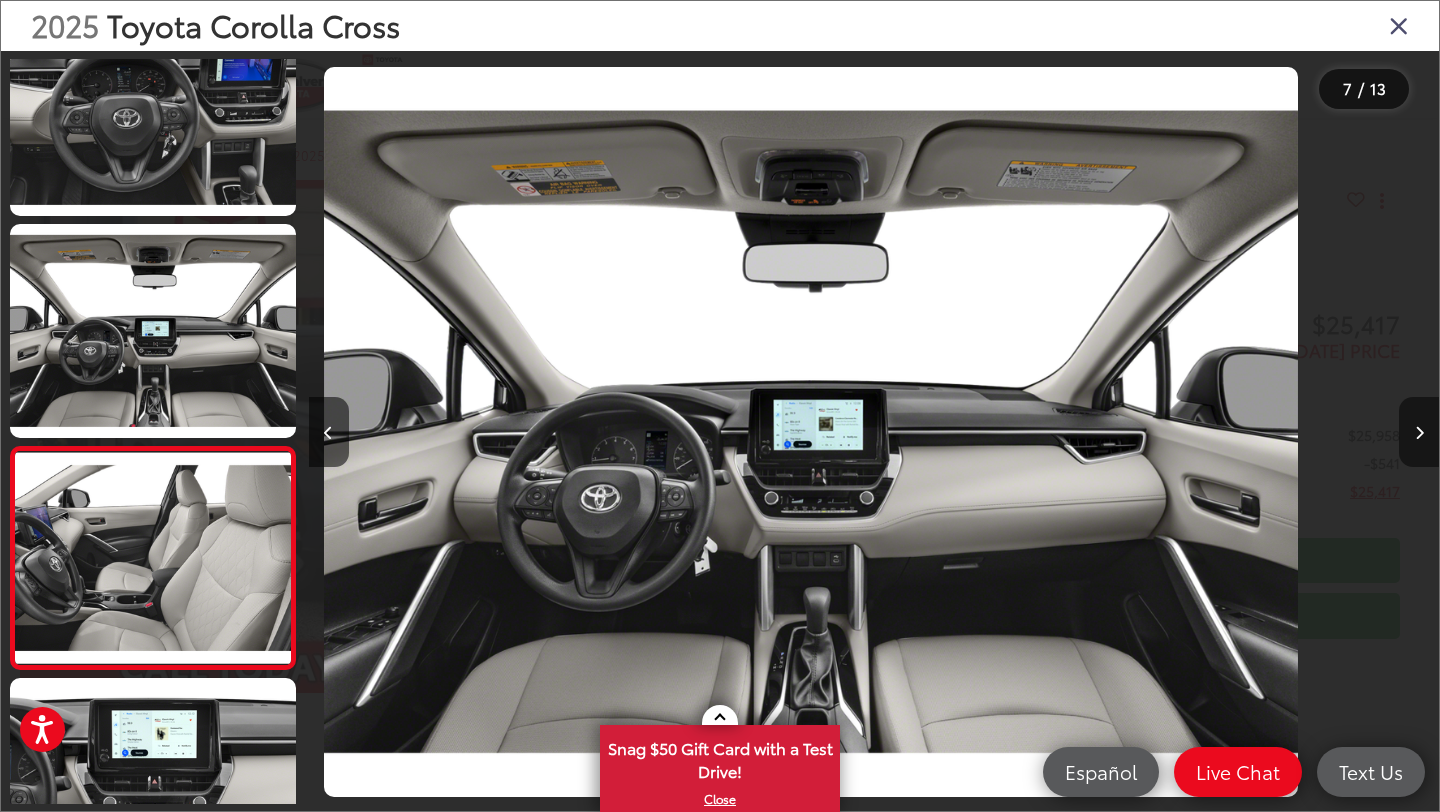 scroll, scrollTop: 1064, scrollLeft: 0, axis: vertical 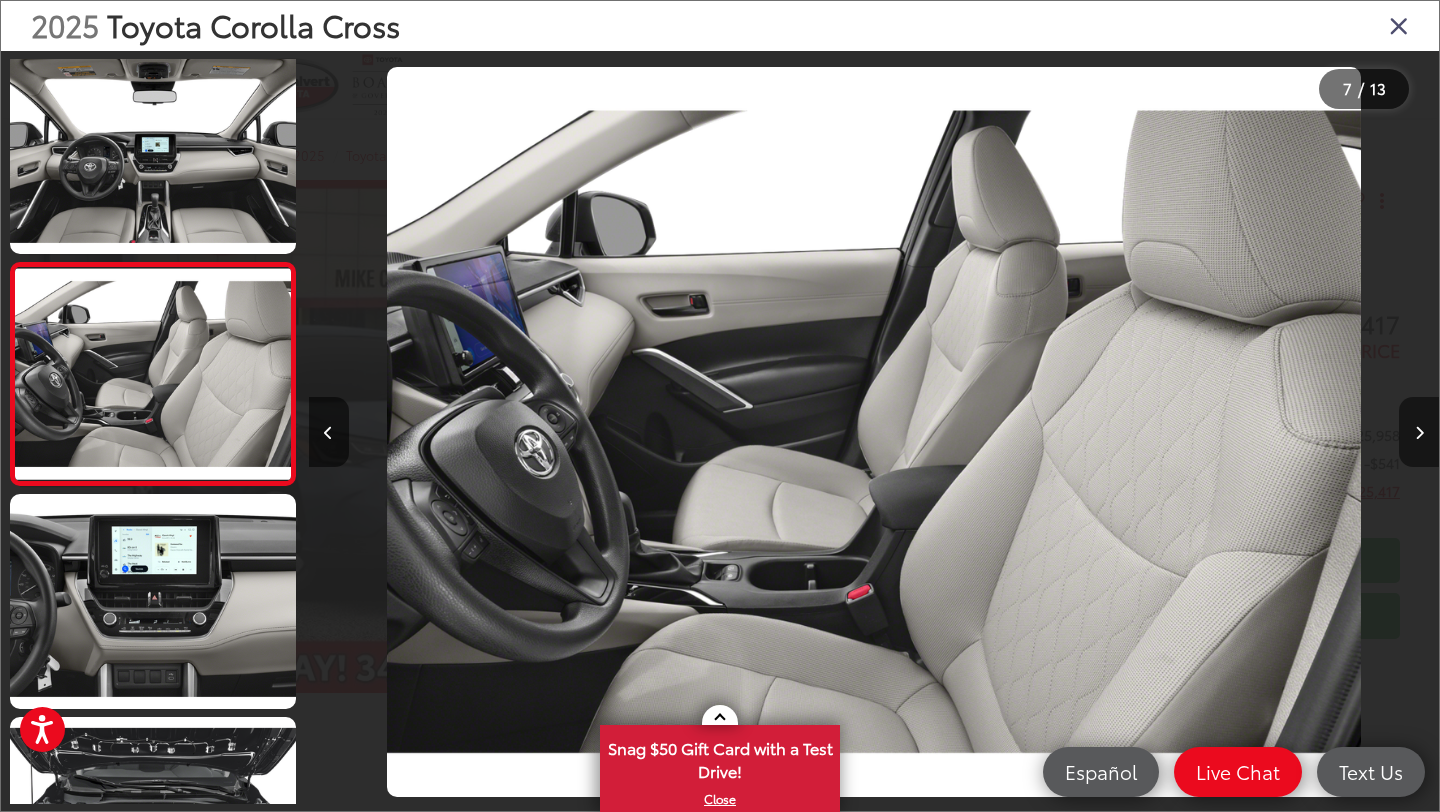click at bounding box center [1419, 433] 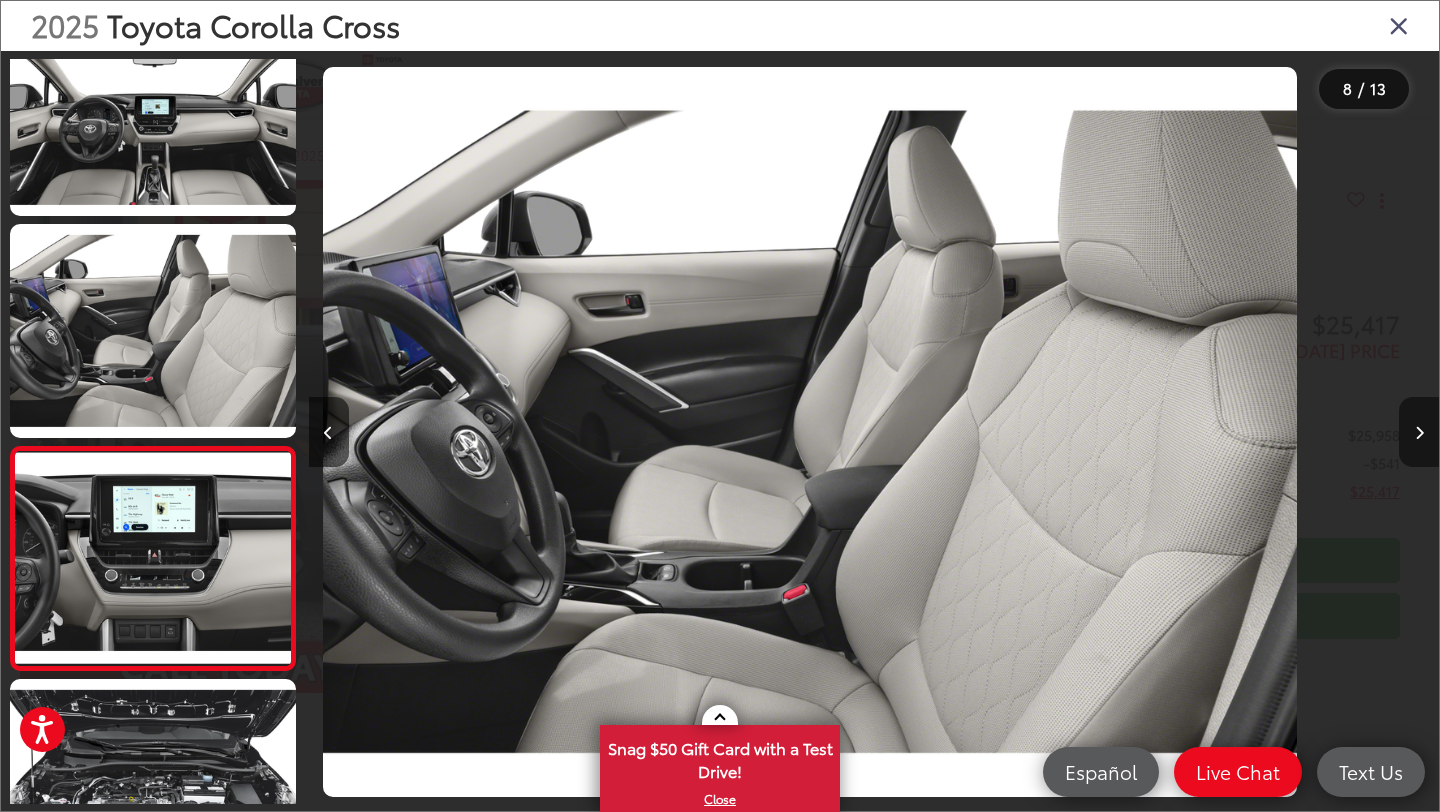 scroll, scrollTop: 1286, scrollLeft: 0, axis: vertical 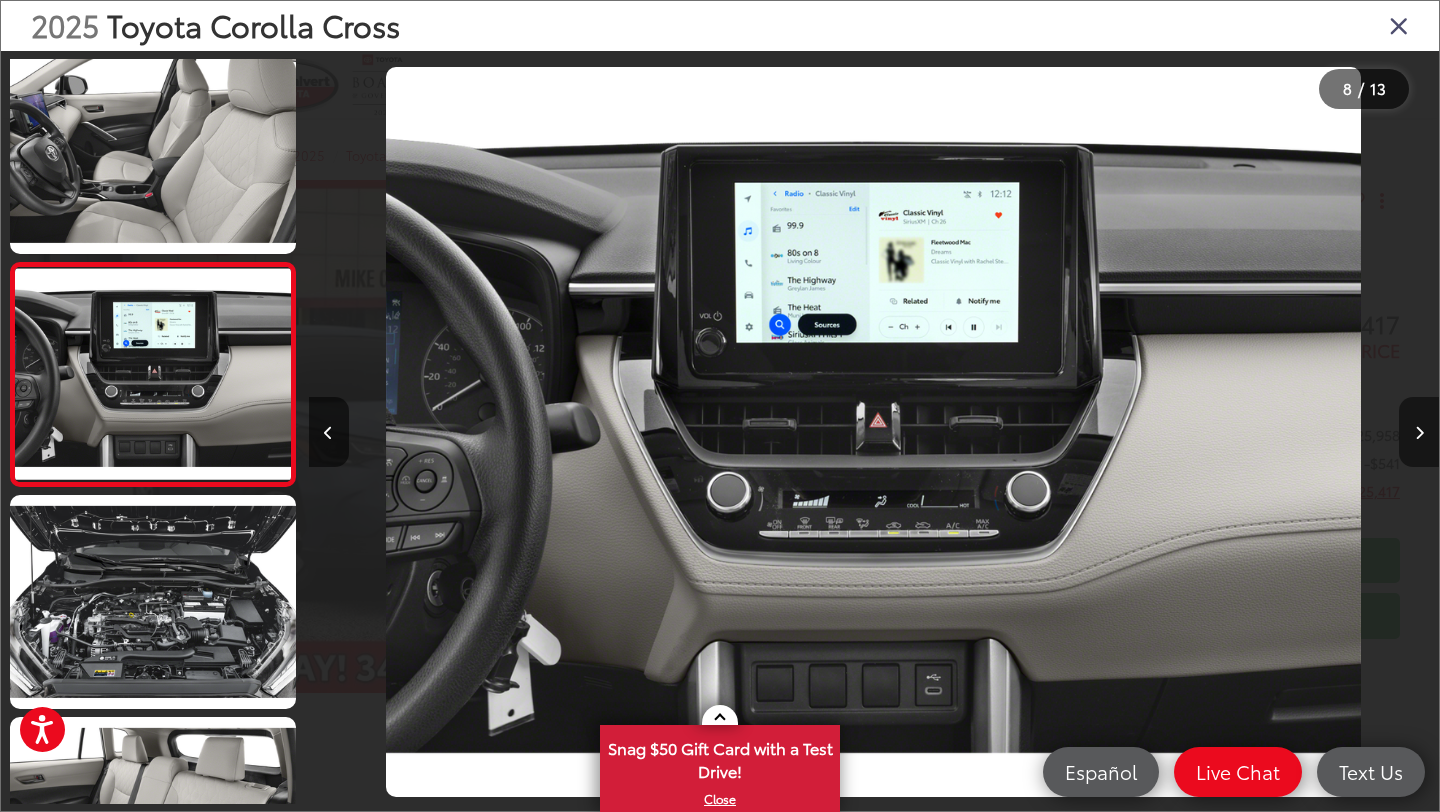click at bounding box center [1419, 433] 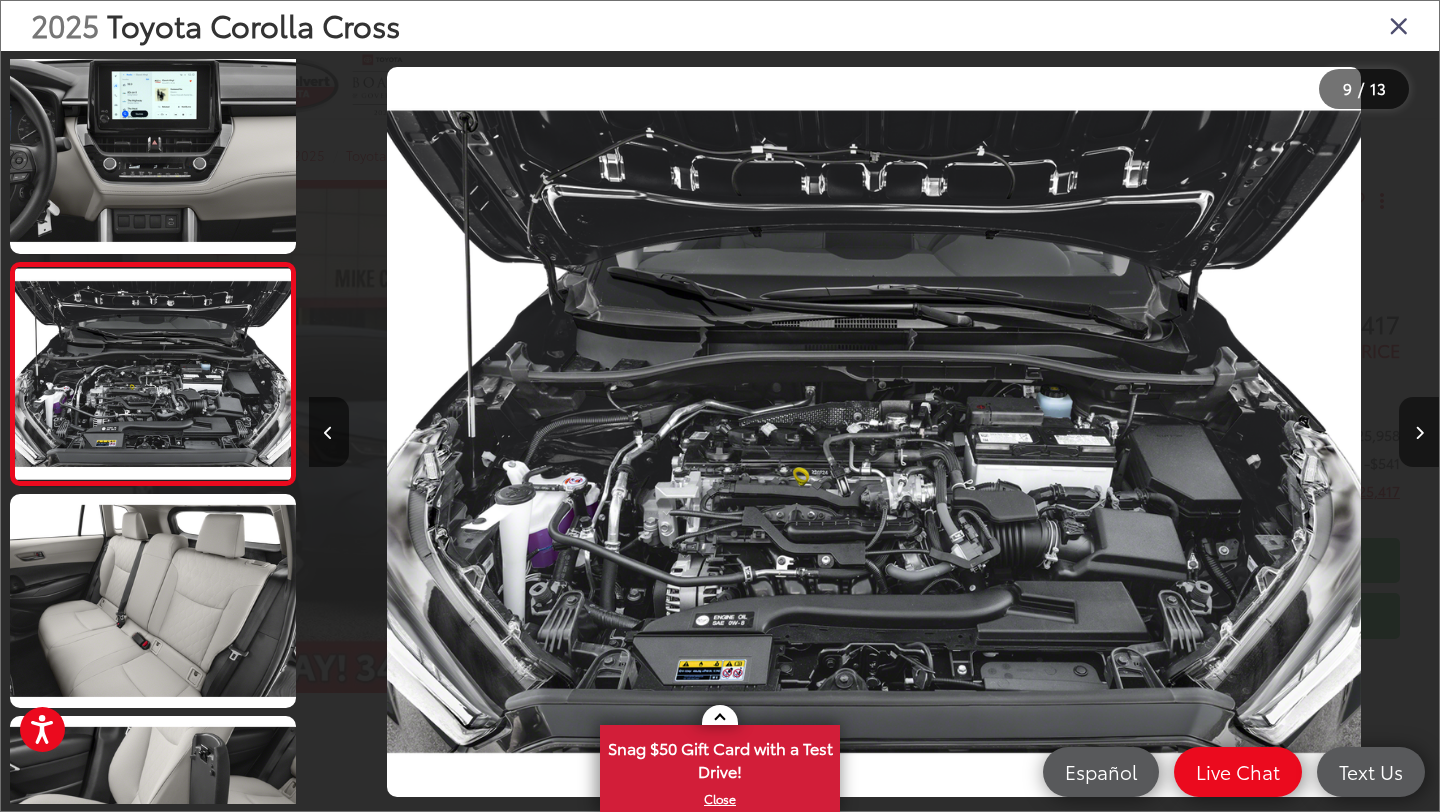 click at bounding box center [1419, 433] 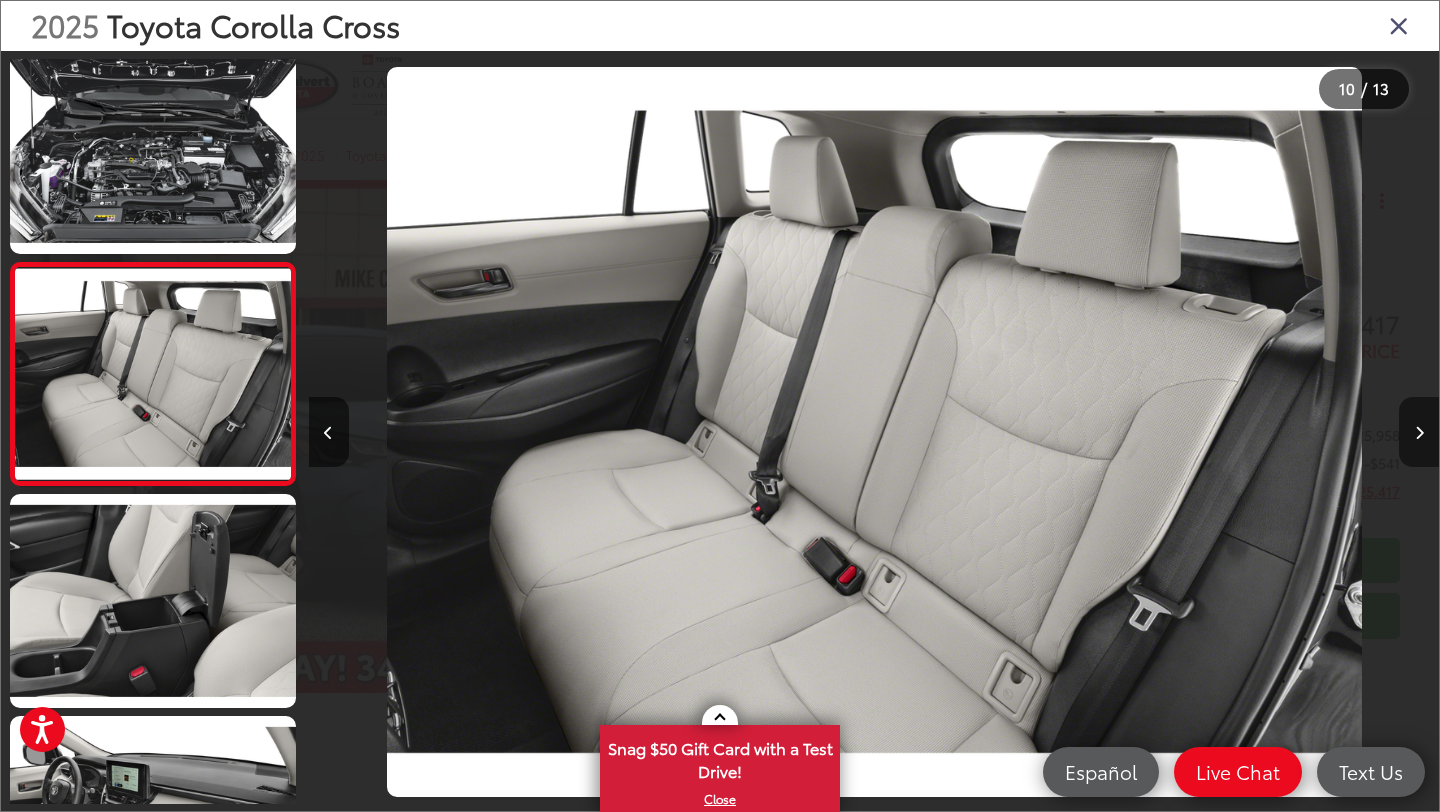 click at bounding box center [1419, 433] 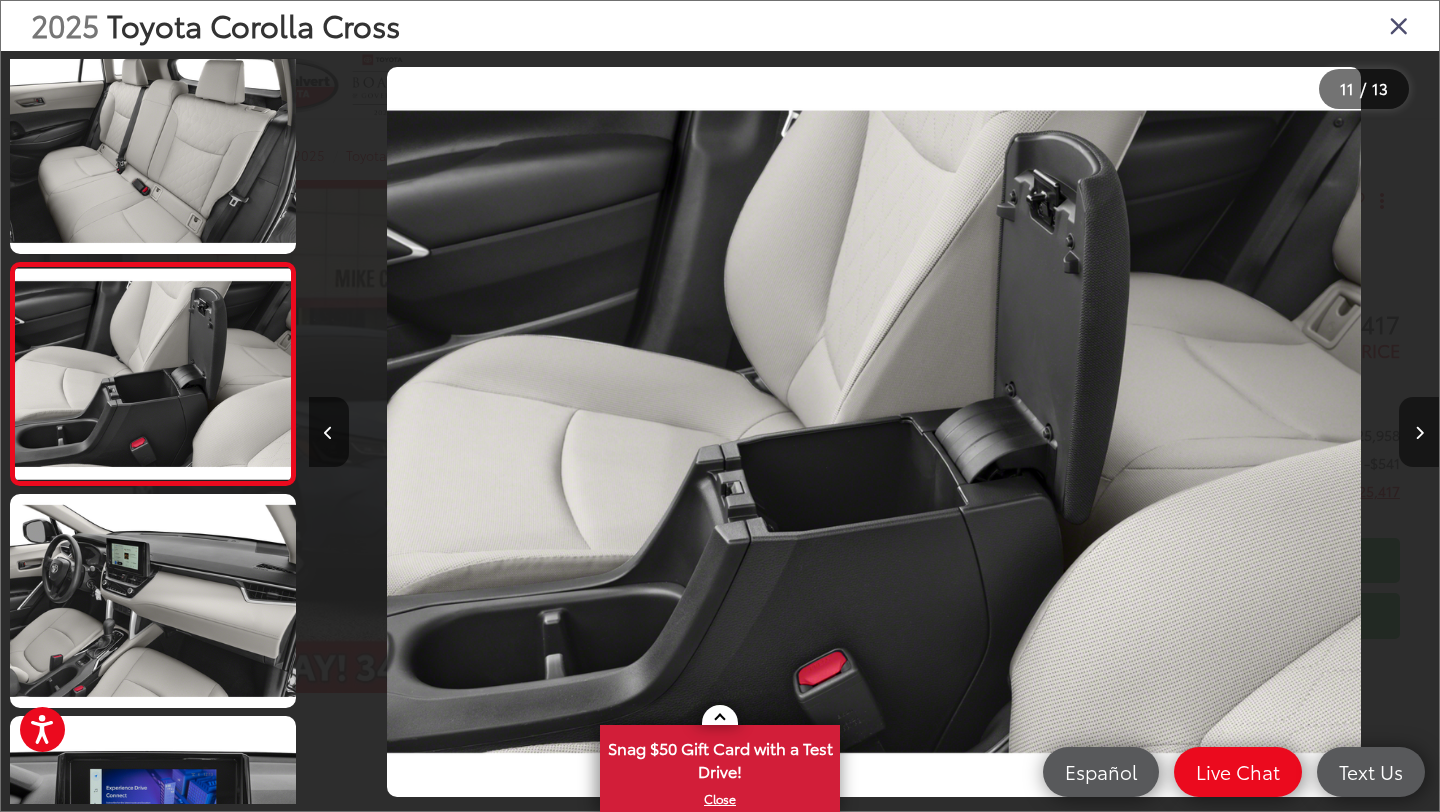 click at bounding box center (1419, 433) 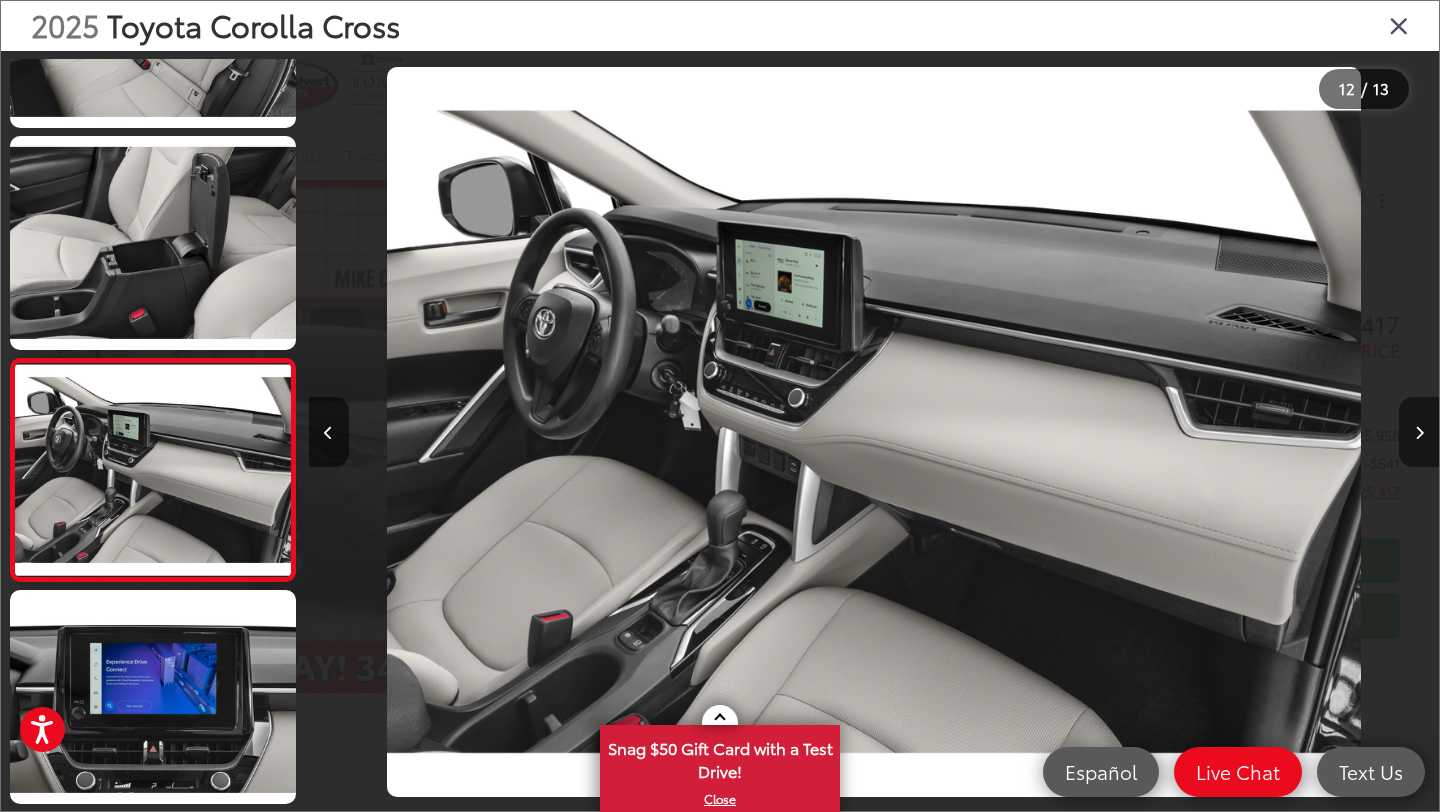 click at bounding box center [1419, 433] 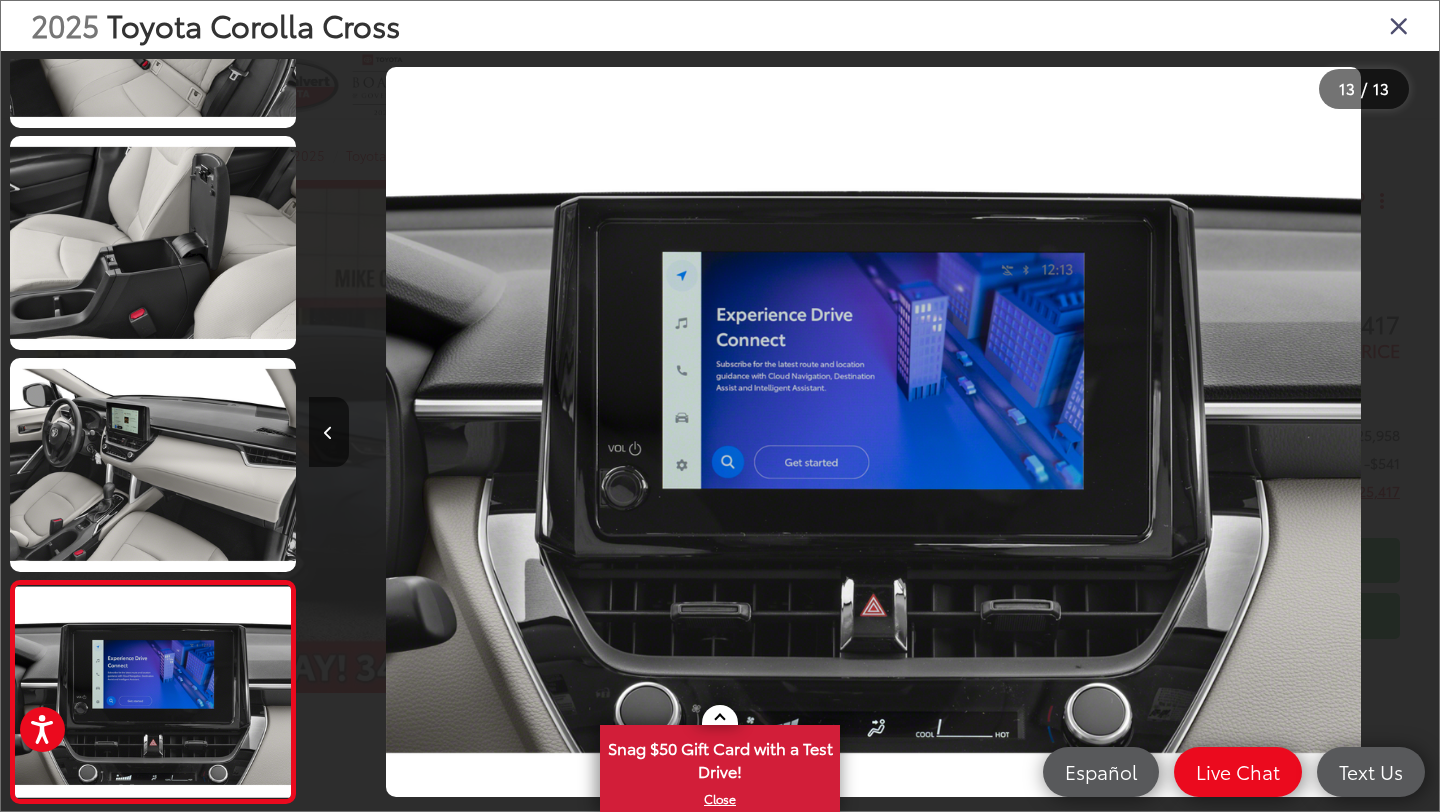 click at bounding box center [1297, 432] 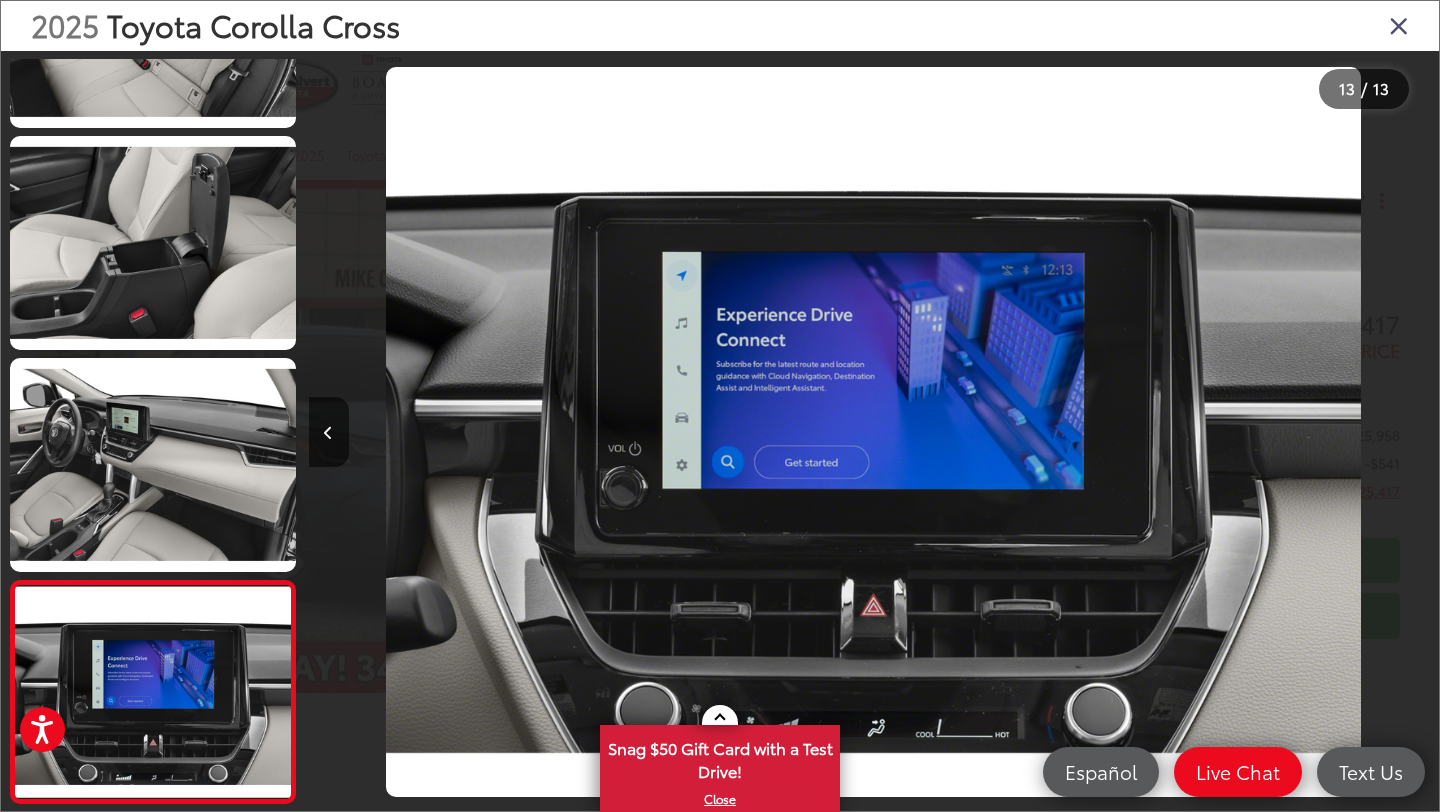 click on "2025   Toyota Corolla Cross" at bounding box center (720, 26) 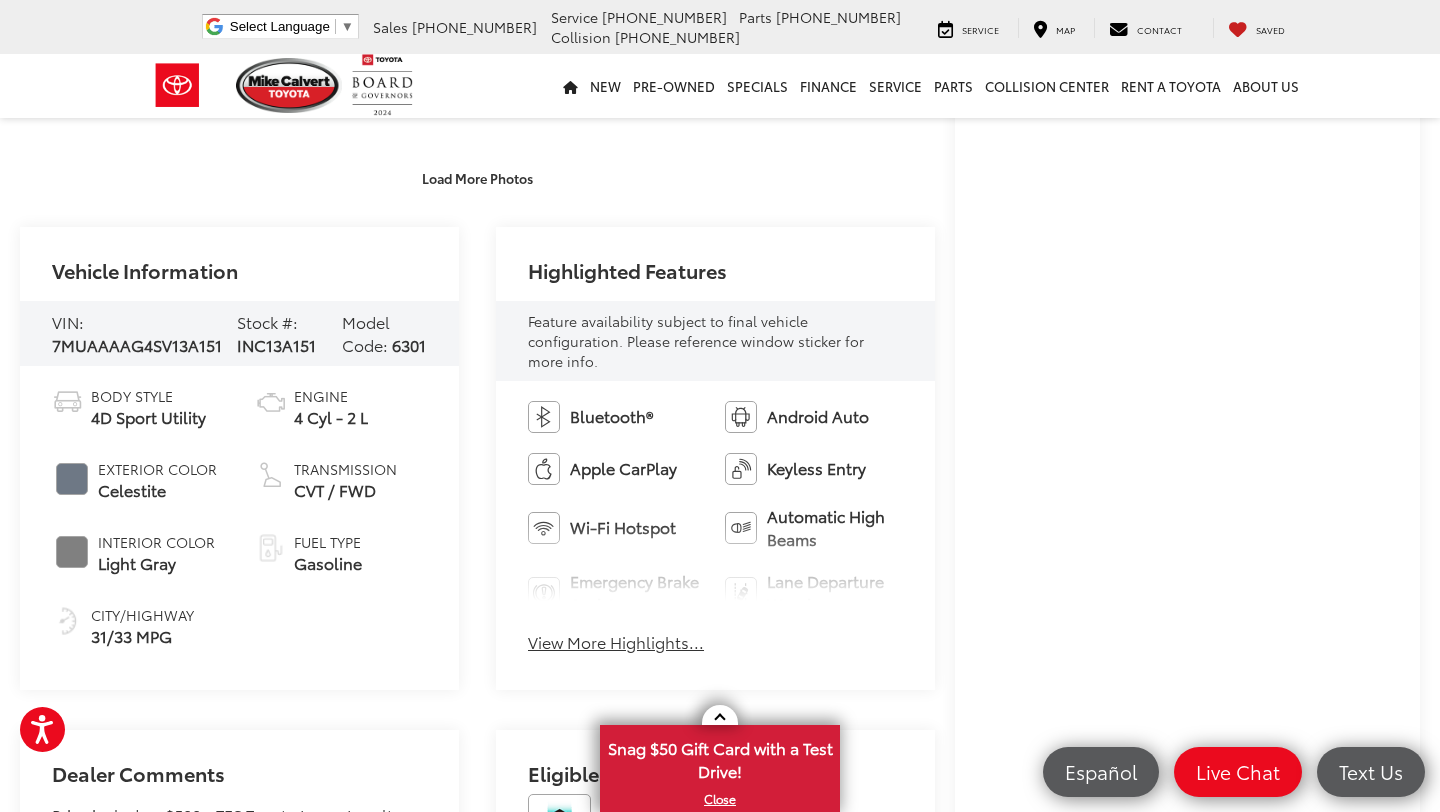 click on "View More Highlights..." at bounding box center [616, 642] 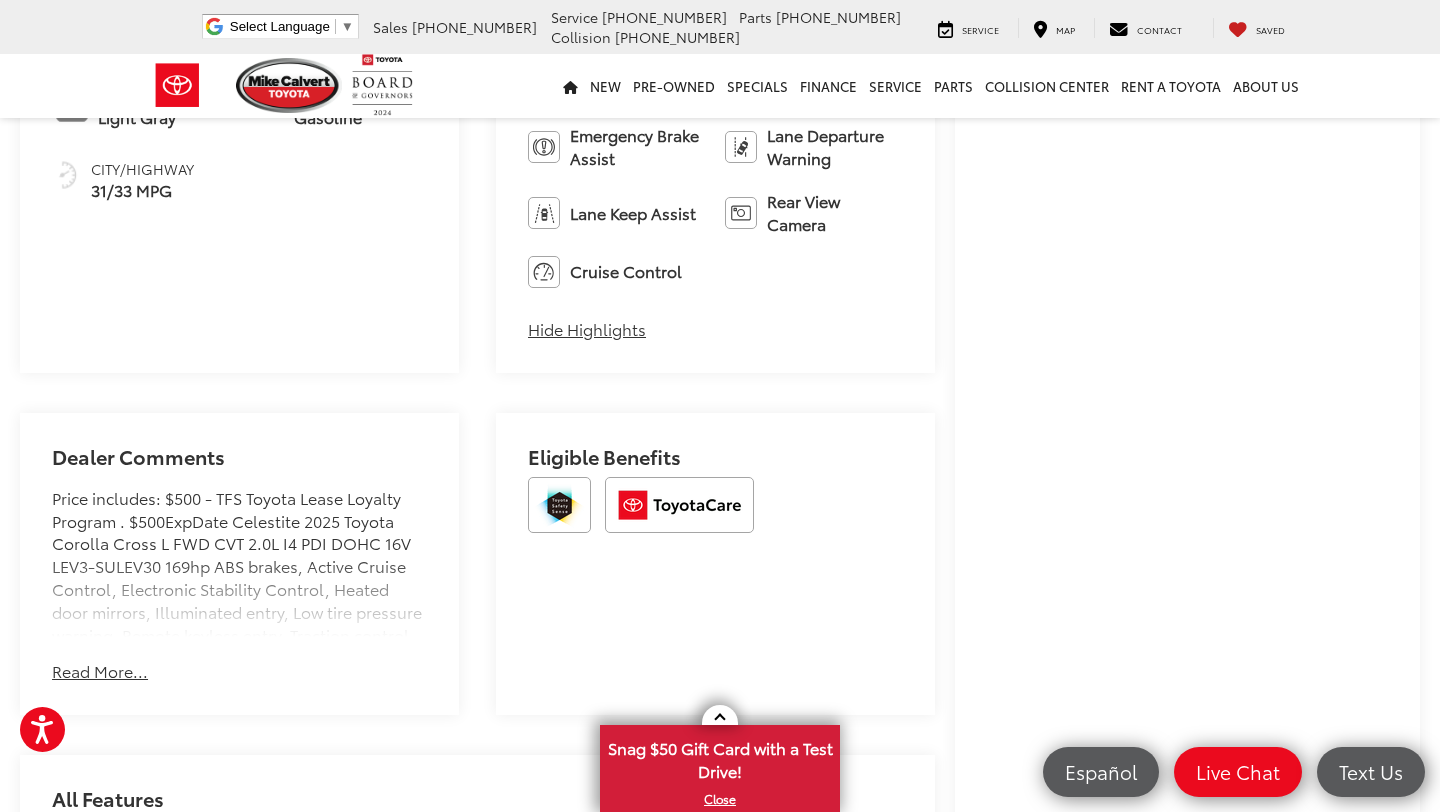 click on "Read More..." at bounding box center (100, 671) 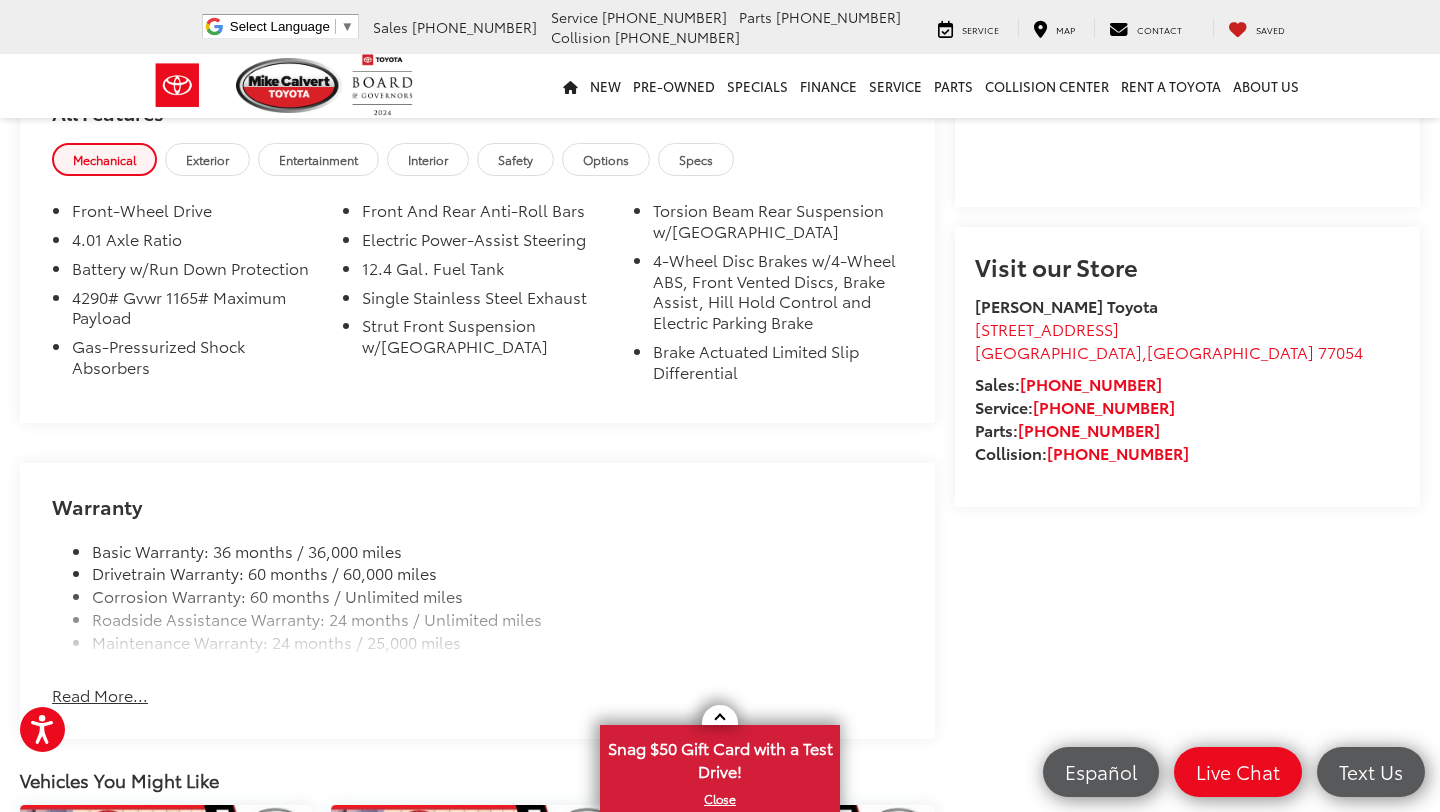 scroll, scrollTop: 1773, scrollLeft: 0, axis: vertical 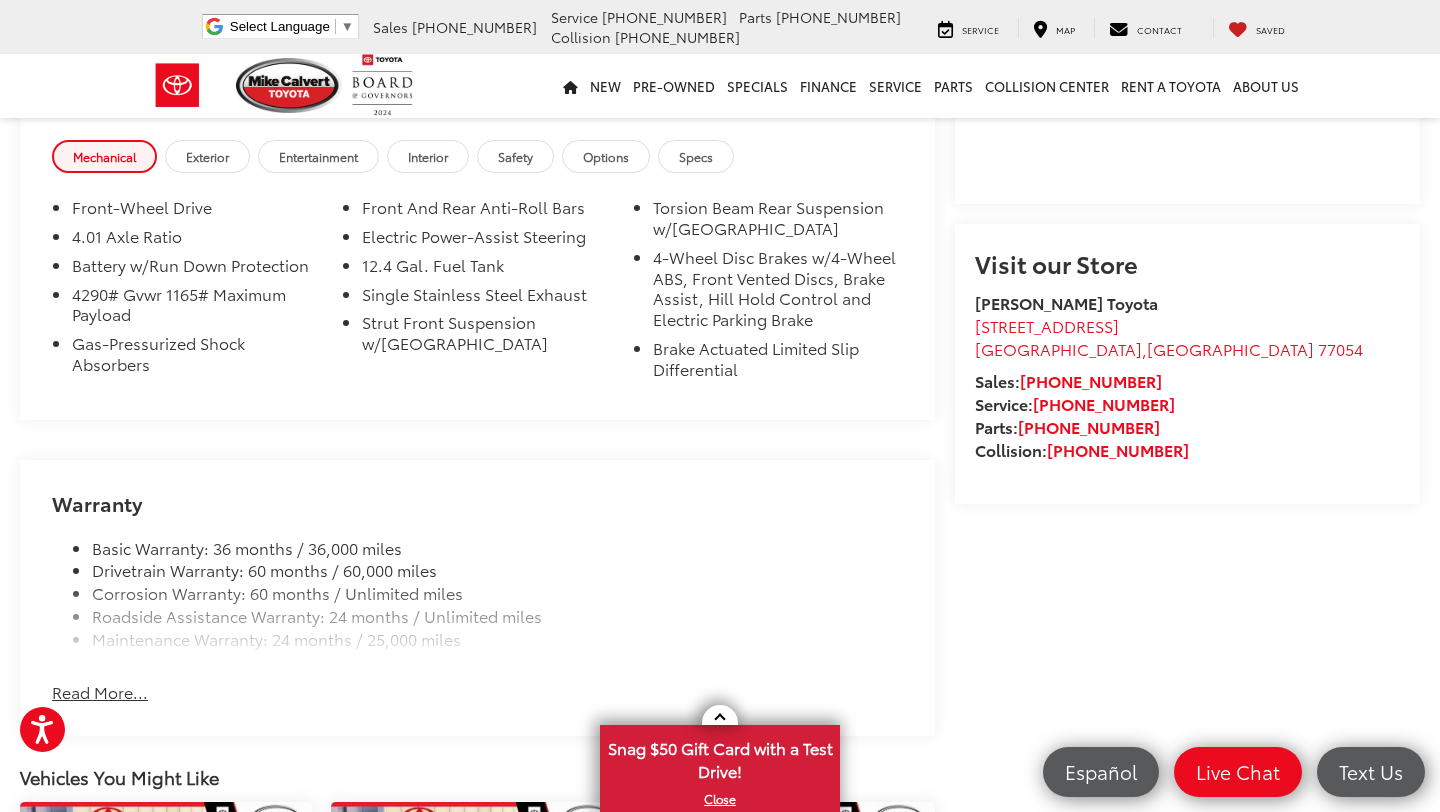 click on "Read More..." at bounding box center (100, 692) 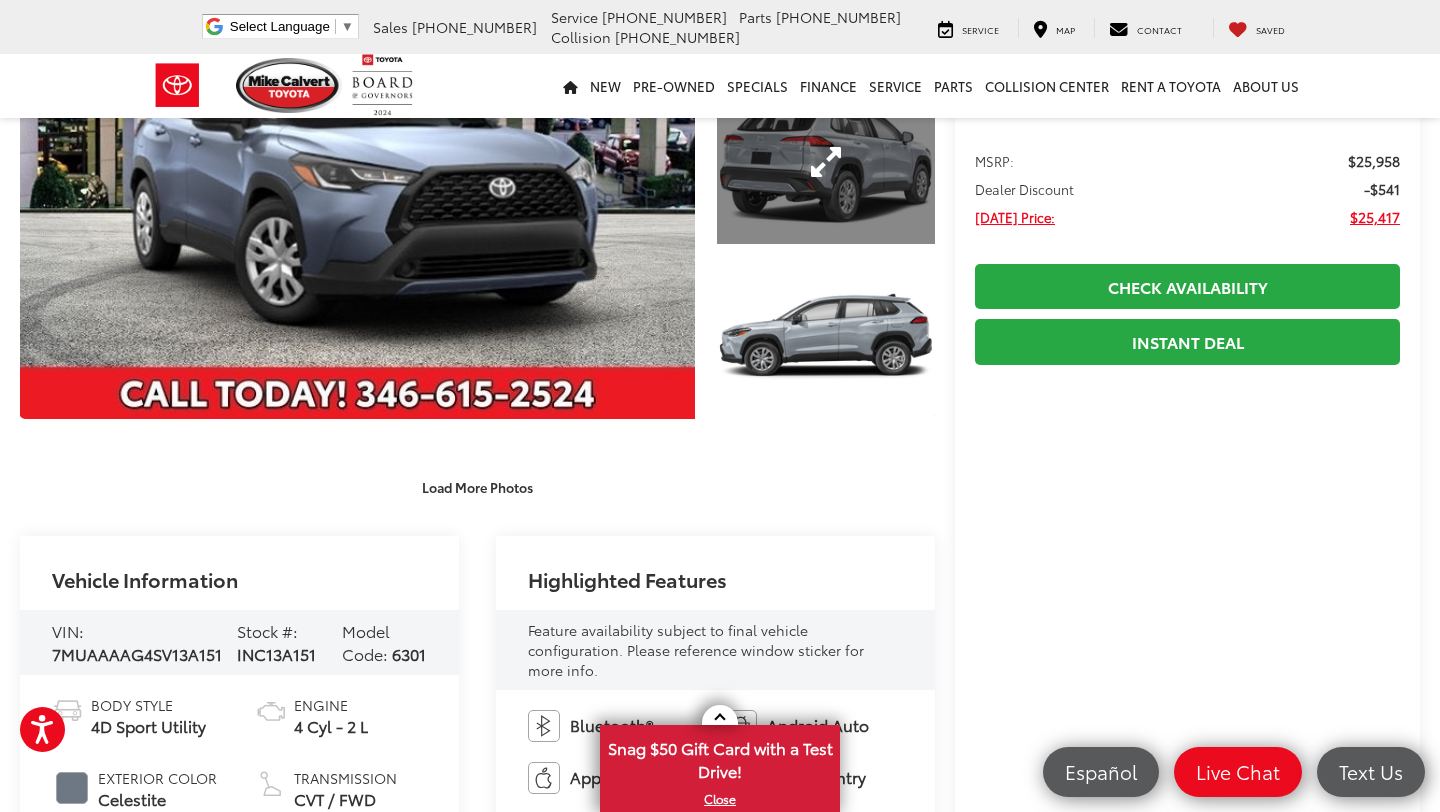 scroll, scrollTop: 271, scrollLeft: 0, axis: vertical 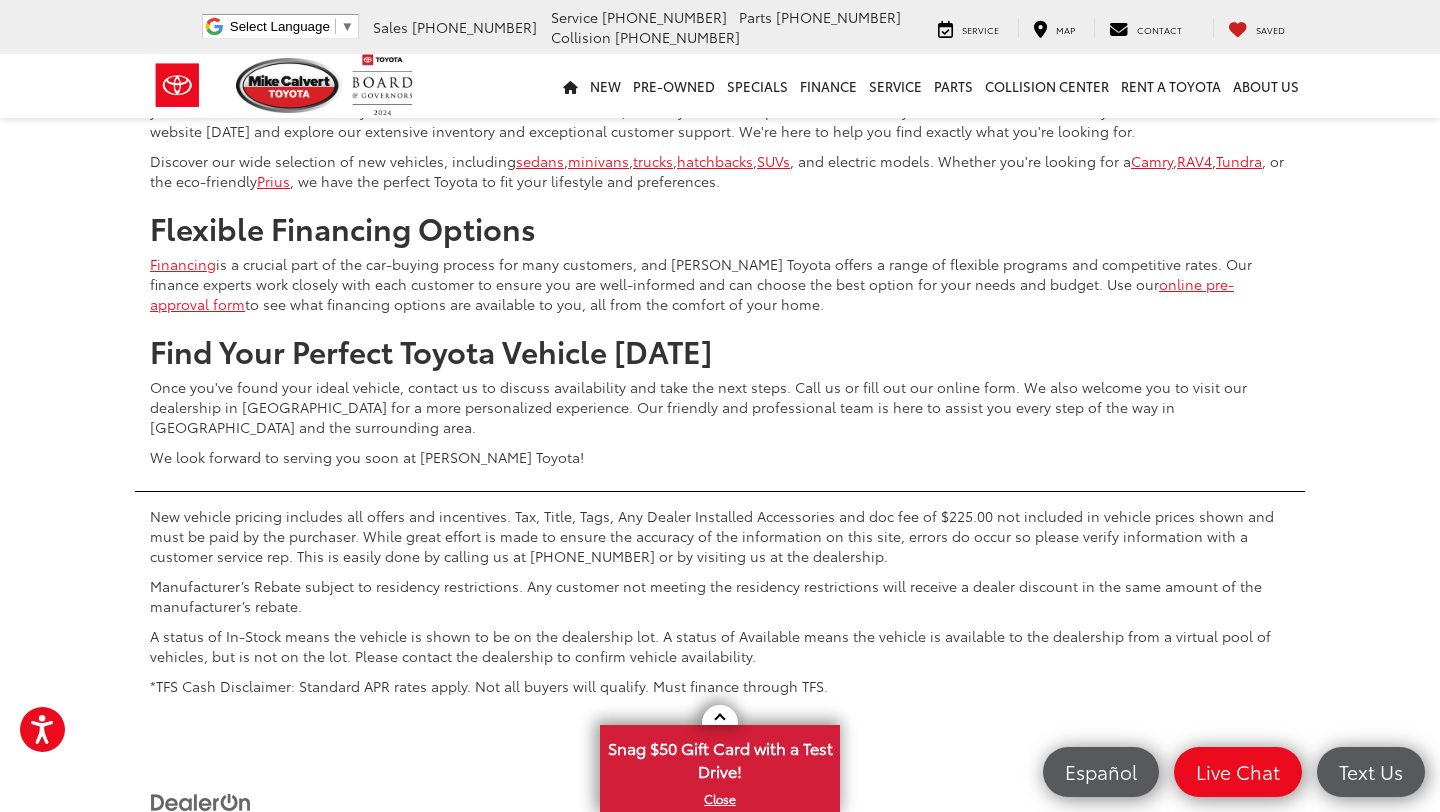 click on "2" at bounding box center [1114, -41] 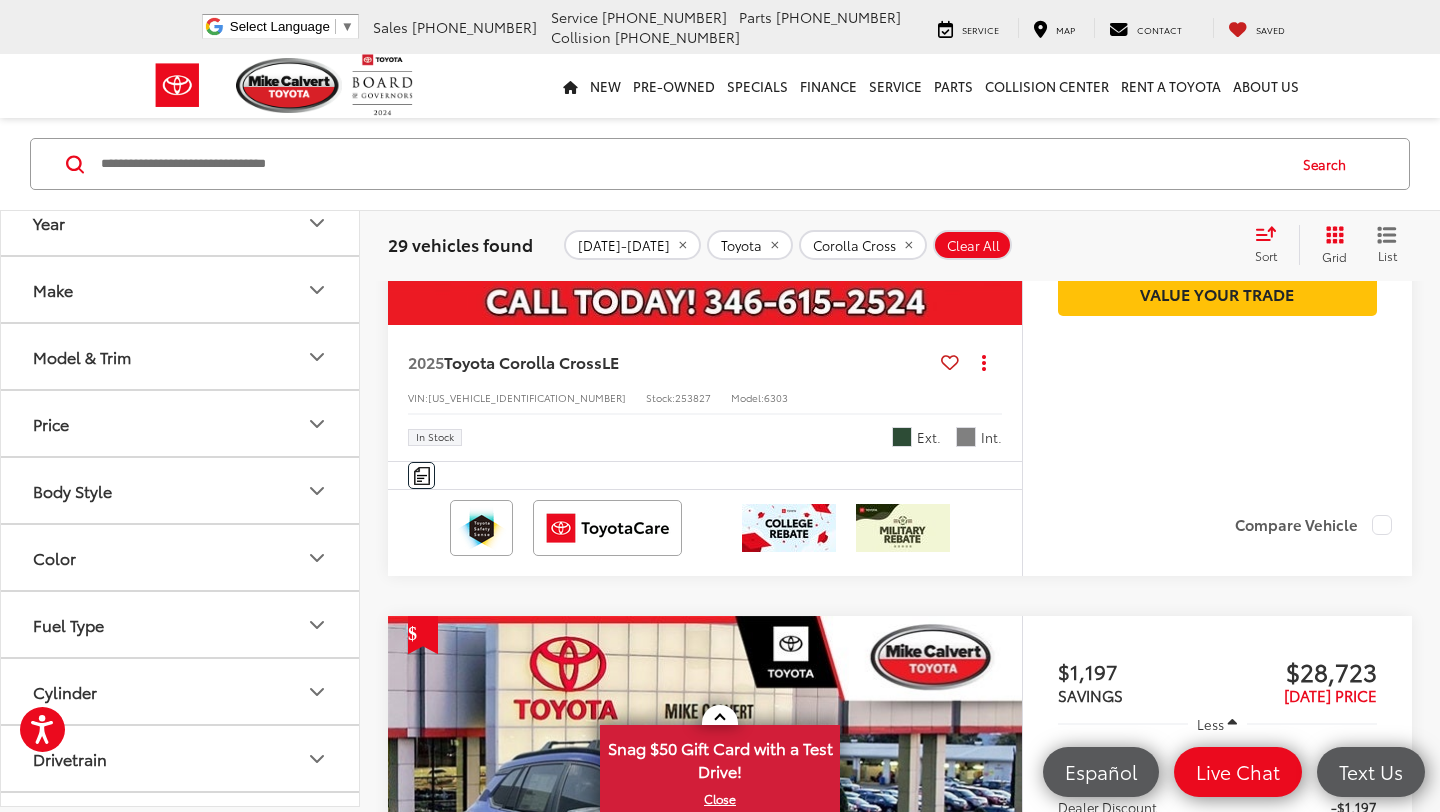 scroll, scrollTop: 3826, scrollLeft: 0, axis: vertical 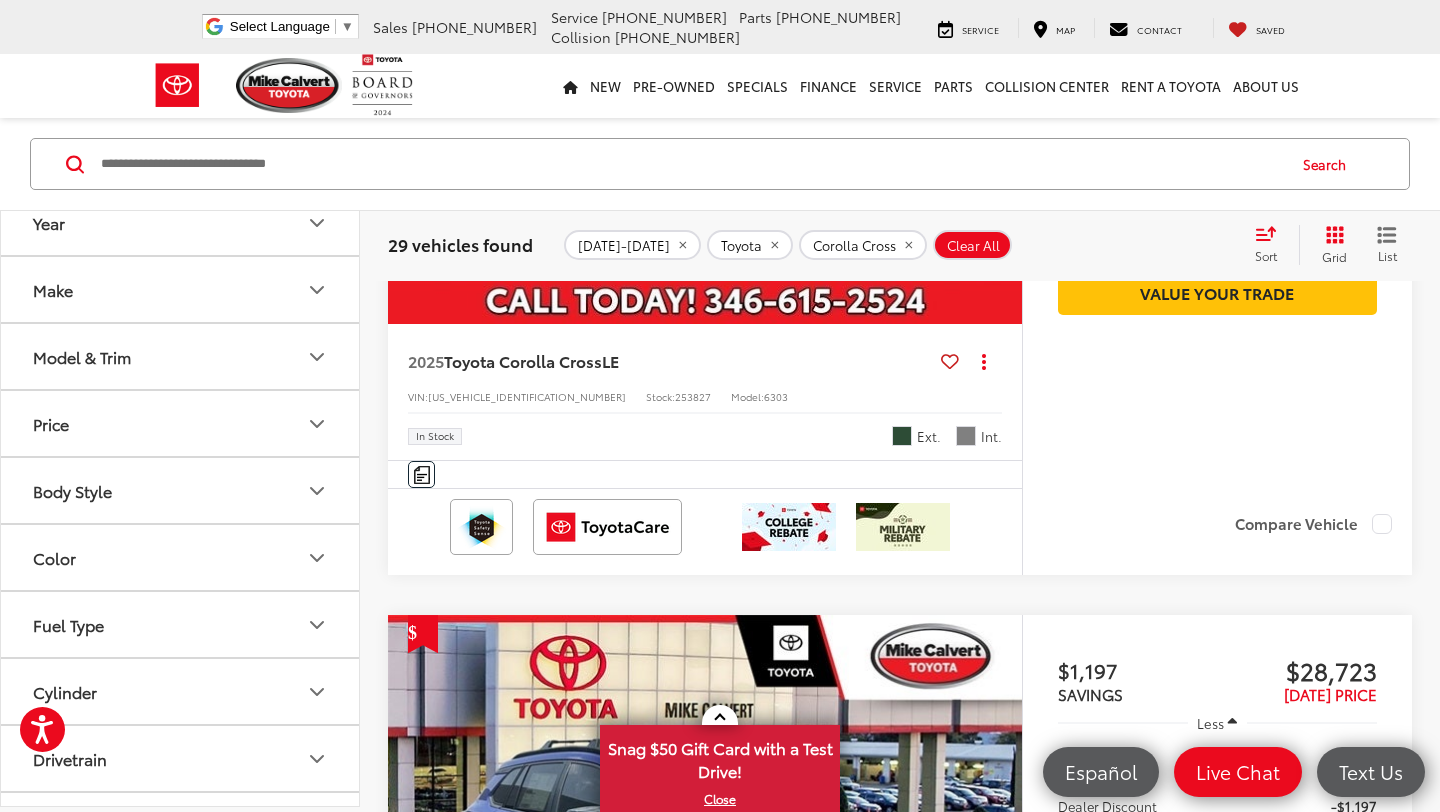 click at bounding box center [705, 86] 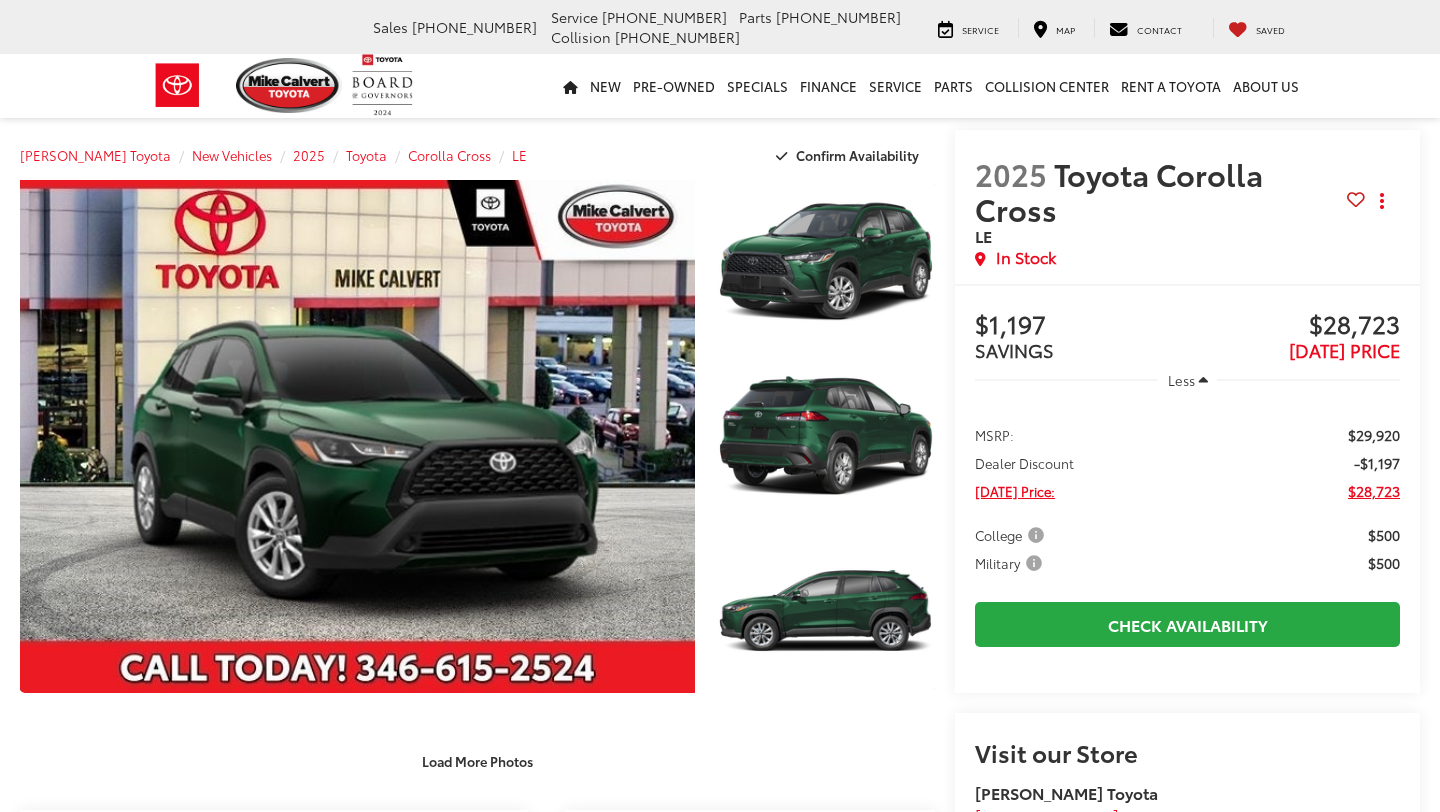 scroll, scrollTop: 0, scrollLeft: 0, axis: both 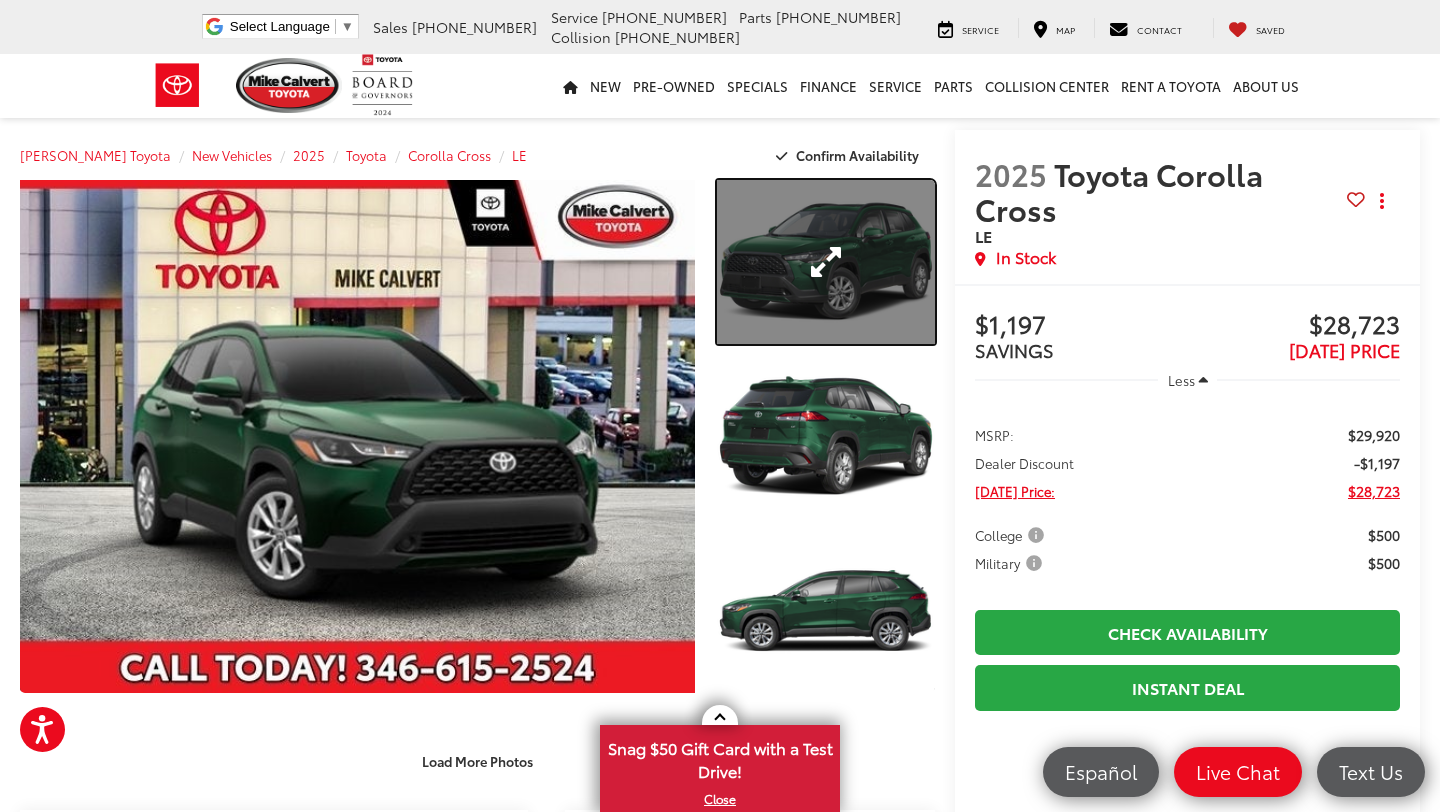 click at bounding box center [826, 262] 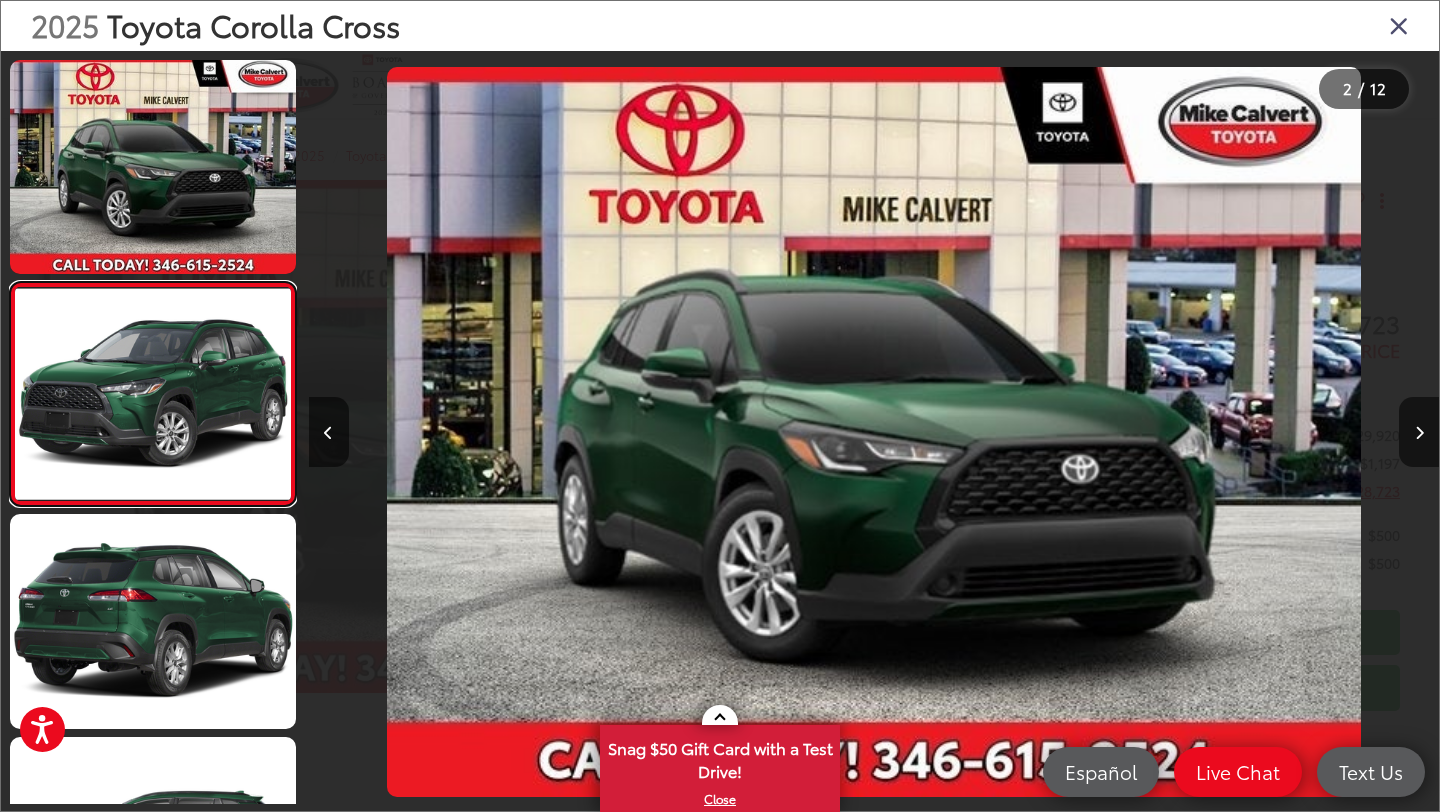 scroll, scrollTop: 0, scrollLeft: 63, axis: horizontal 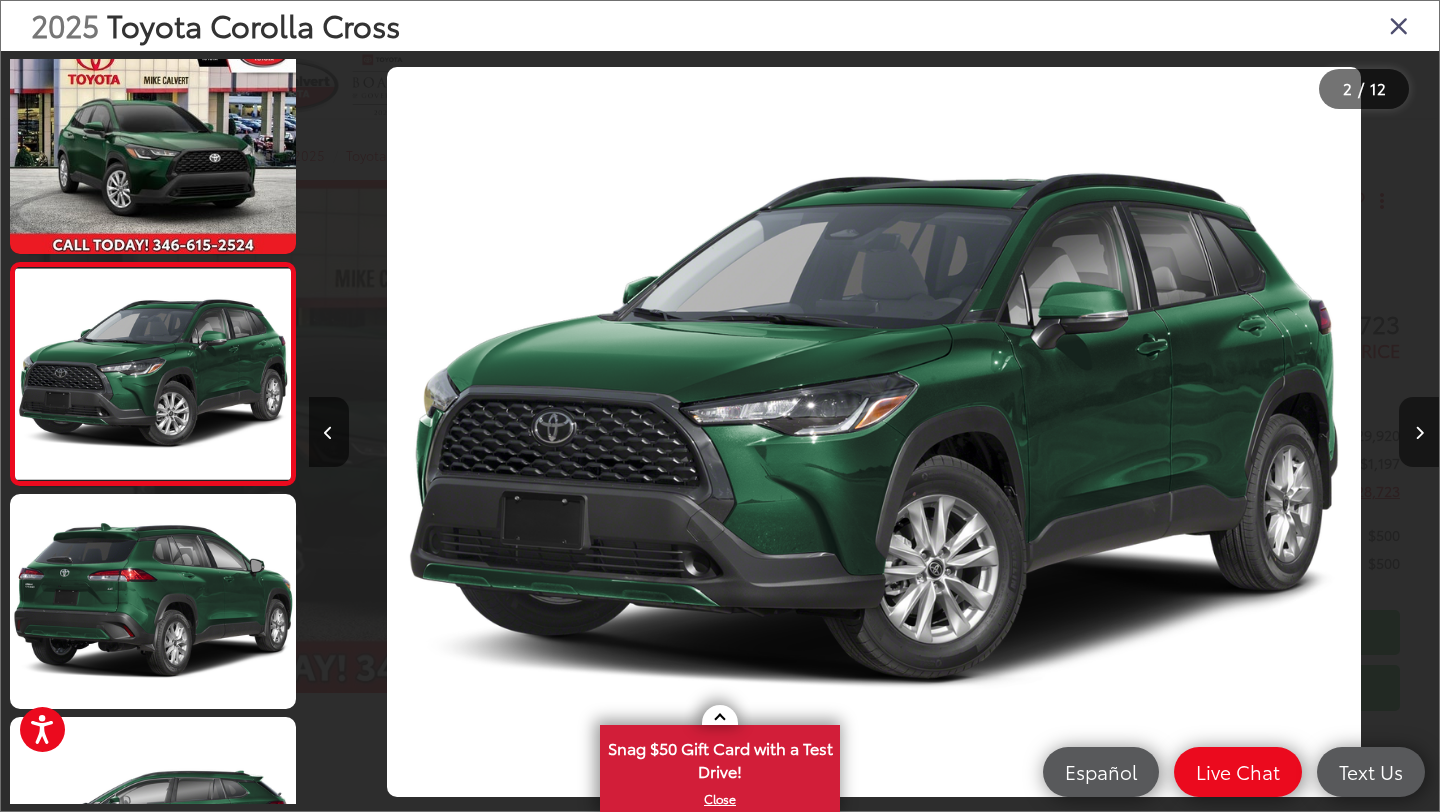 click at bounding box center (1419, 432) 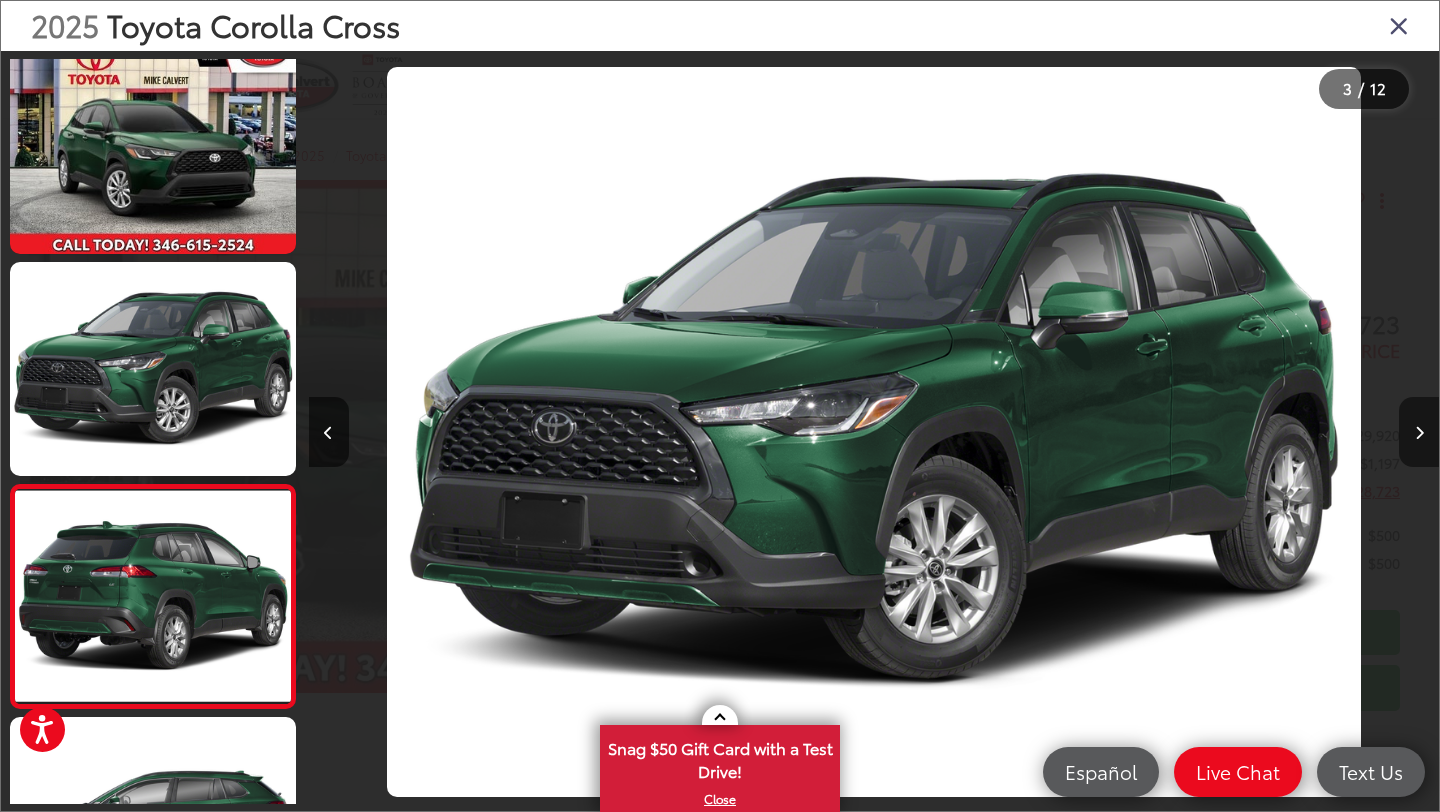 scroll, scrollTop: 0, scrollLeft: 1194, axis: horizontal 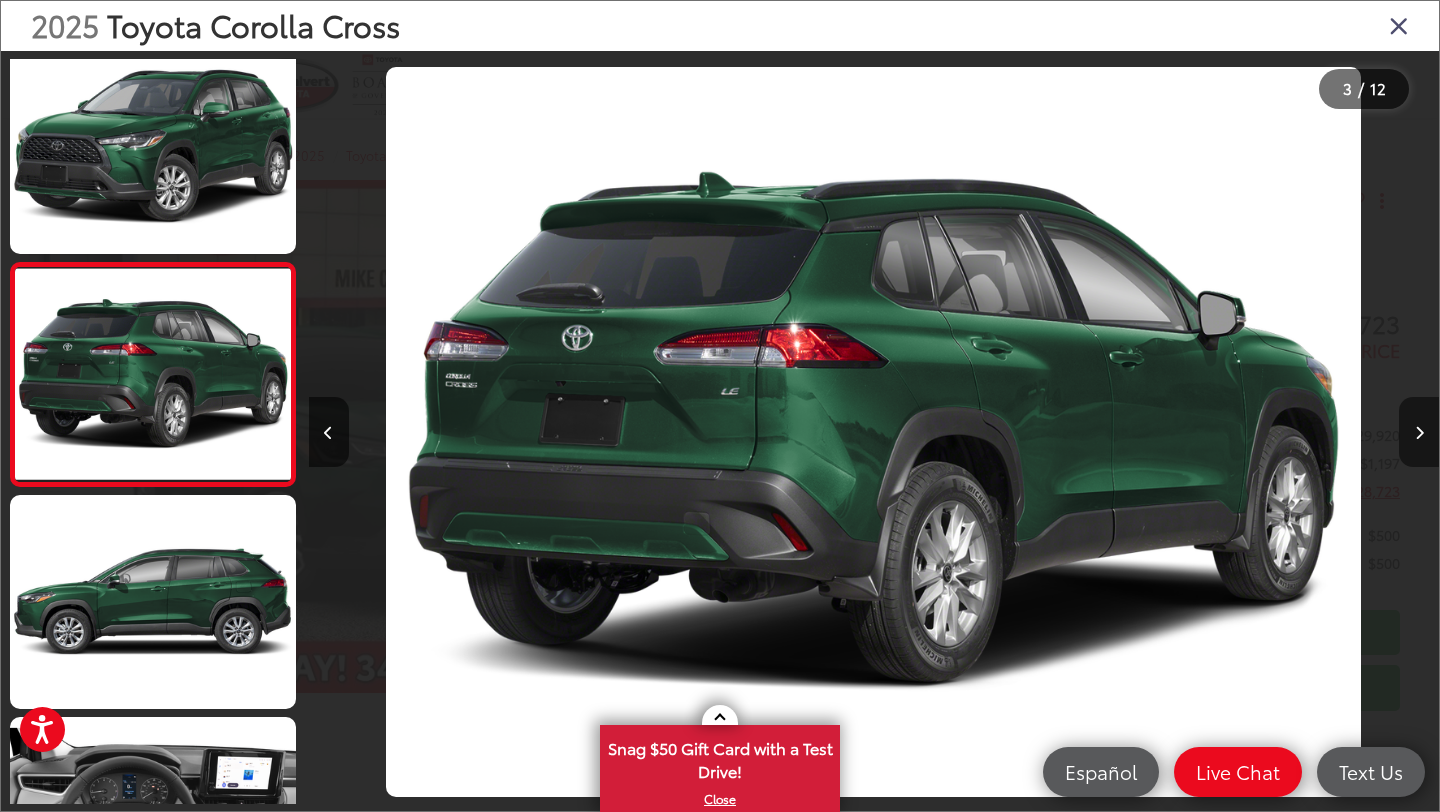 click at bounding box center (1419, 432) 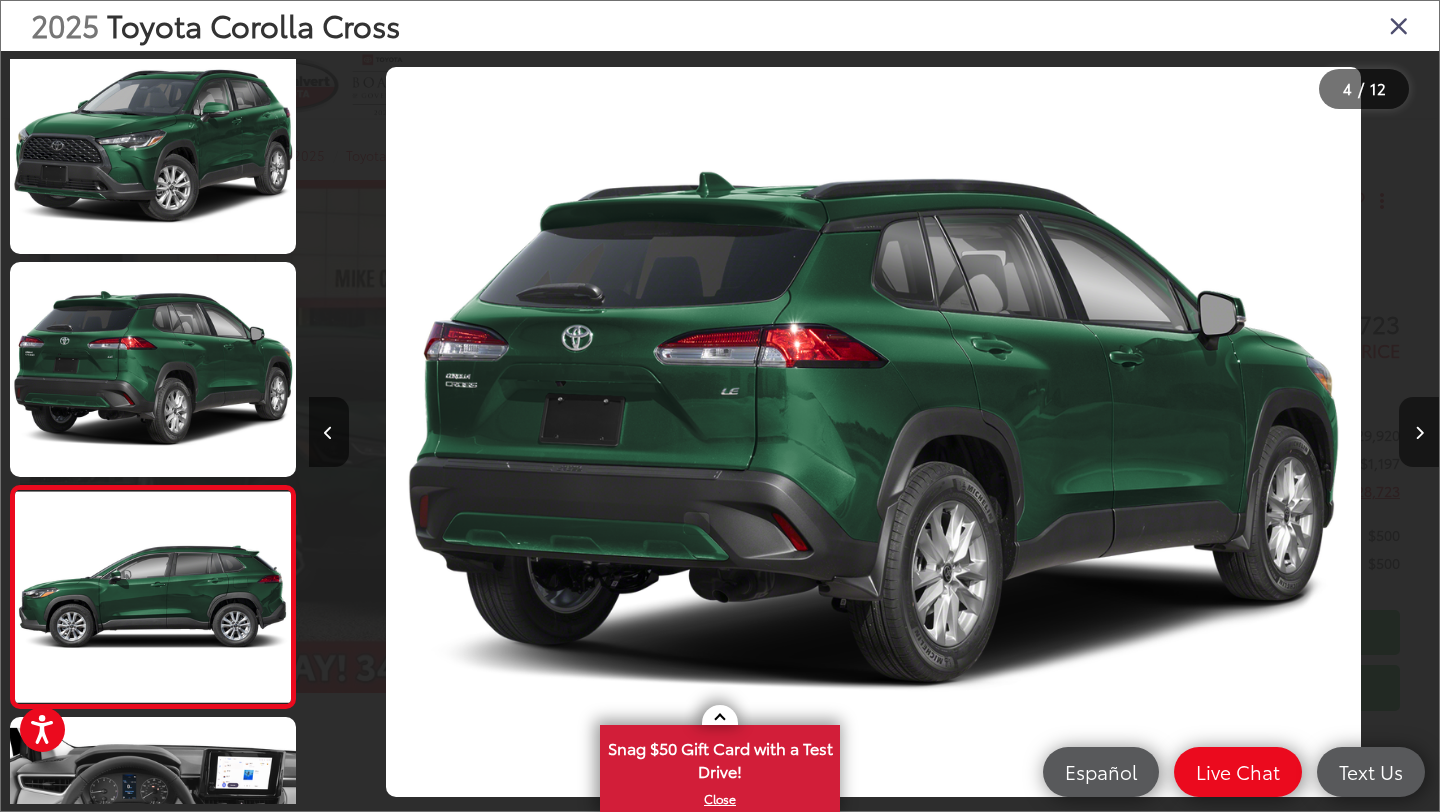 scroll, scrollTop: 0, scrollLeft: 2523, axis: horizontal 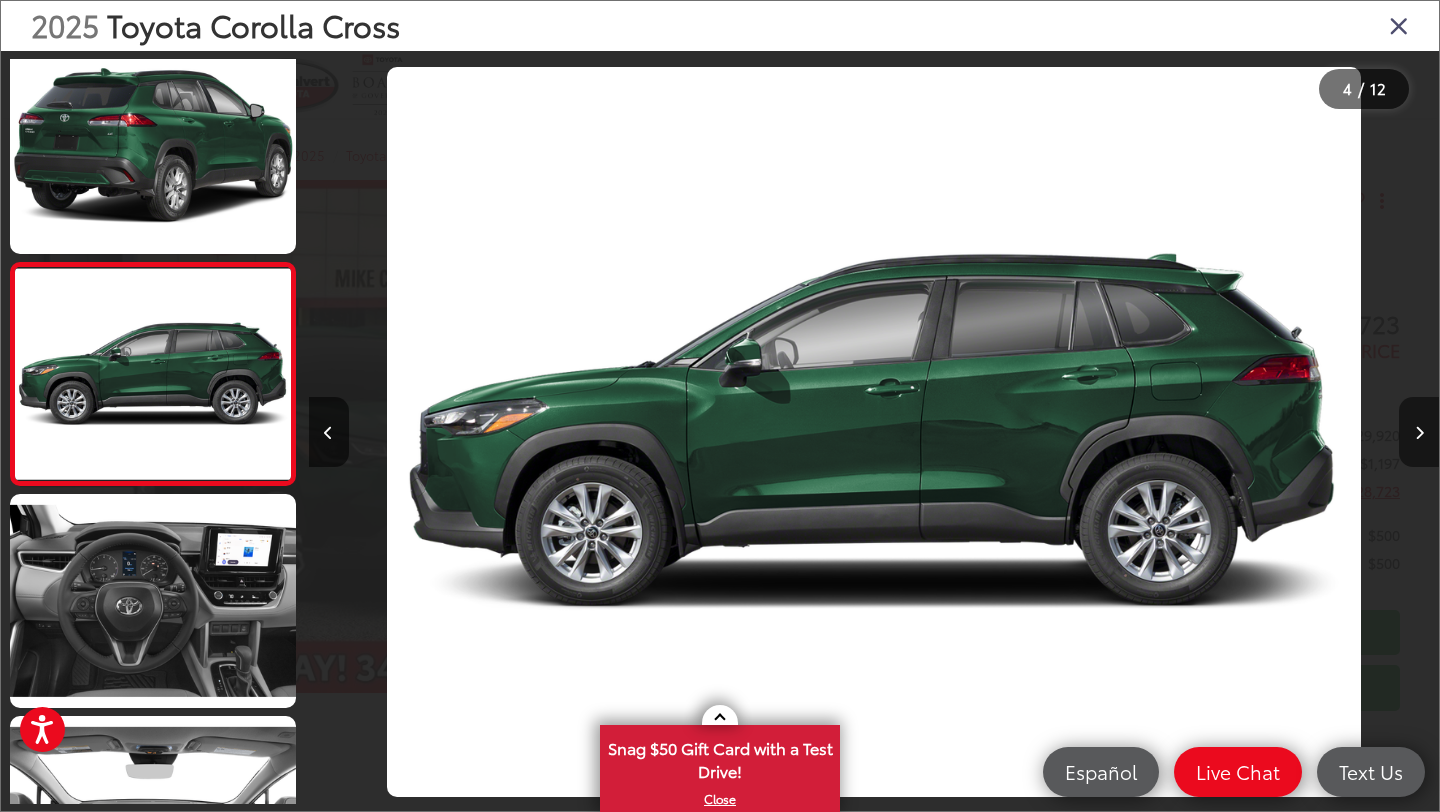 click at bounding box center (1419, 432) 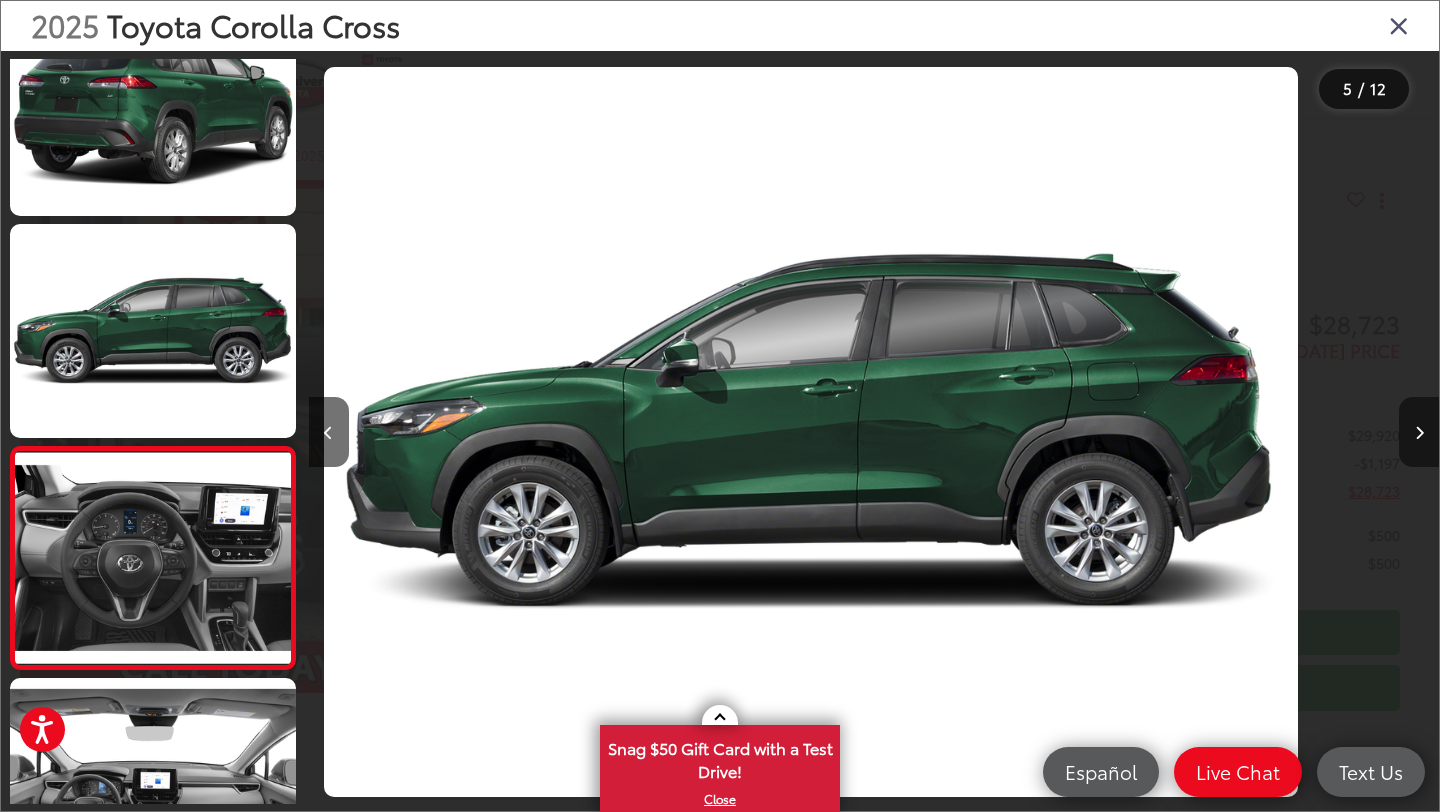scroll, scrollTop: 585, scrollLeft: 0, axis: vertical 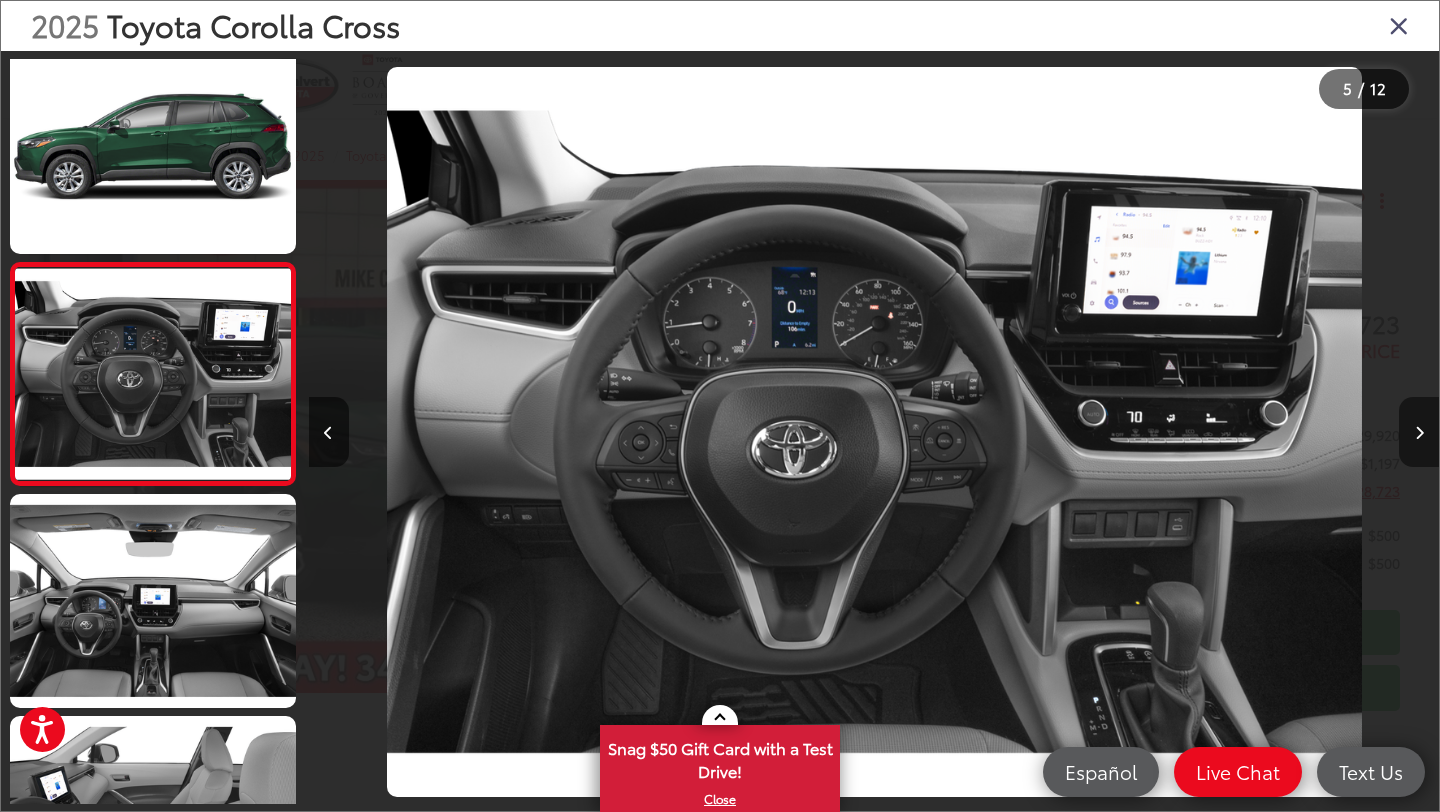 click at bounding box center (1419, 432) 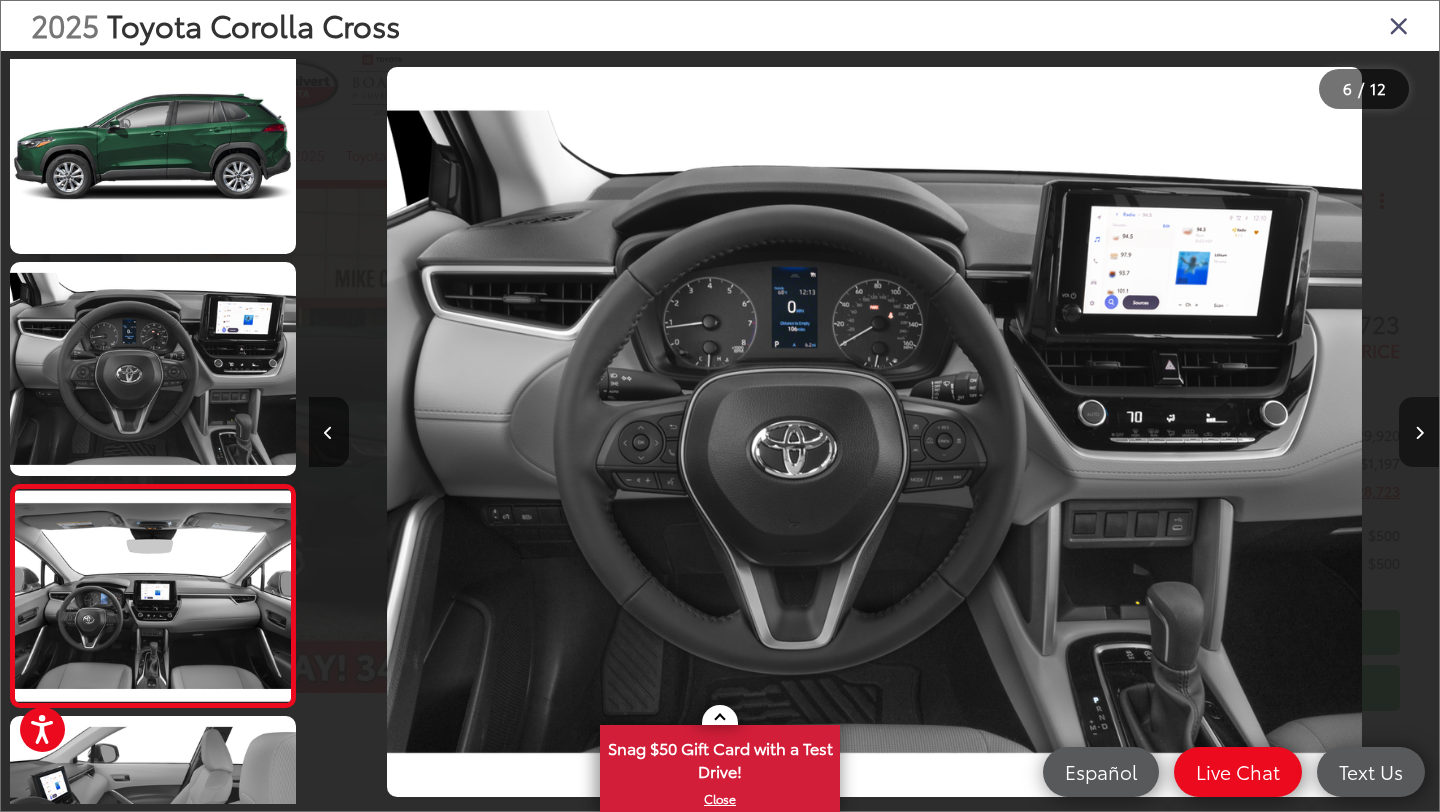 scroll, scrollTop: 0, scrollLeft: 4747, axis: horizontal 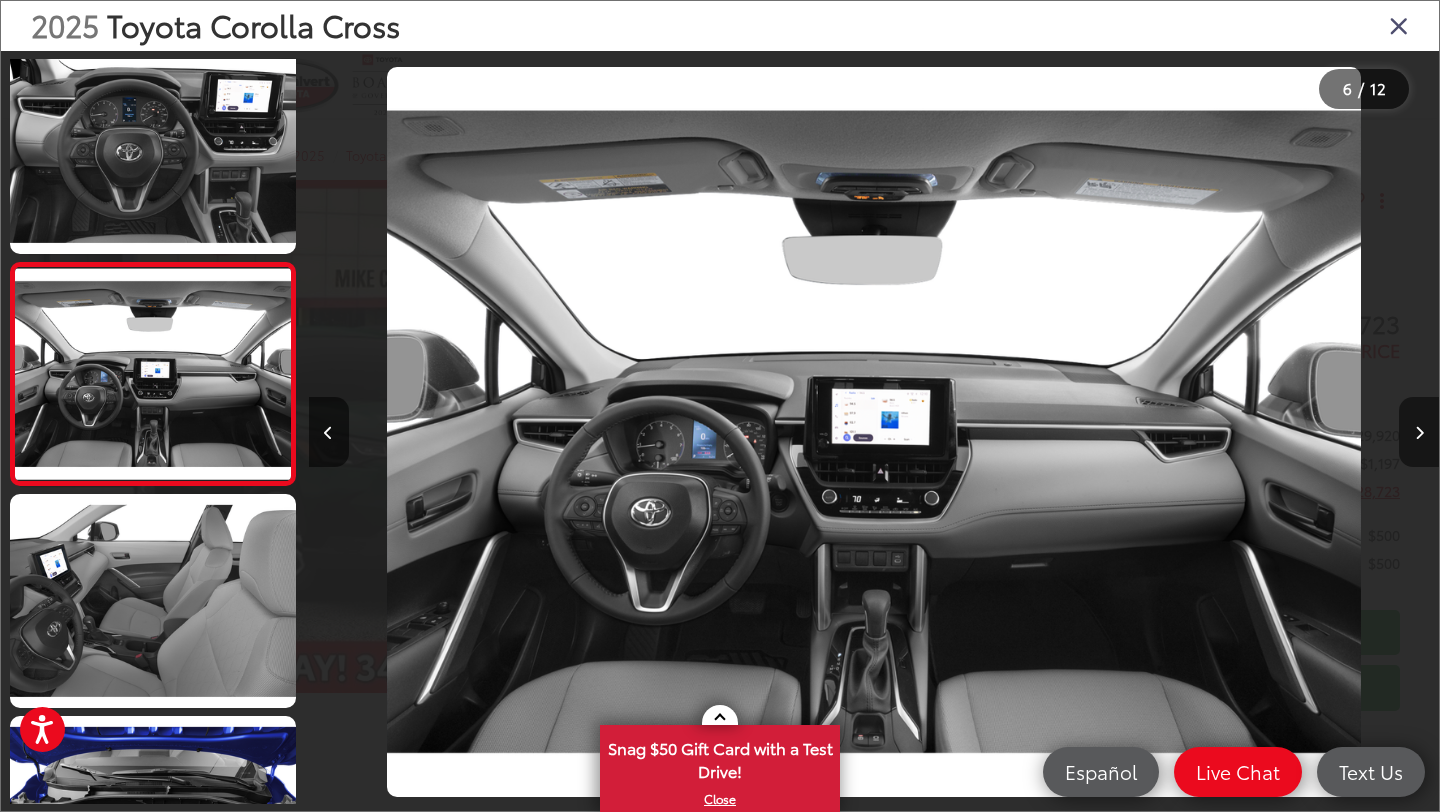 click at bounding box center [1419, 432] 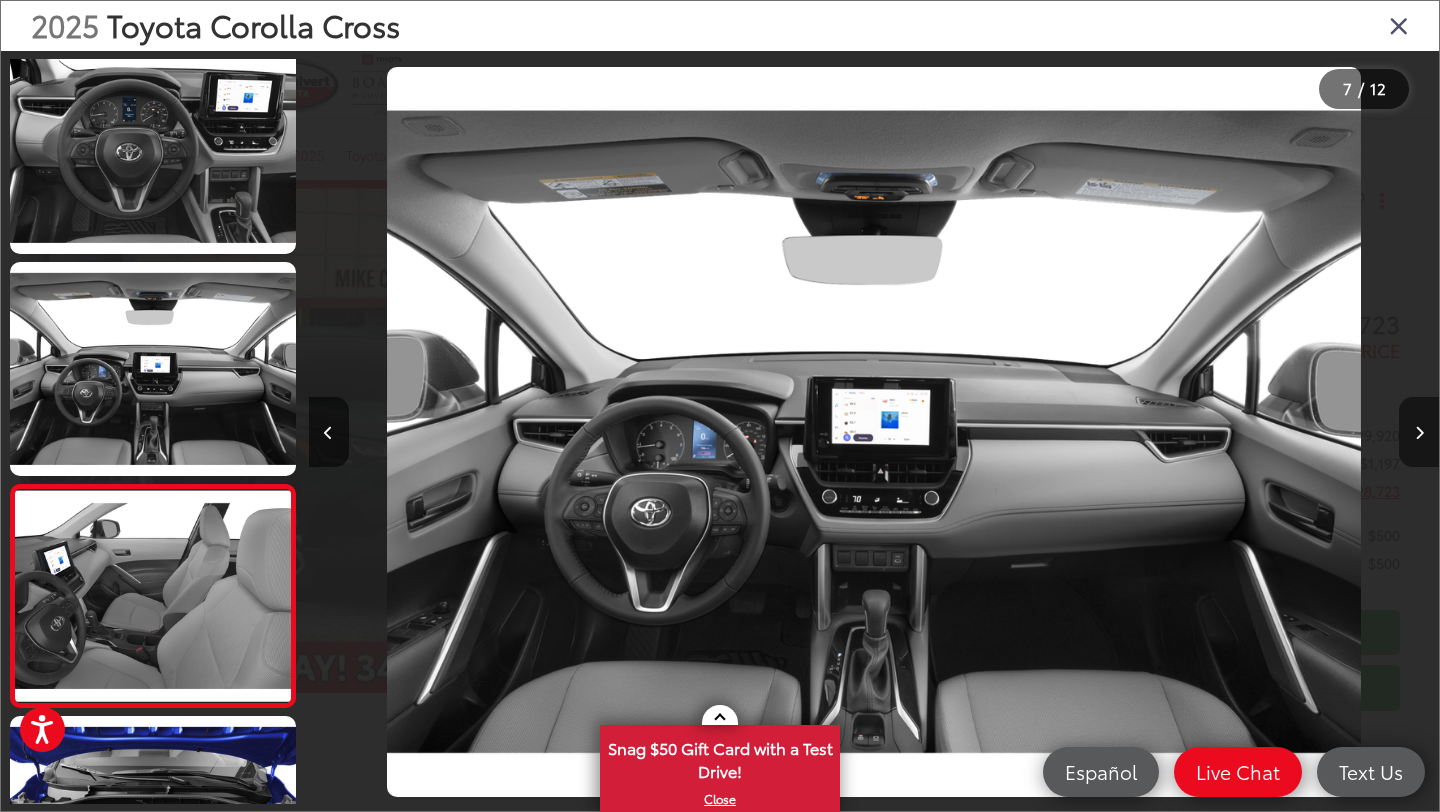 scroll, scrollTop: 0, scrollLeft: 5914, axis: horizontal 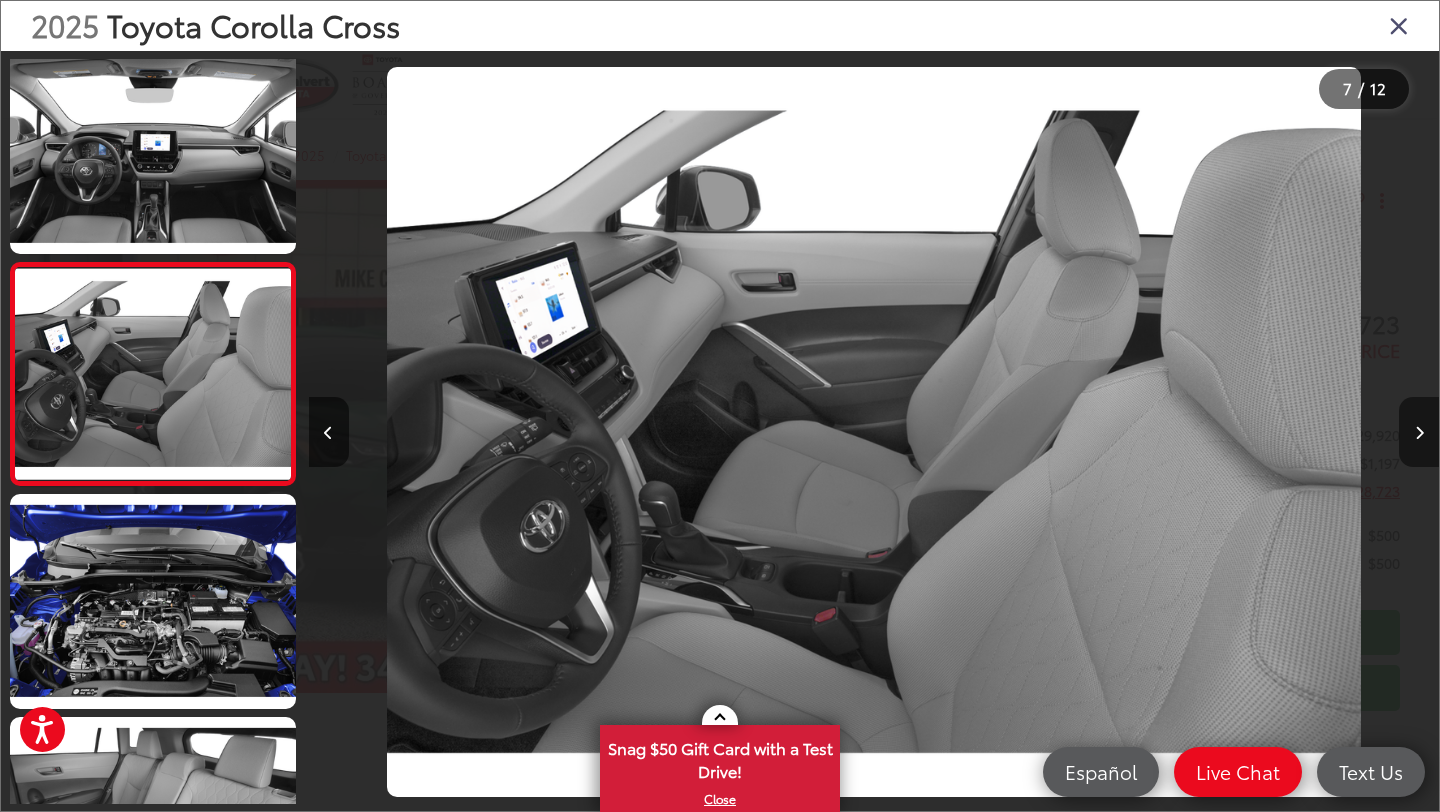 click at bounding box center (1419, 432) 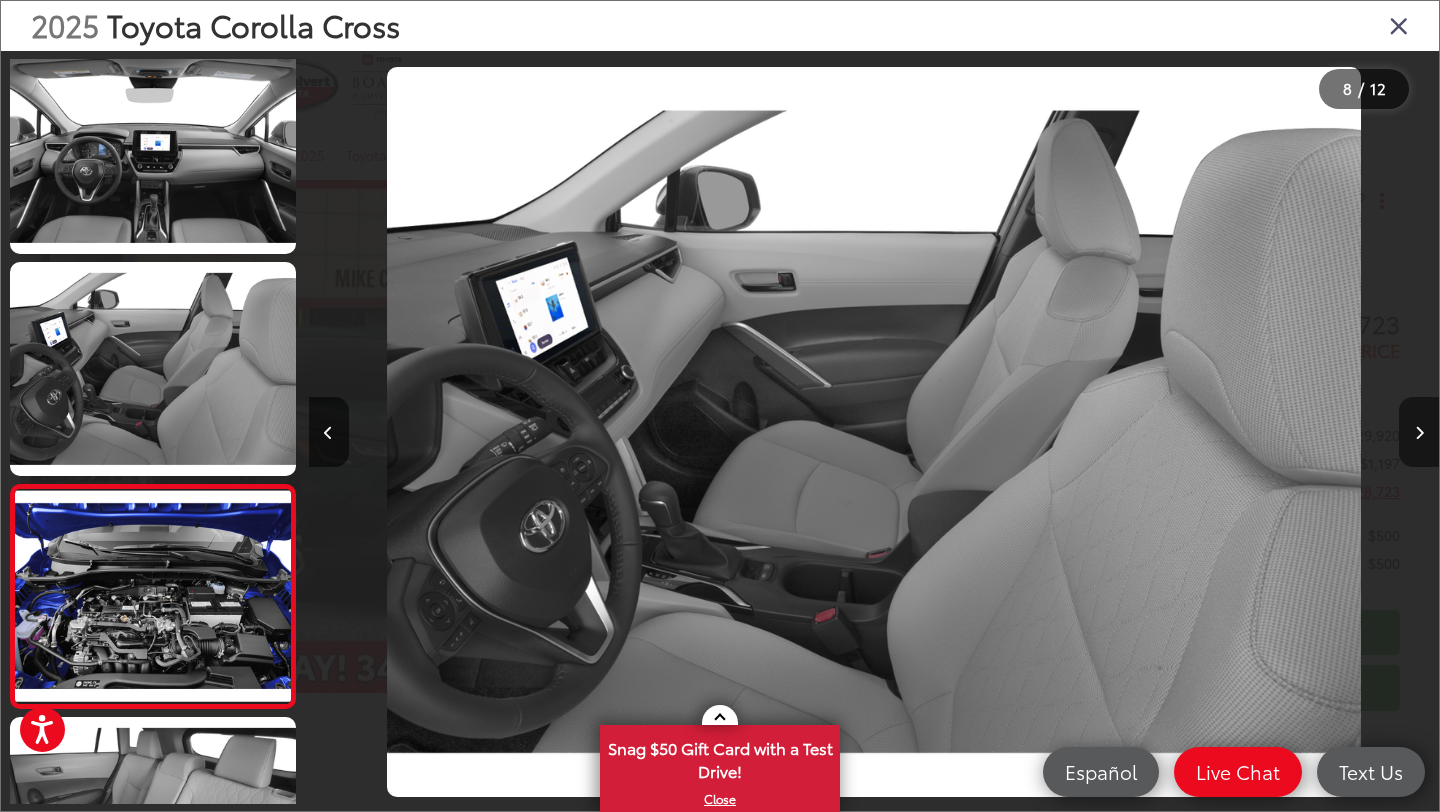 scroll, scrollTop: 0, scrollLeft: 7008, axis: horizontal 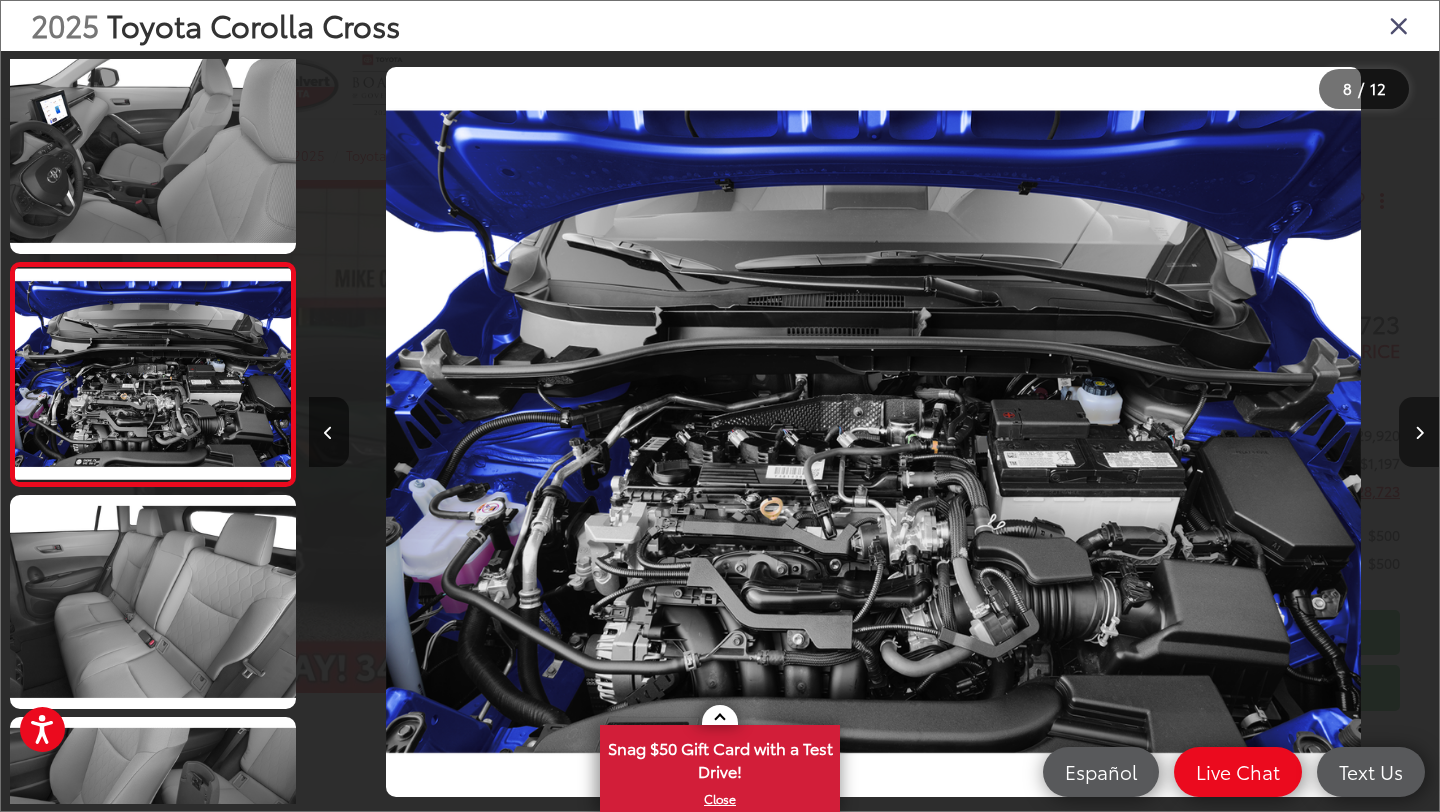 click at bounding box center (1419, 432) 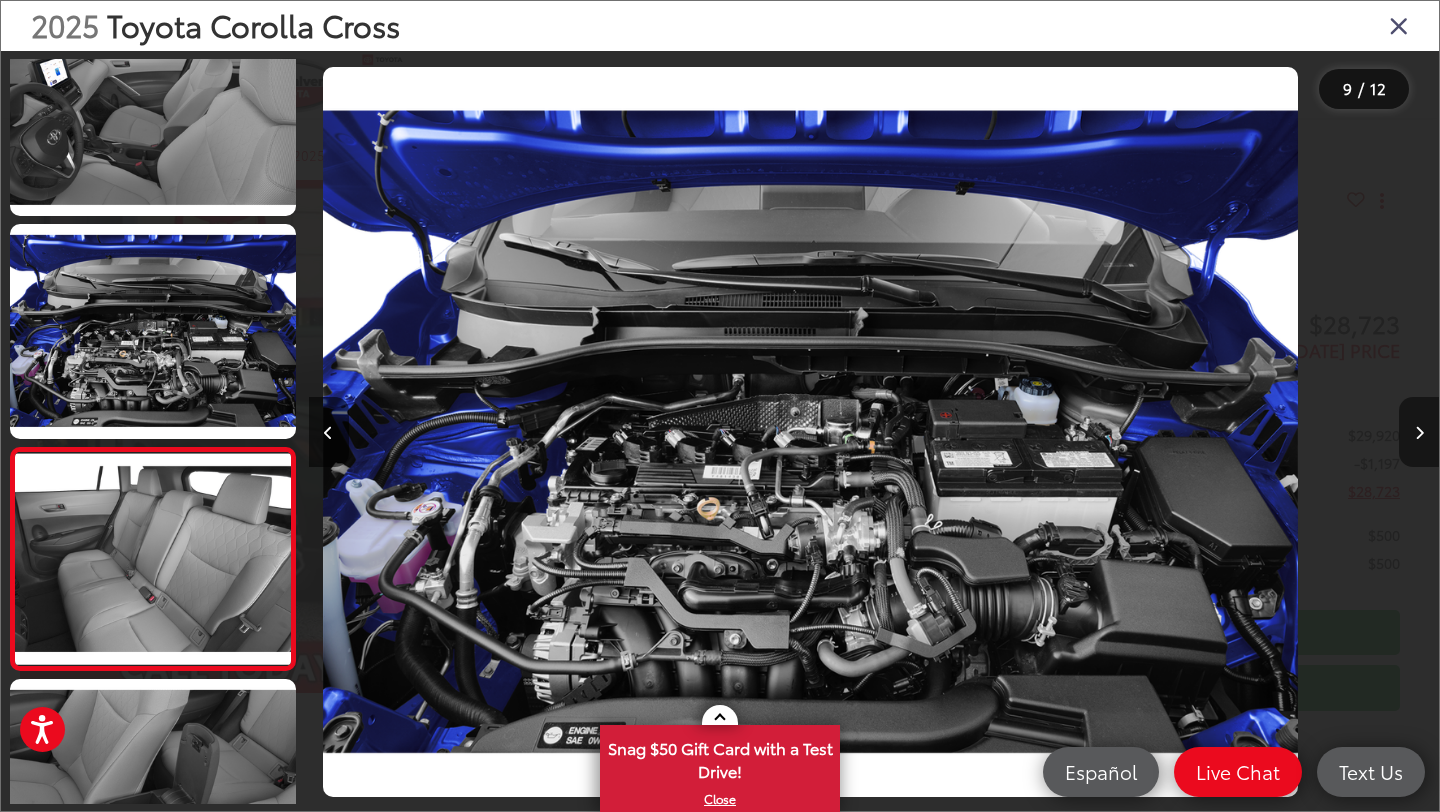 scroll, scrollTop: 1508, scrollLeft: 0, axis: vertical 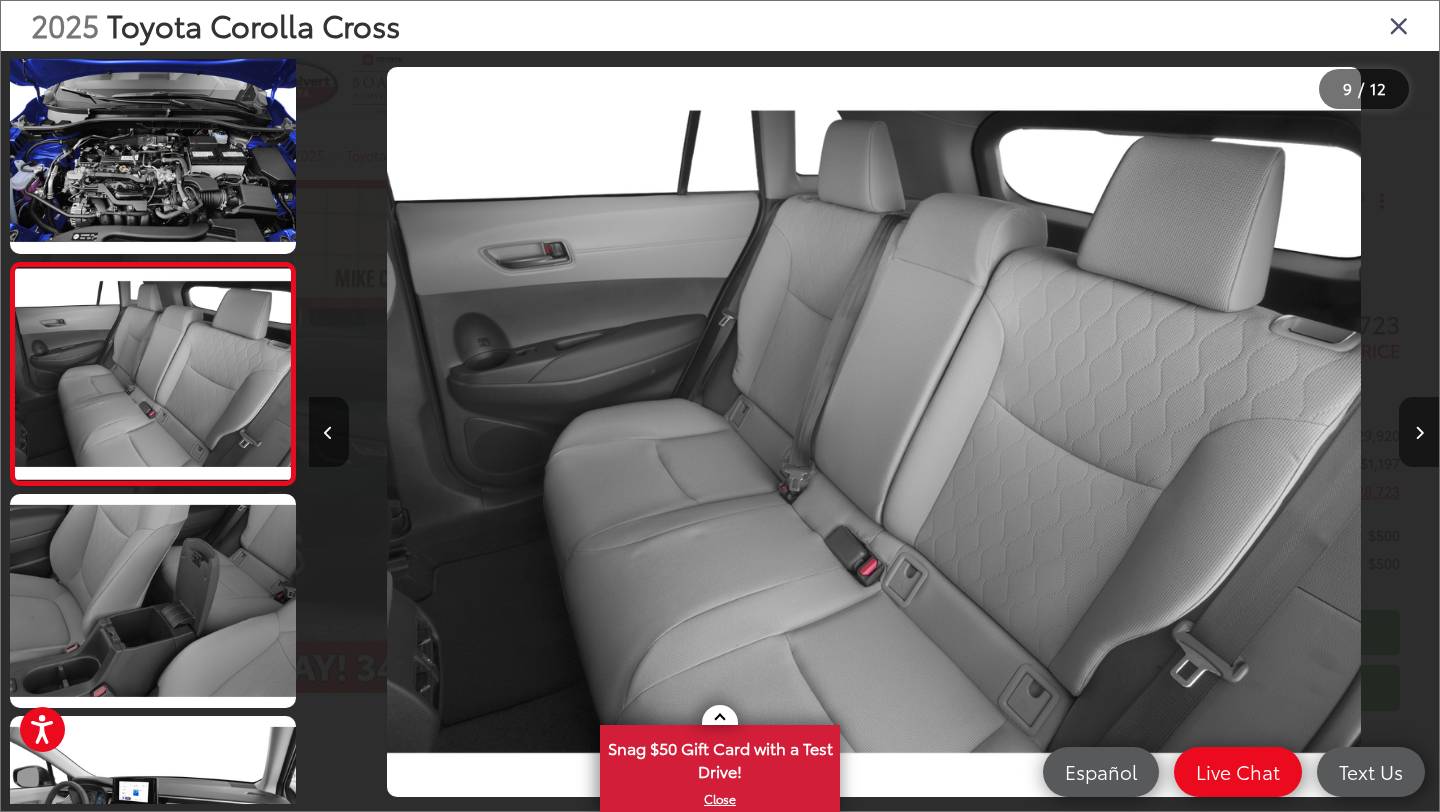 click at bounding box center [1419, 432] 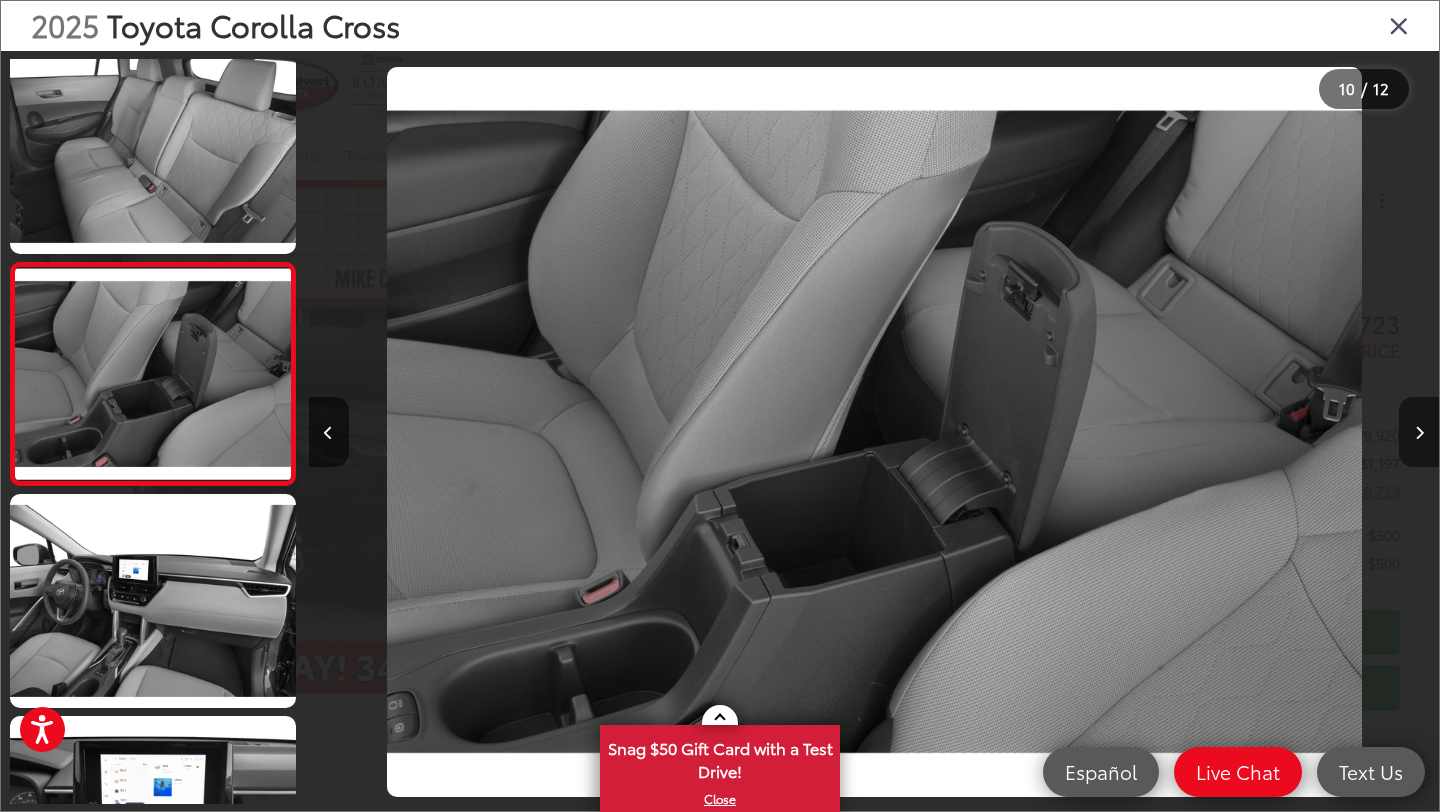 click at bounding box center [1419, 432] 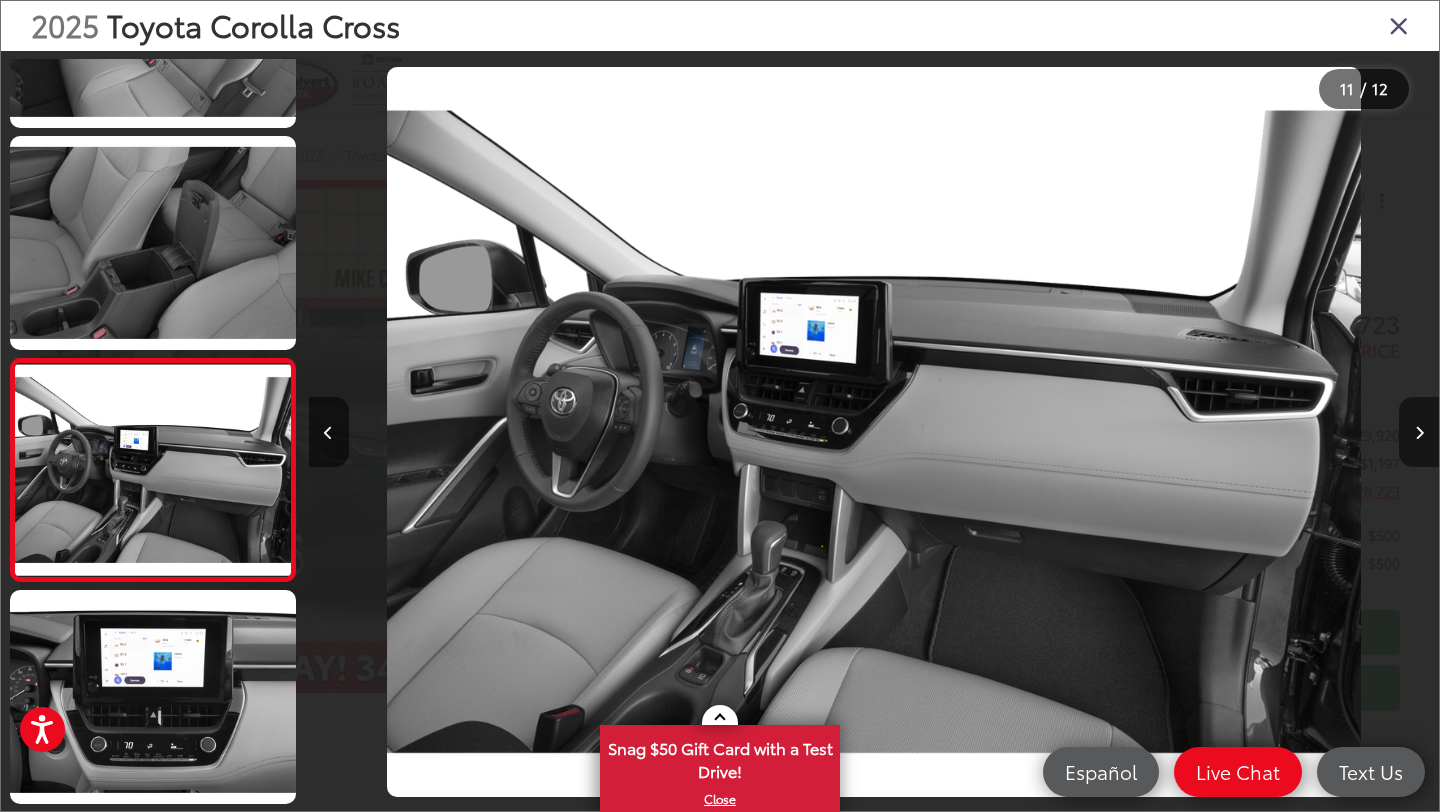click at bounding box center [1419, 432] 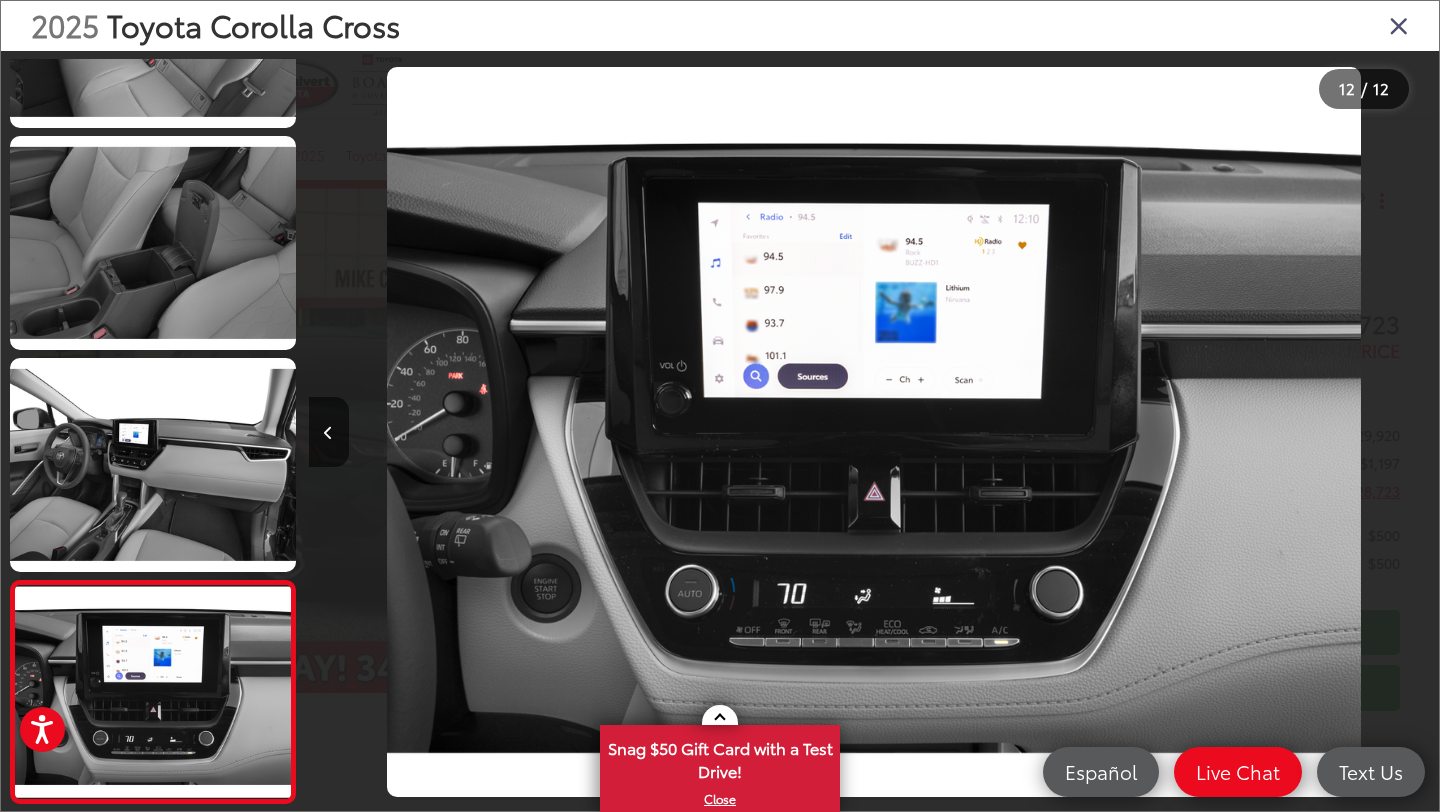 click at bounding box center (1297, 432) 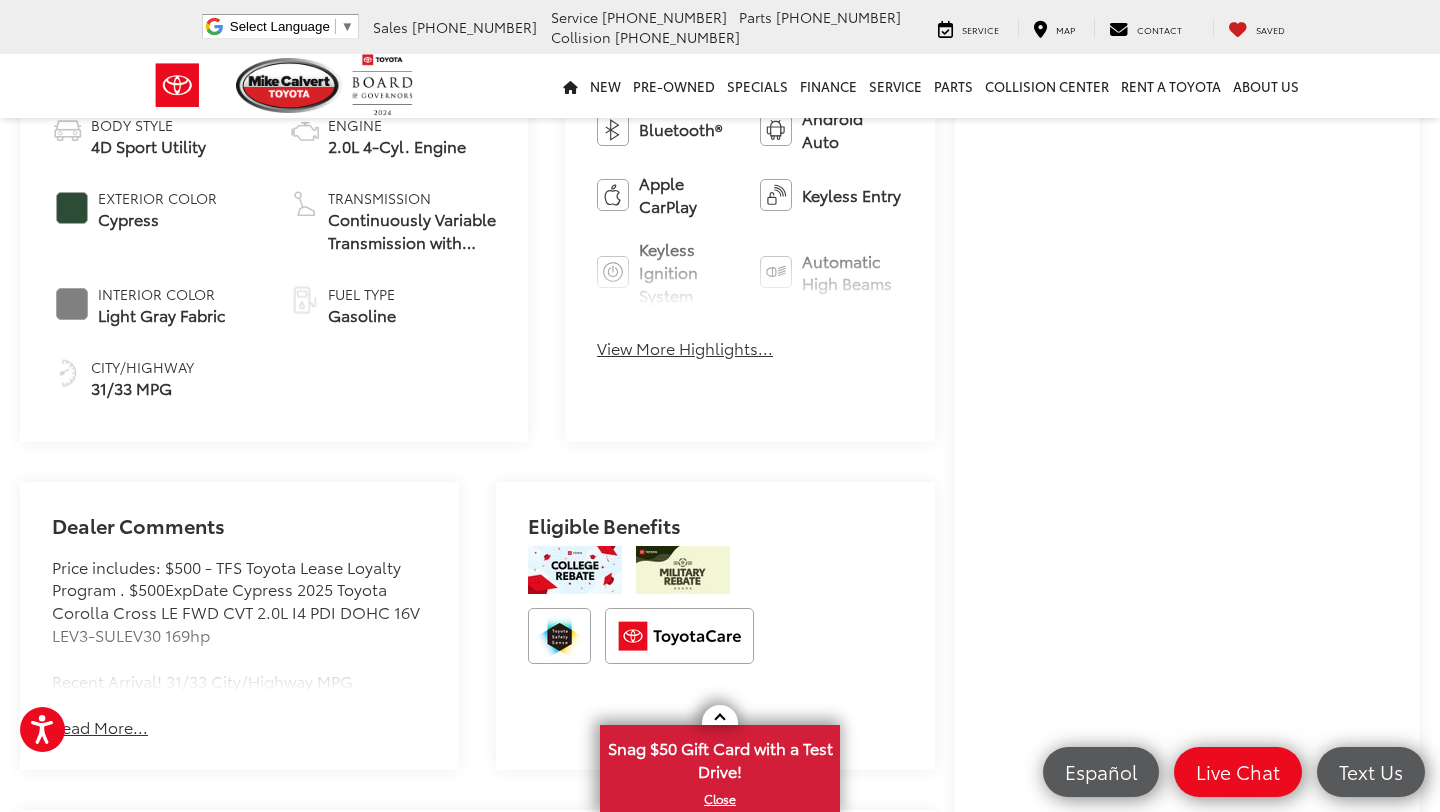 click on "Price includes: $500 - TFS Toyota Lease Loyalty Program . $500ExpDate Cypress 2025 Toyota Corolla Cross LE FWD CVT 2.0L I4 PDI DOHC 16V LEV3-SULEV30 169hp Recent Arrival! 31/33 City/Highway MPG" at bounding box center (239, 624) 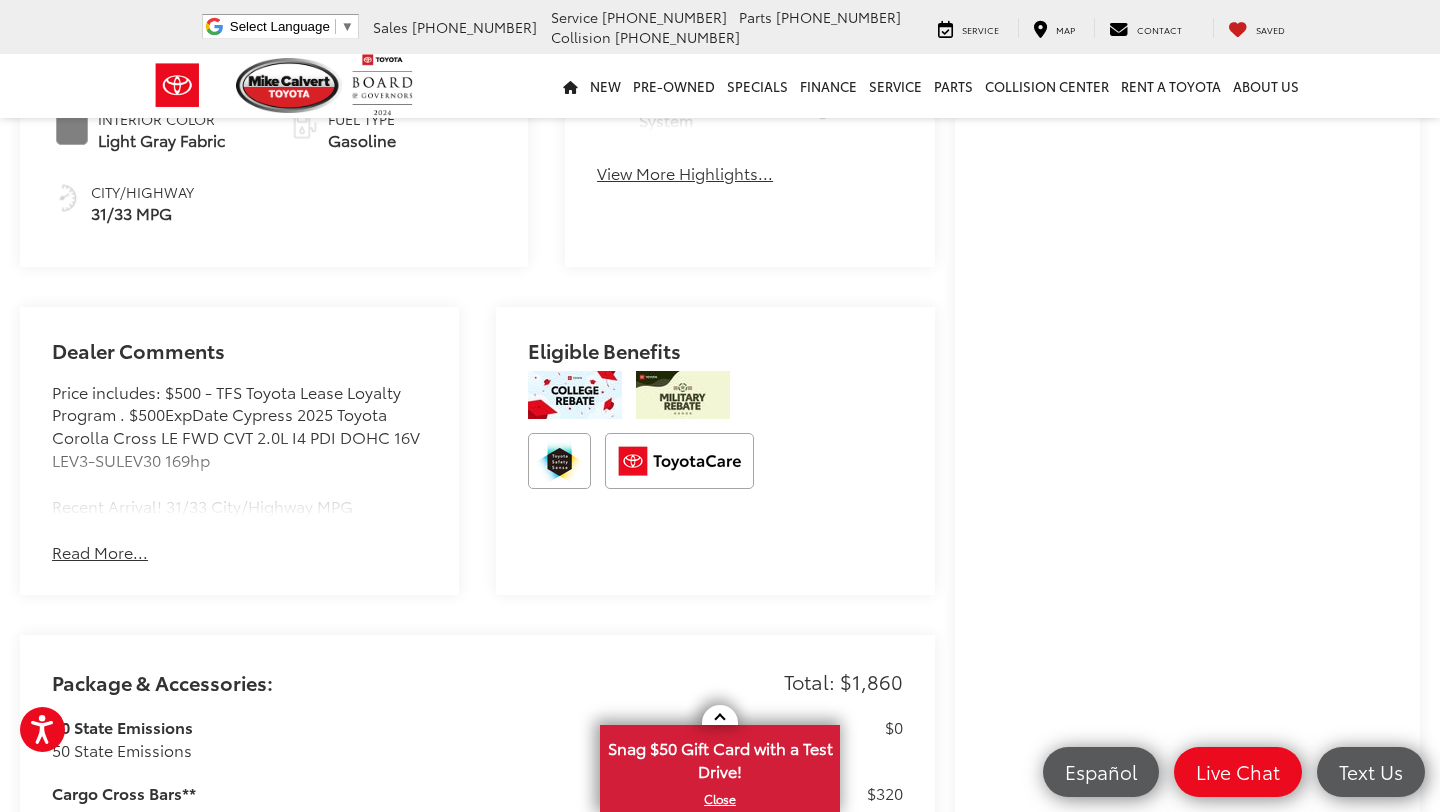 click on "Read More..." at bounding box center [100, 552] 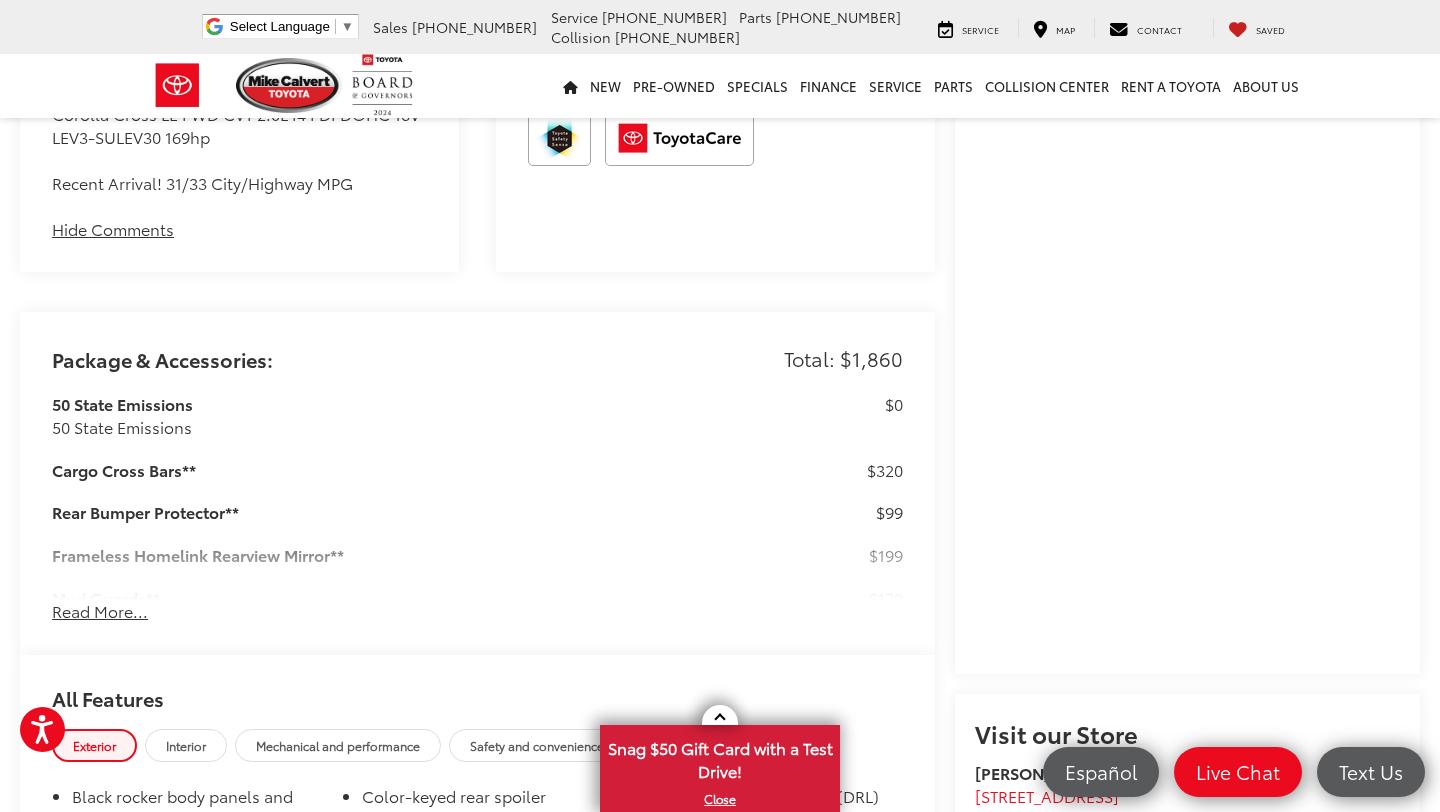 click on "Read More..." at bounding box center [100, 611] 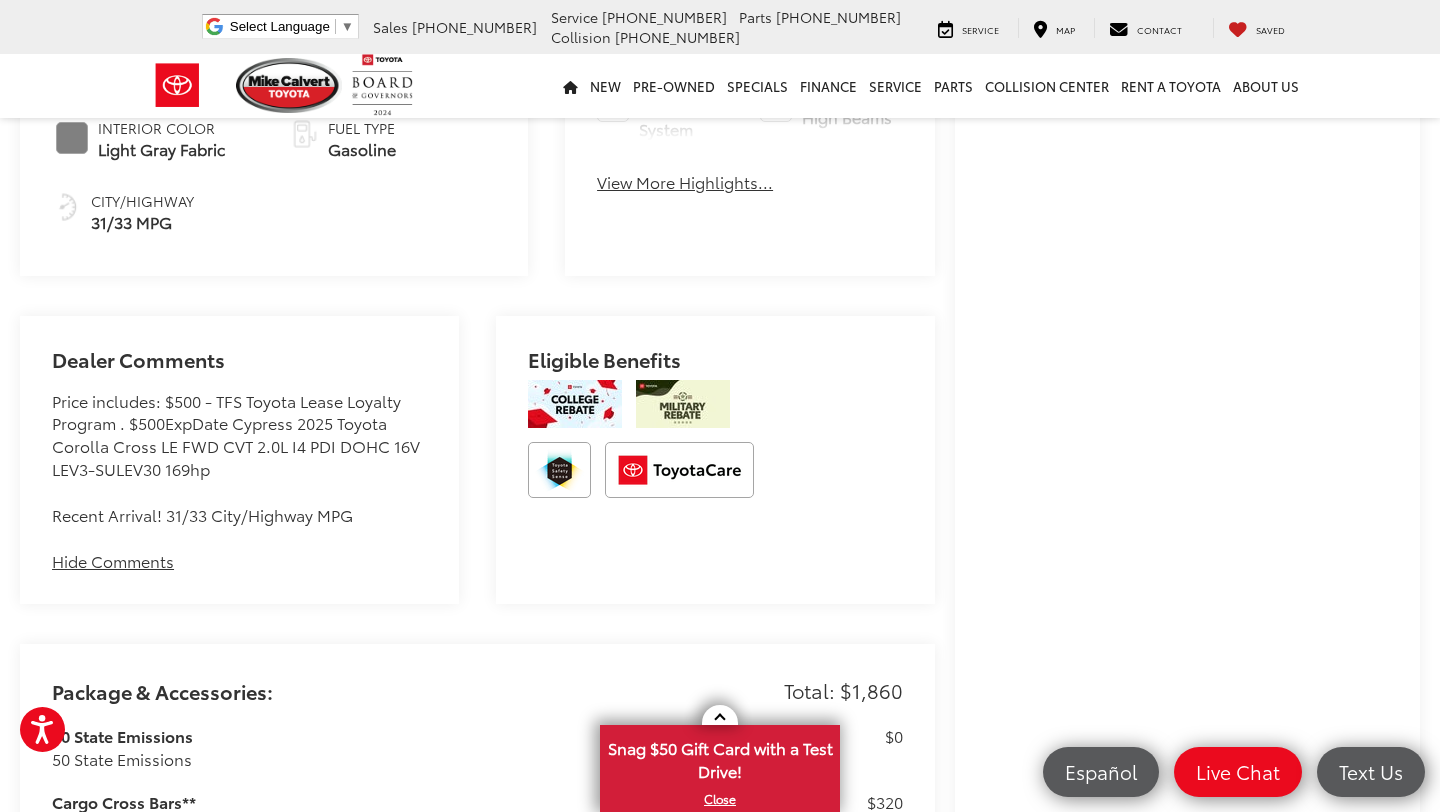 scroll, scrollTop: 991, scrollLeft: 0, axis: vertical 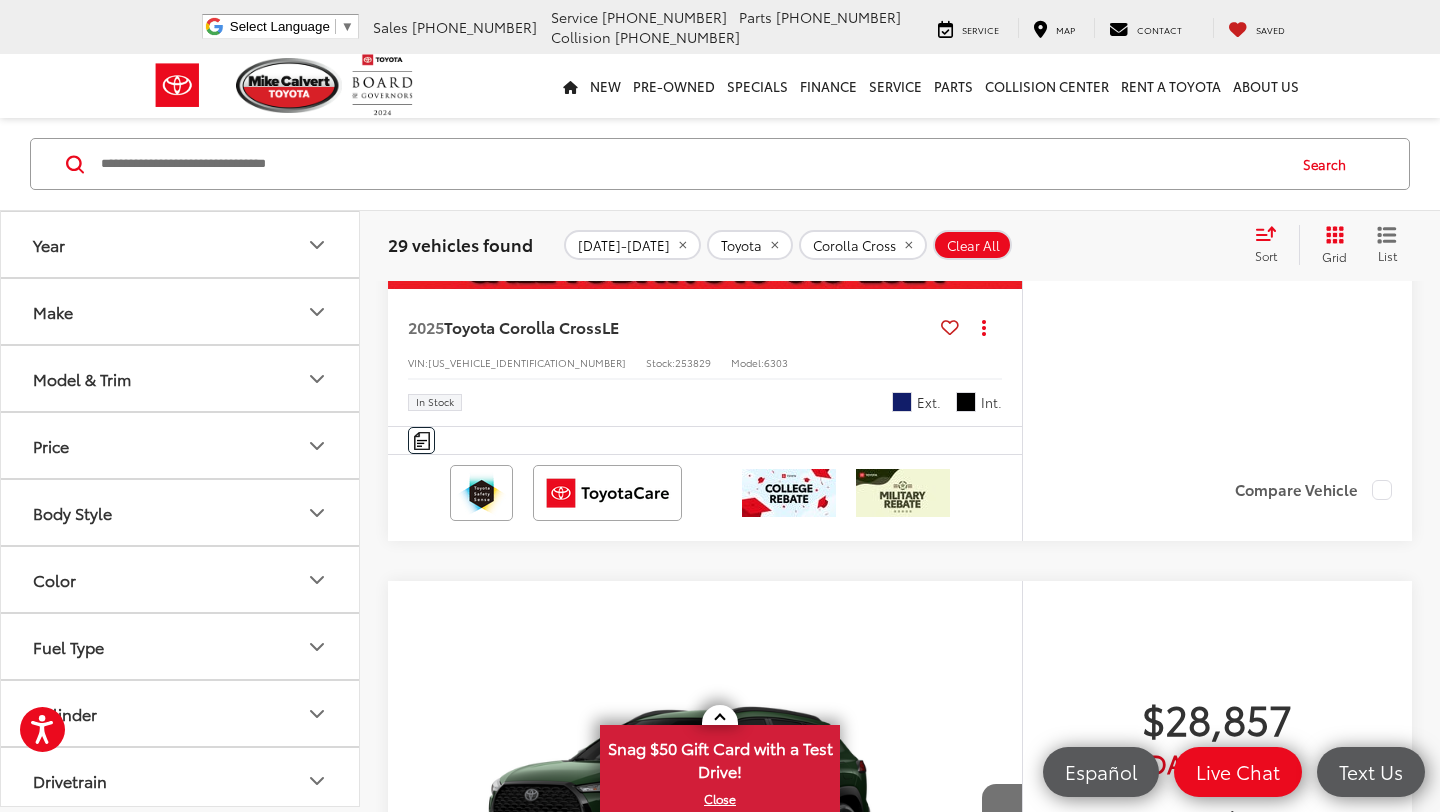 click at bounding box center [789, 493] 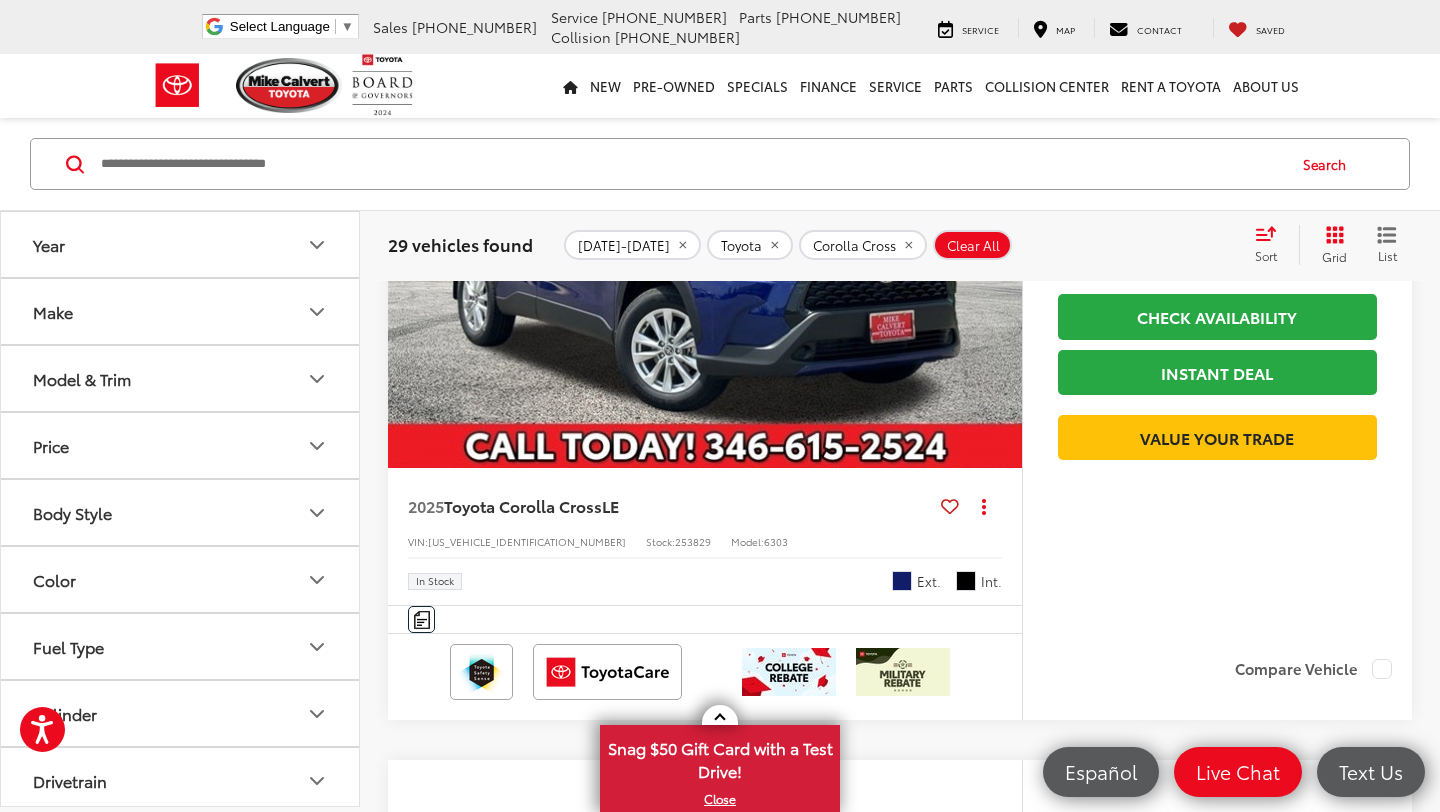 scroll, scrollTop: 4456, scrollLeft: 0, axis: vertical 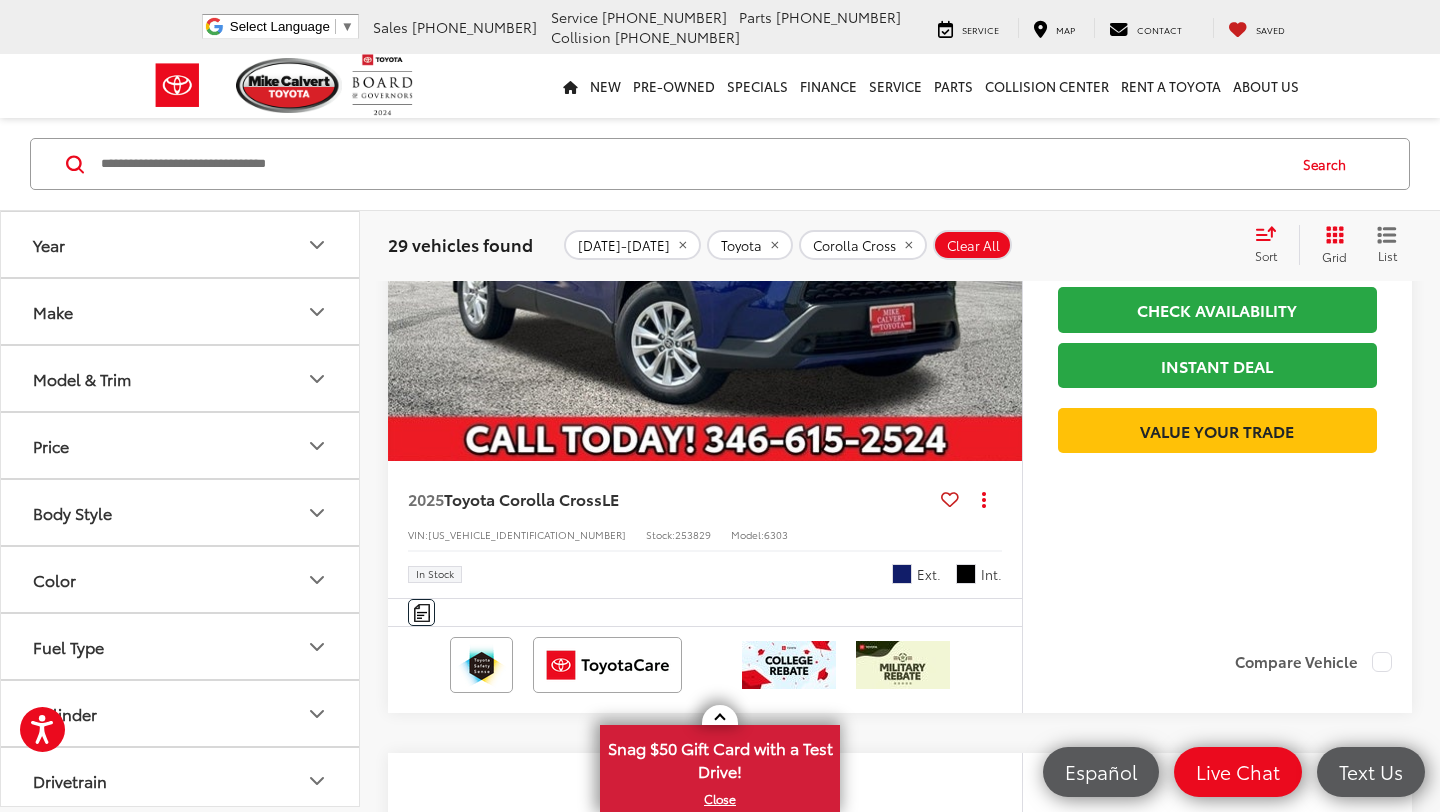 click on "Add. Available Toyota Offers:" at bounding box center [1167, 248] 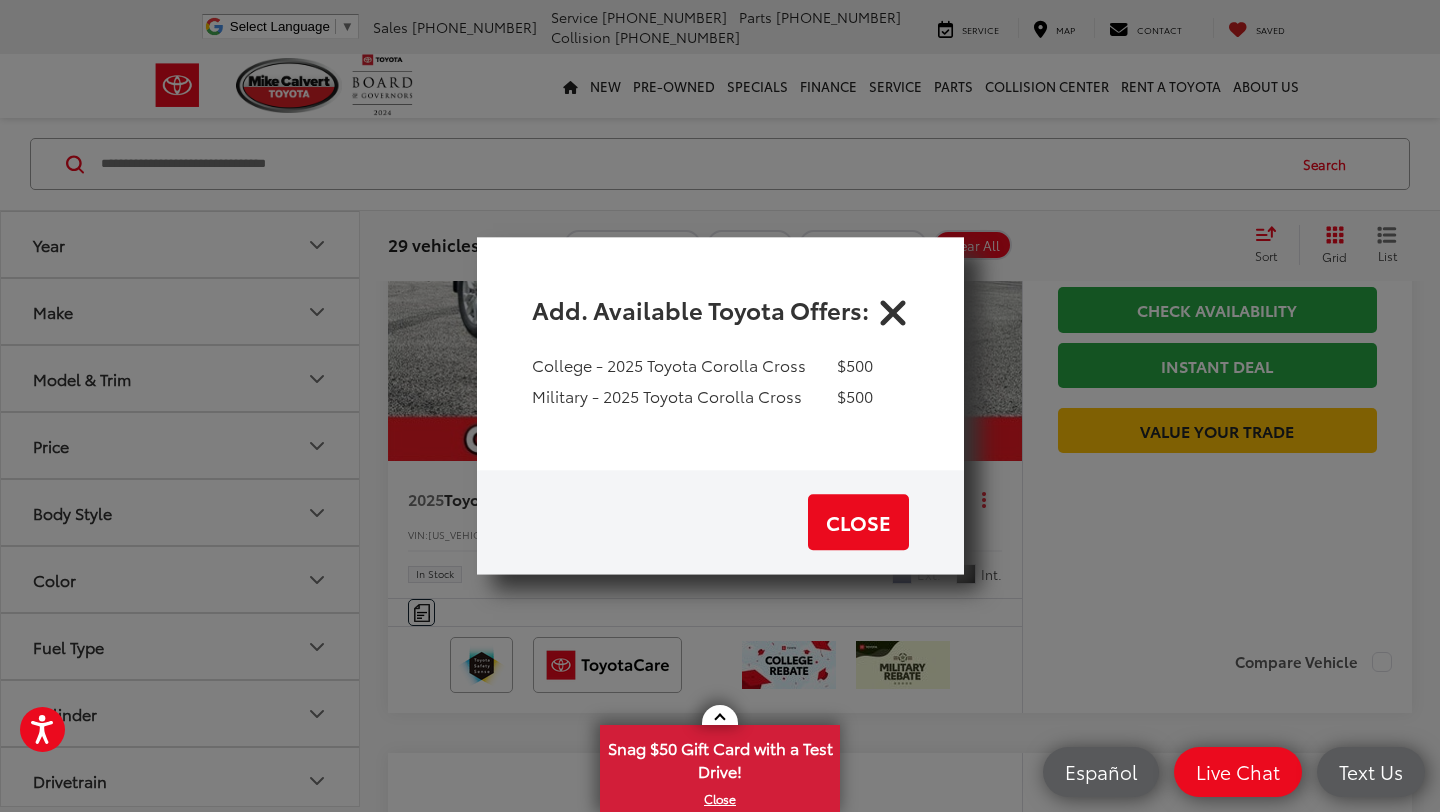 click at bounding box center (893, 309) 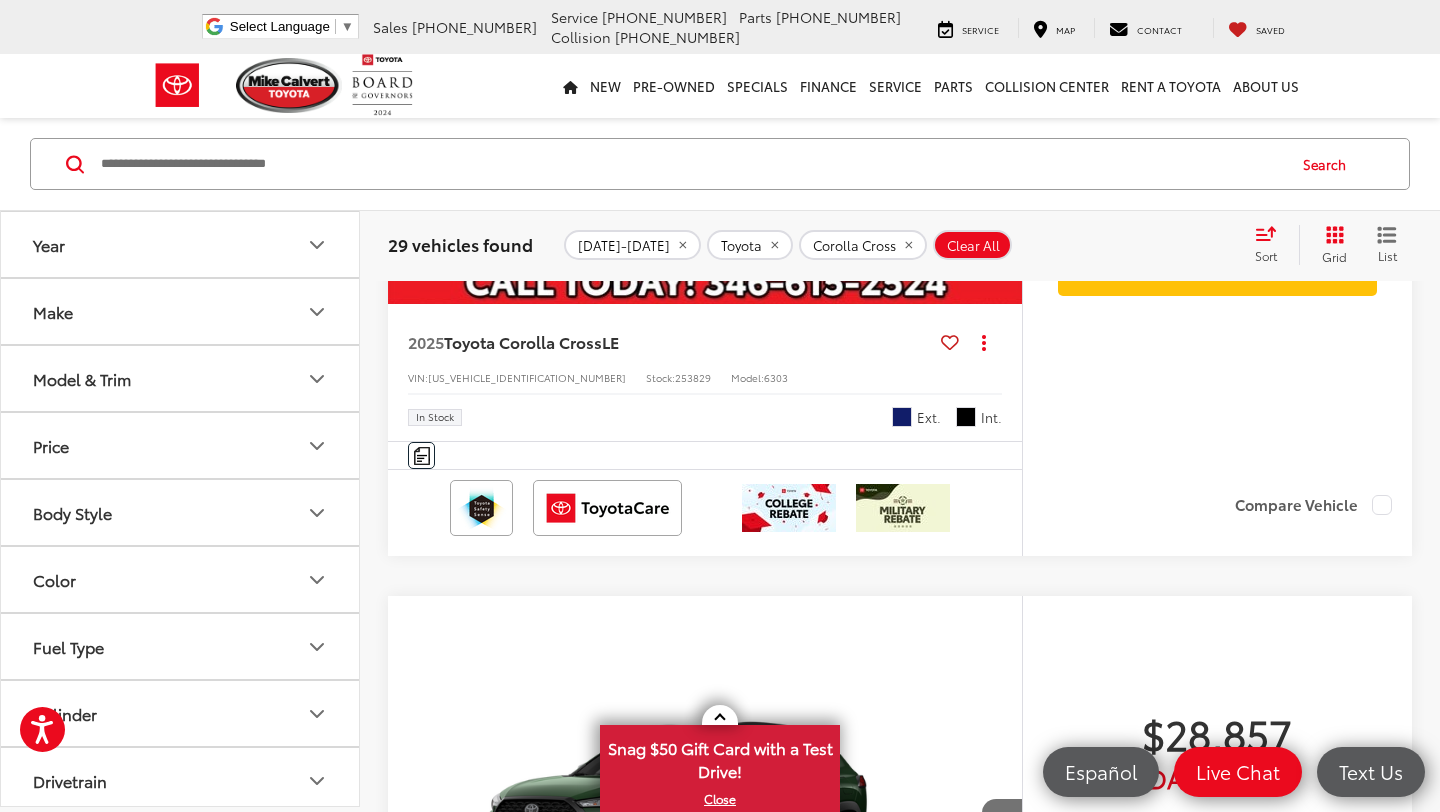 scroll, scrollTop: 4605, scrollLeft: 0, axis: vertical 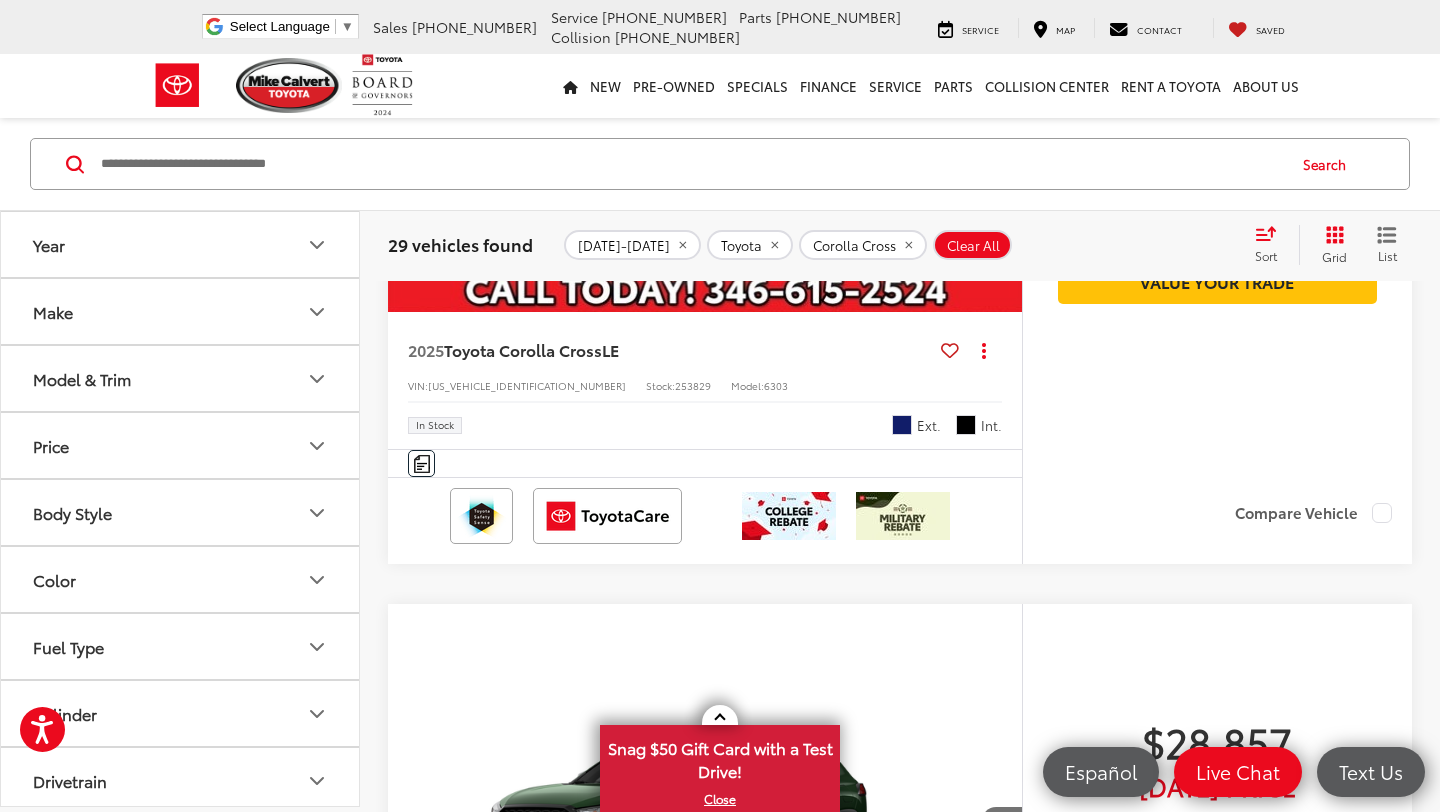 click at bounding box center (950, 350) 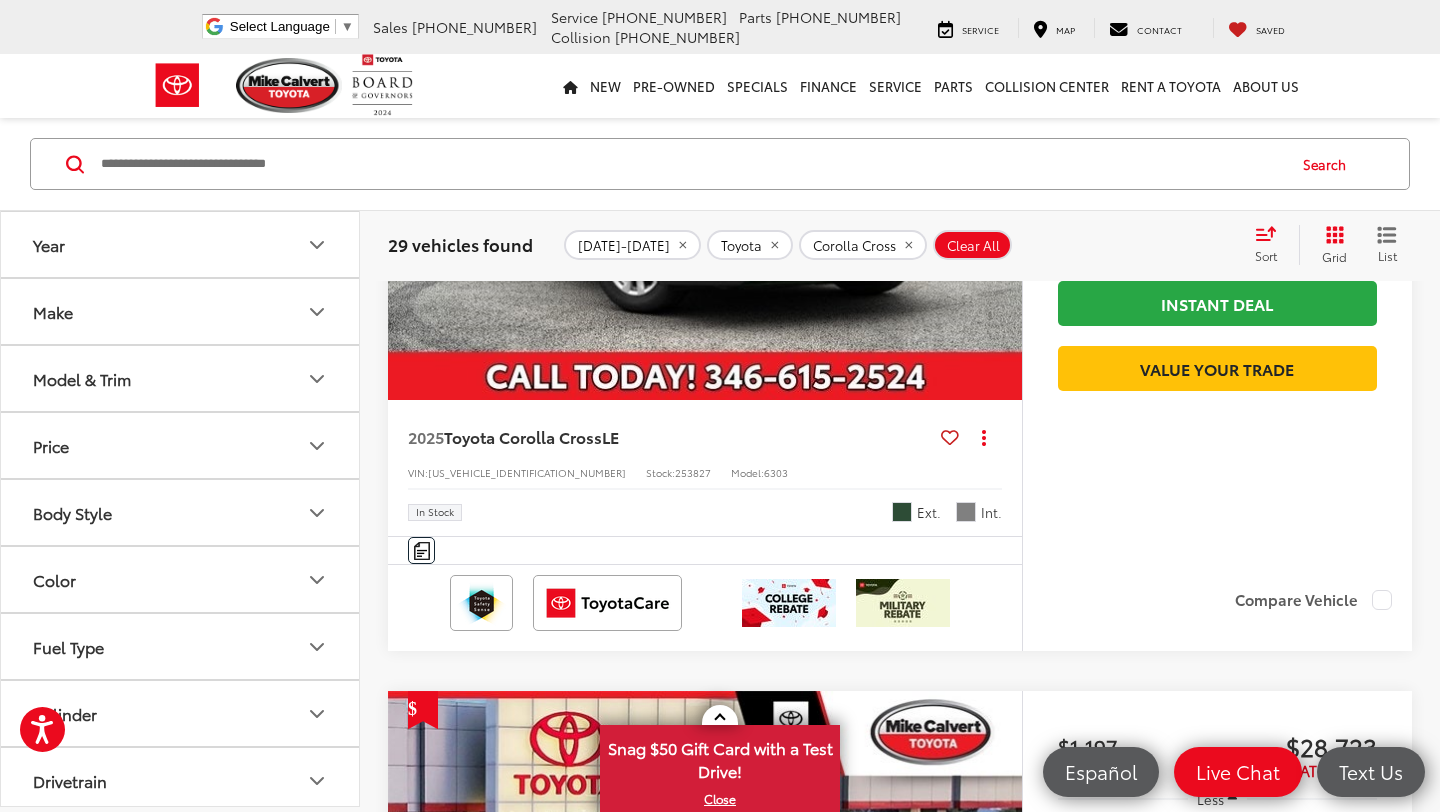 scroll, scrollTop: 3765, scrollLeft: 0, axis: vertical 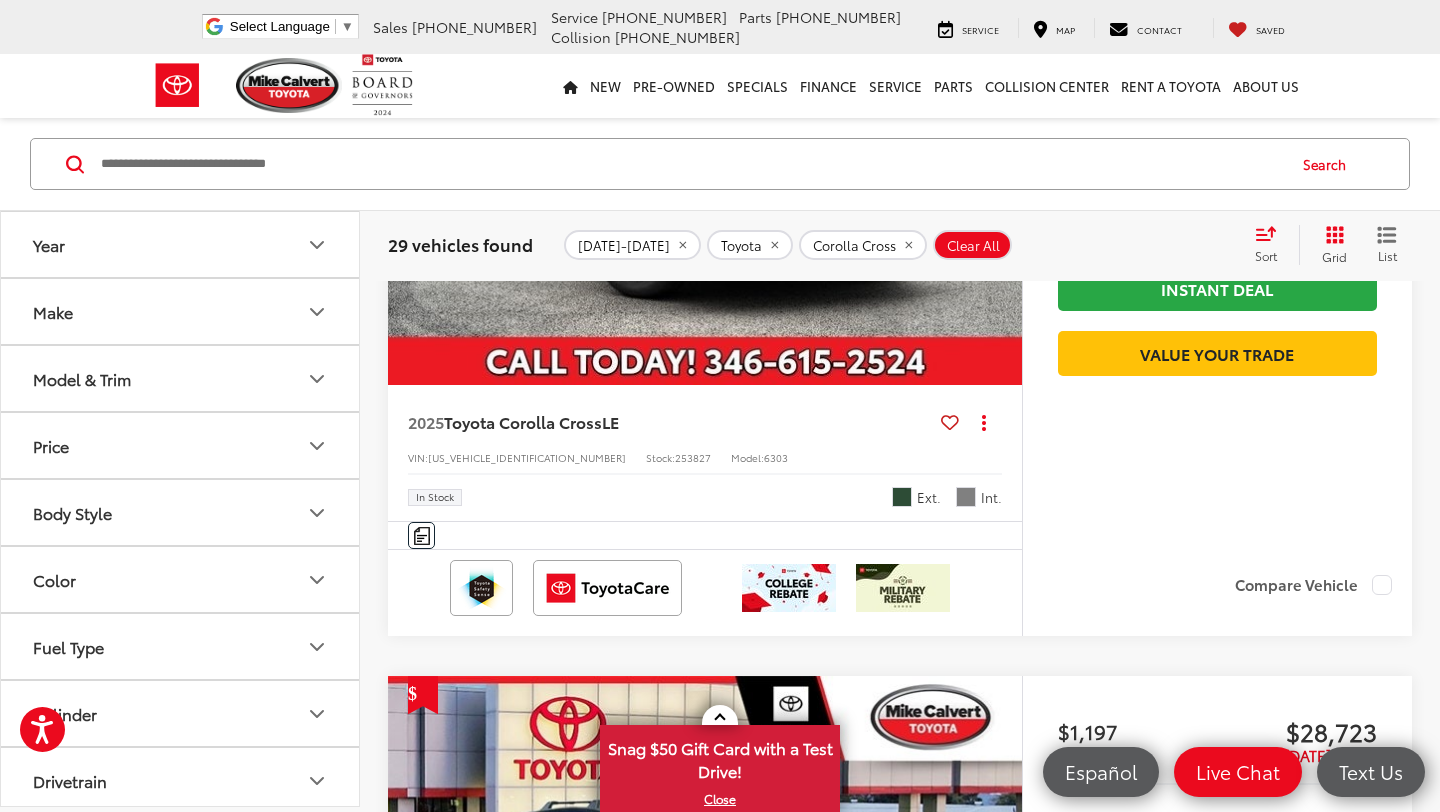click at bounding box center (950, 422) 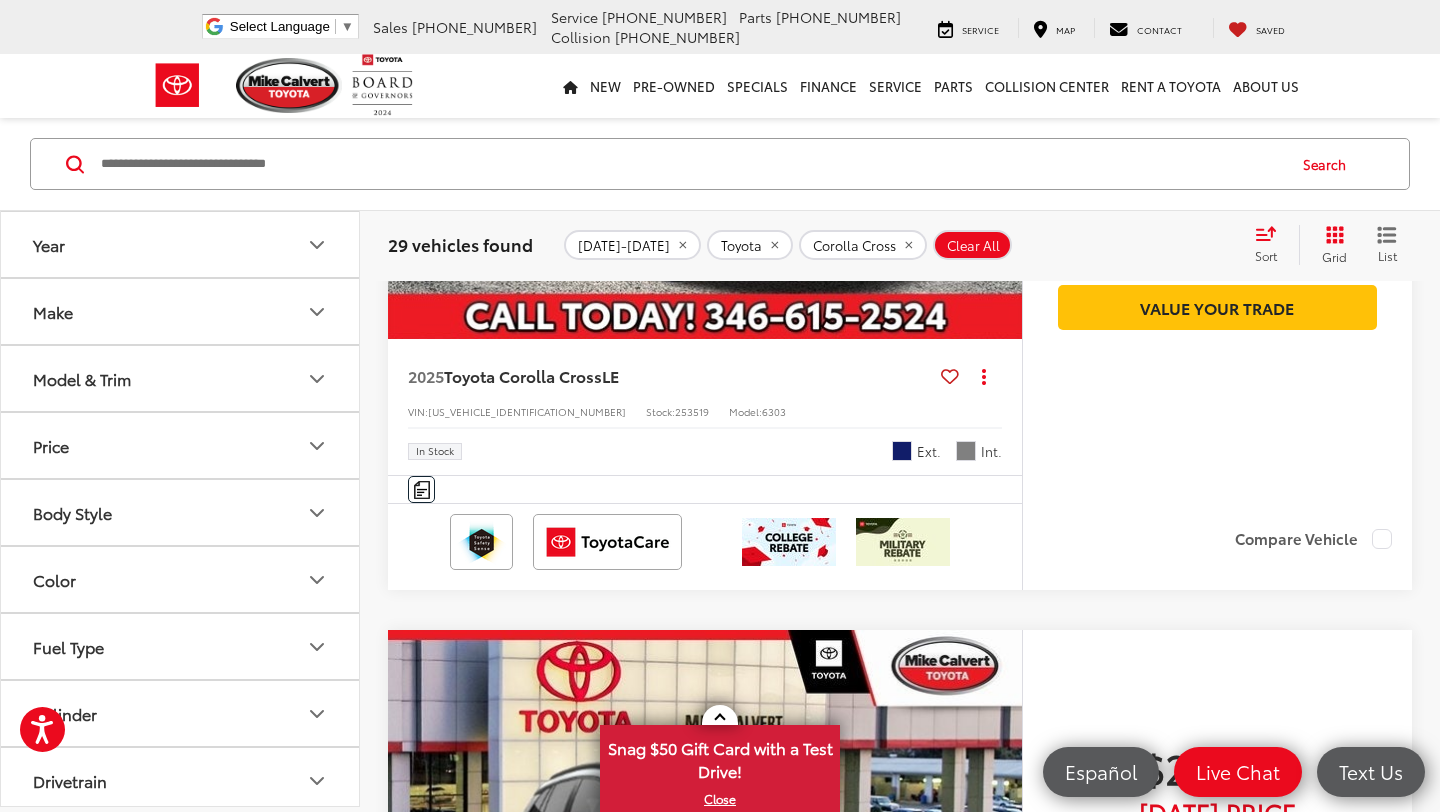 scroll, scrollTop: 6128, scrollLeft: 0, axis: vertical 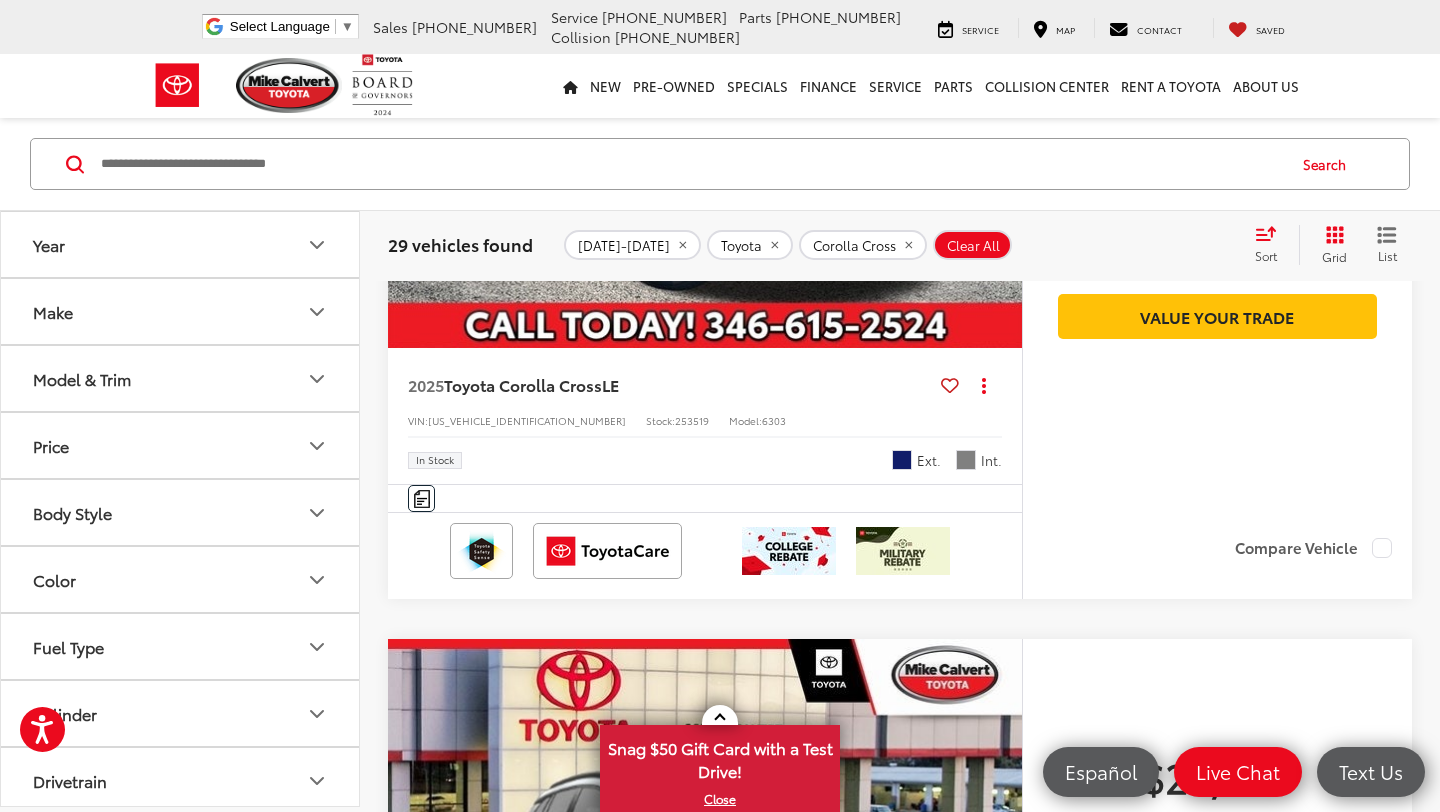 click at bounding box center [705, 110] 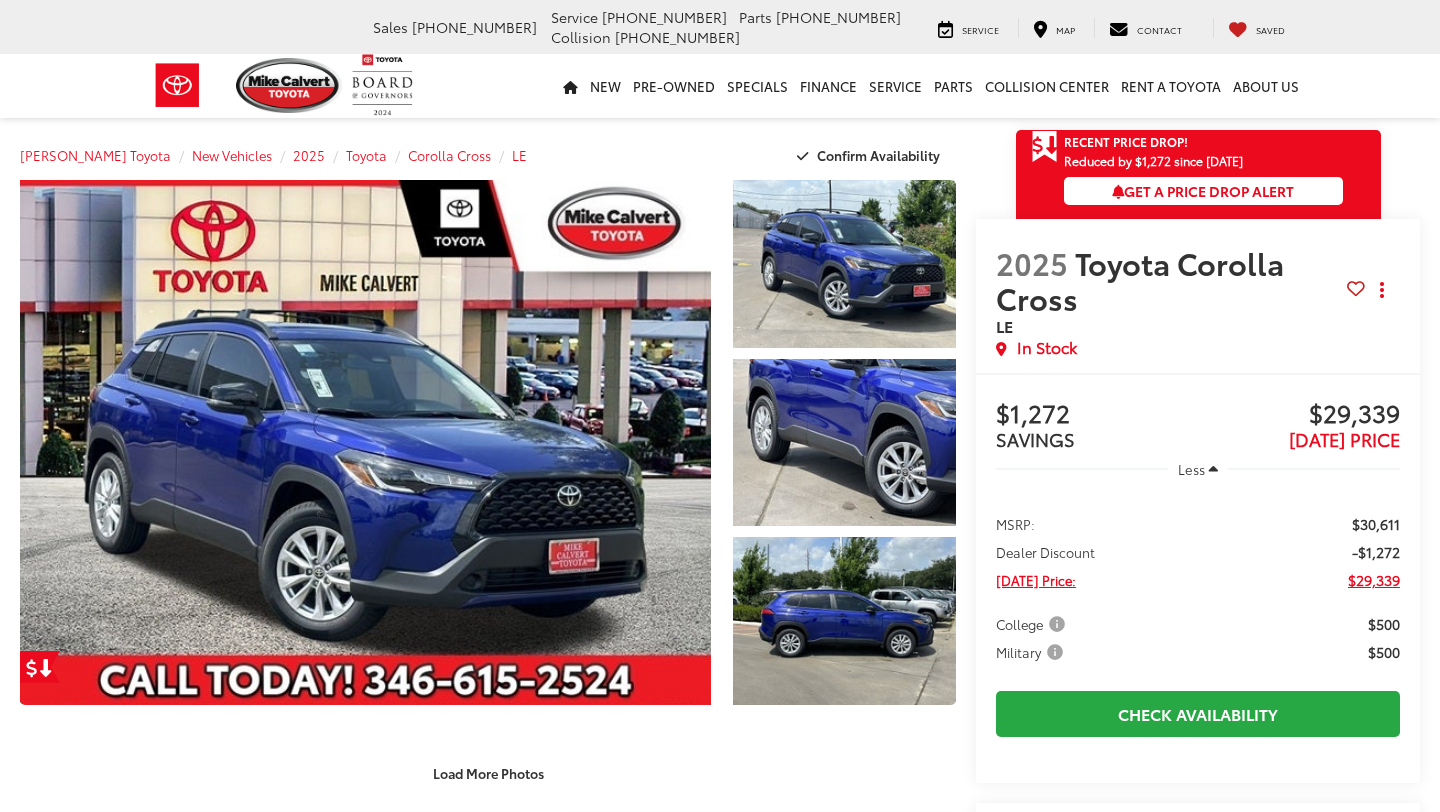 scroll, scrollTop: 0, scrollLeft: 0, axis: both 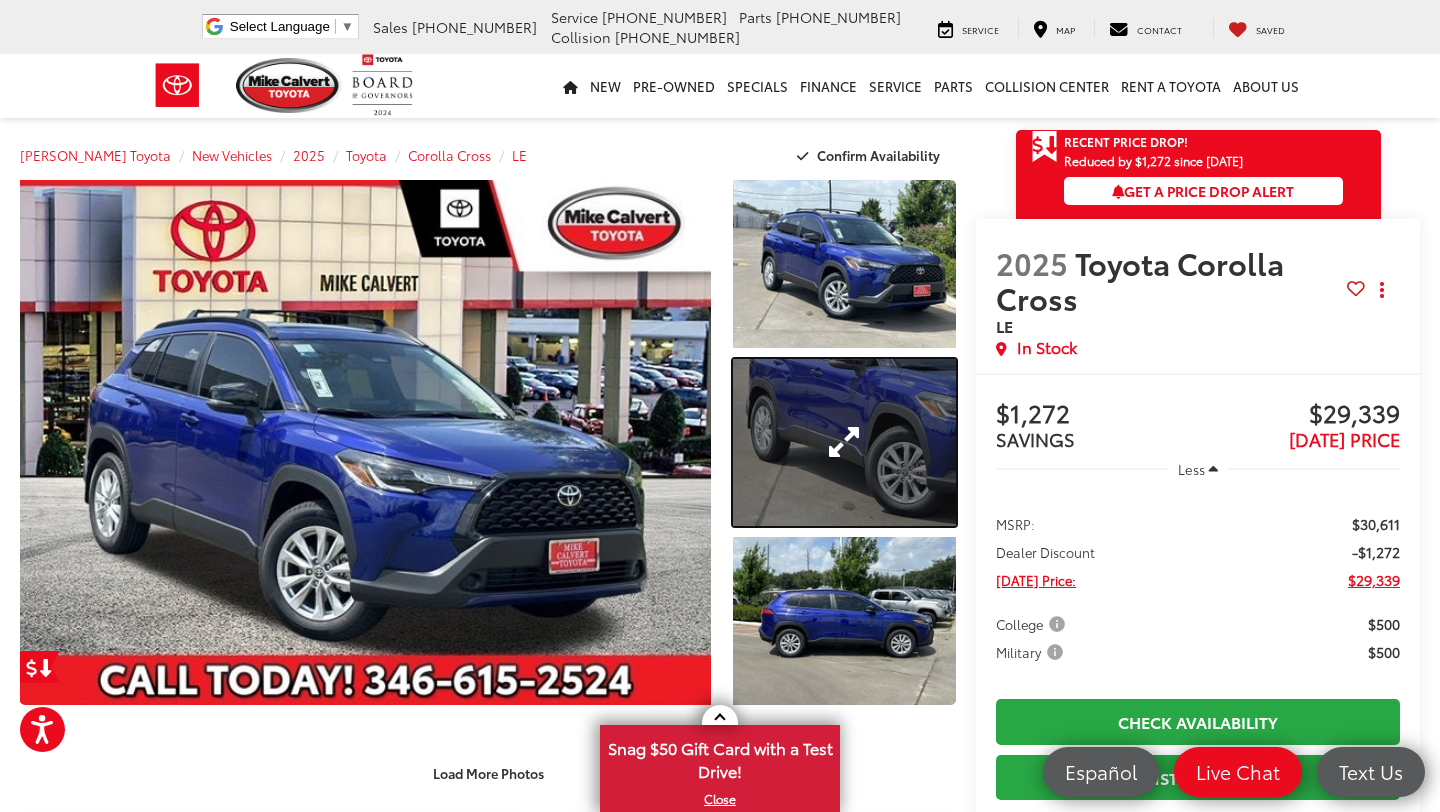 click at bounding box center [844, 443] 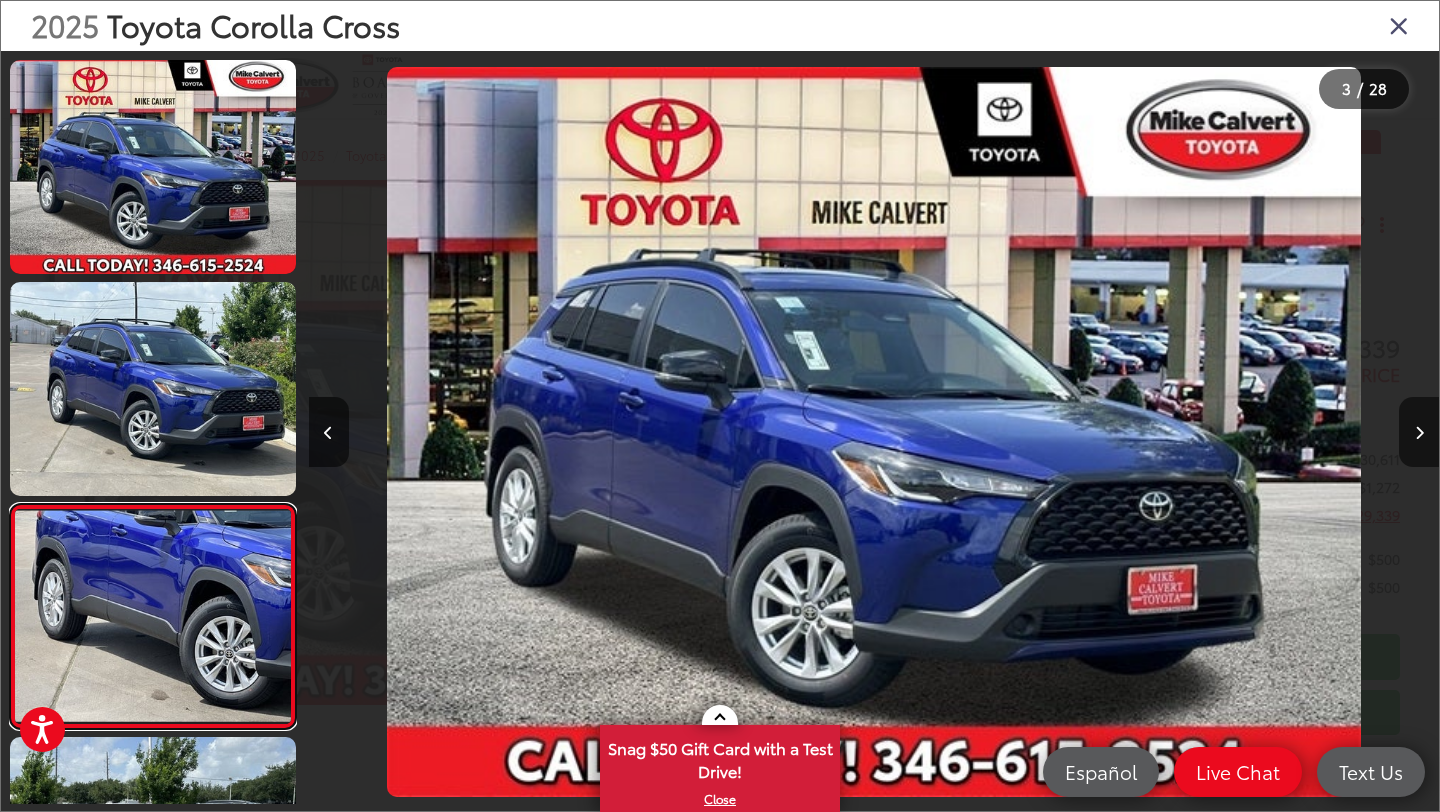 scroll, scrollTop: 0, scrollLeft: 524, axis: horizontal 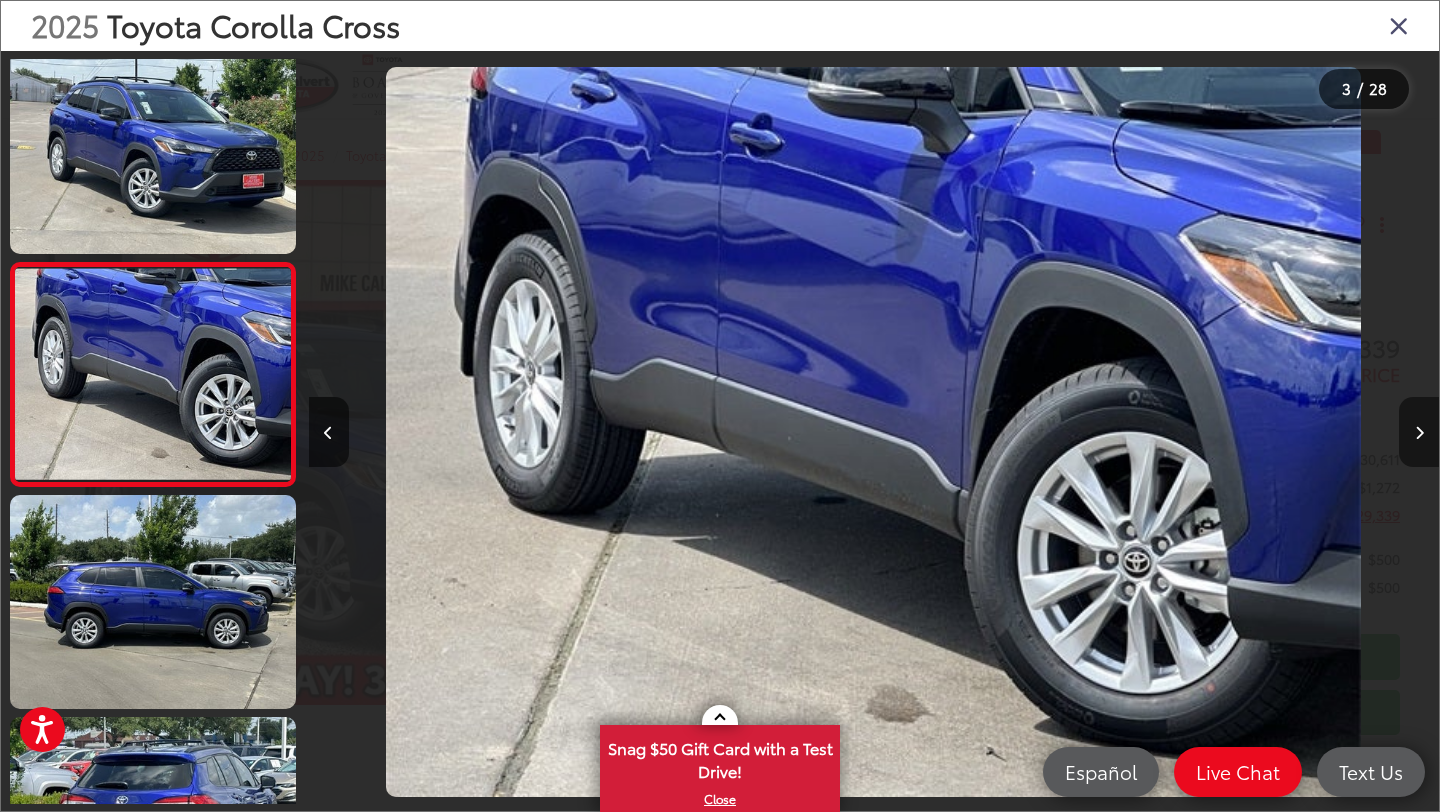 click at bounding box center [1419, 432] 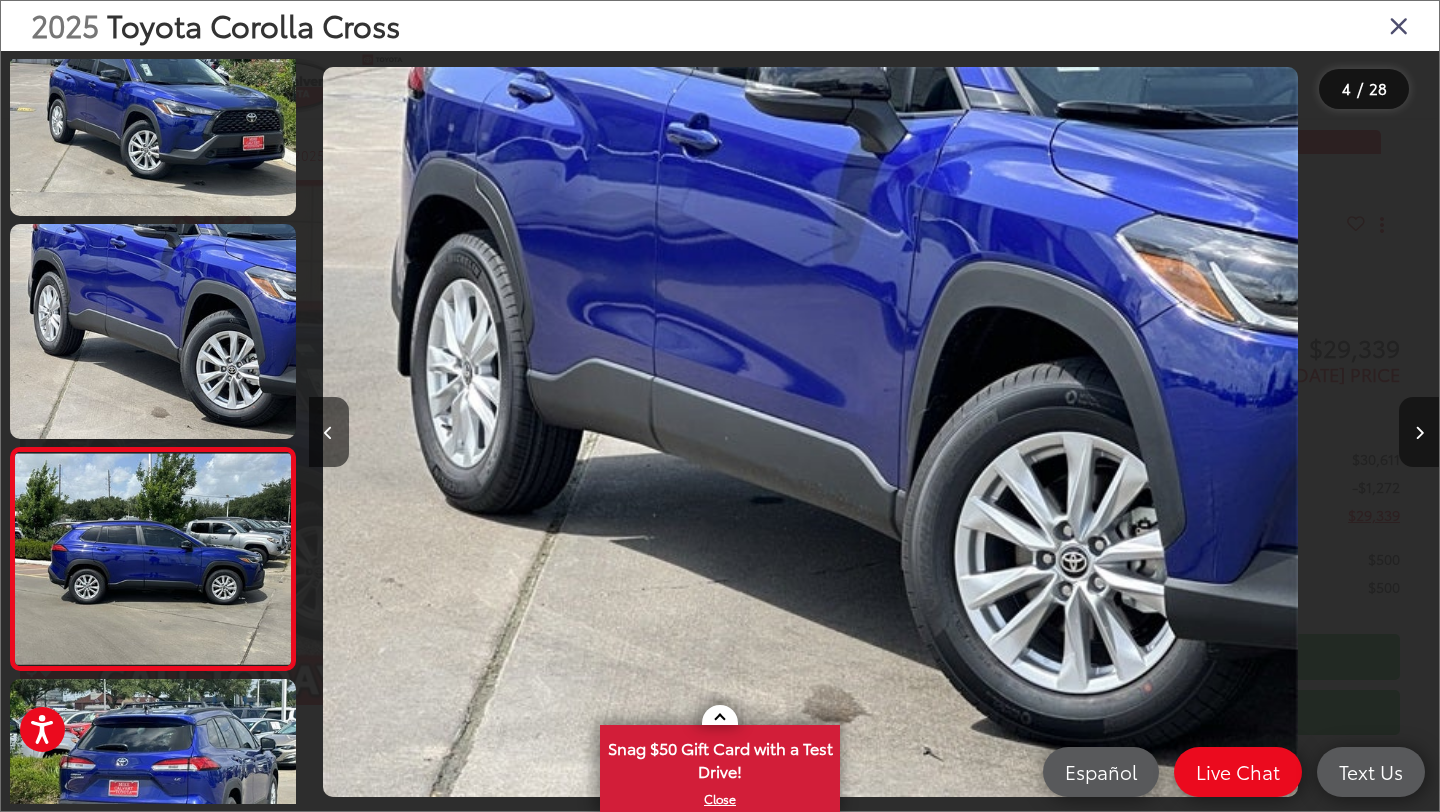 scroll, scrollTop: 362, scrollLeft: 0, axis: vertical 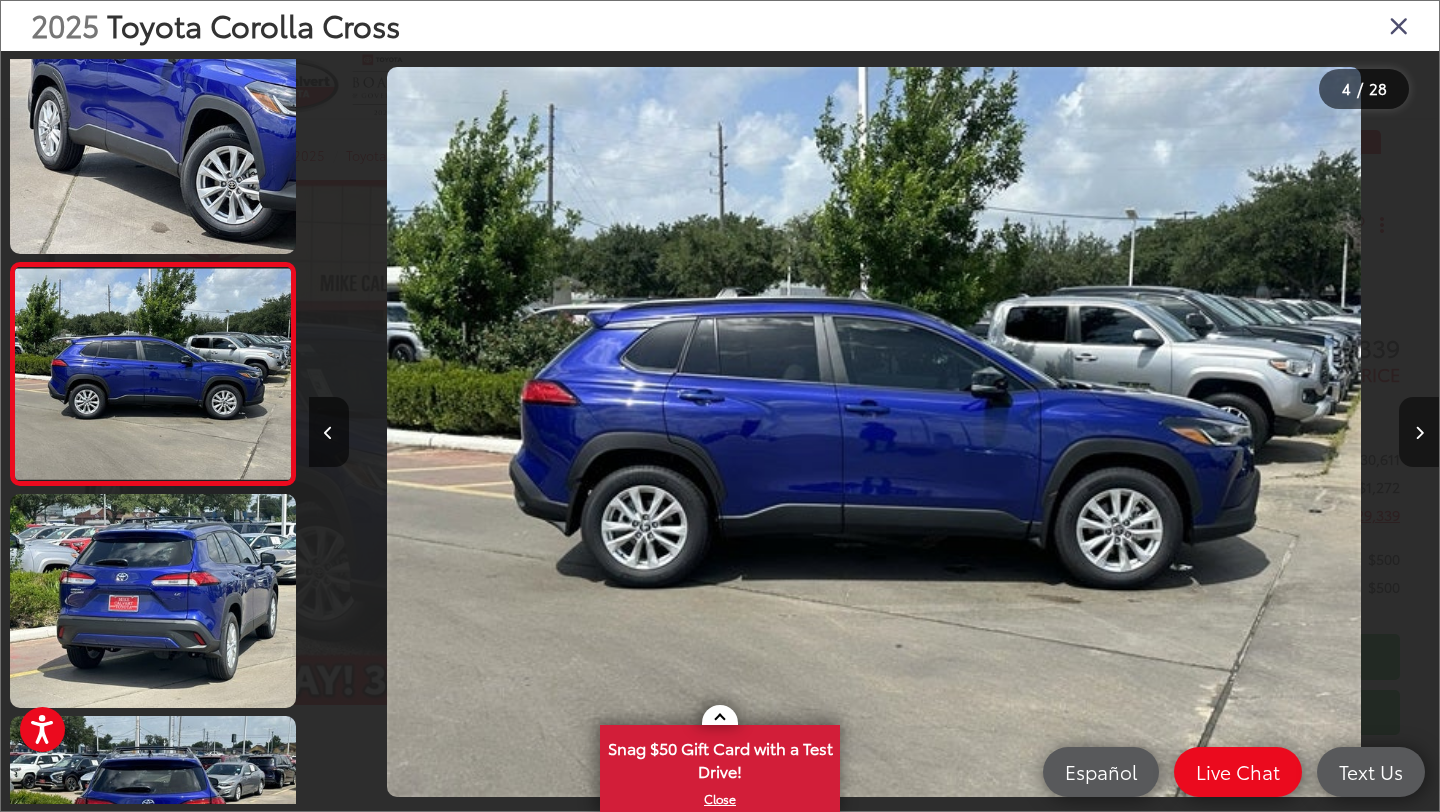 click at bounding box center [1419, 432] 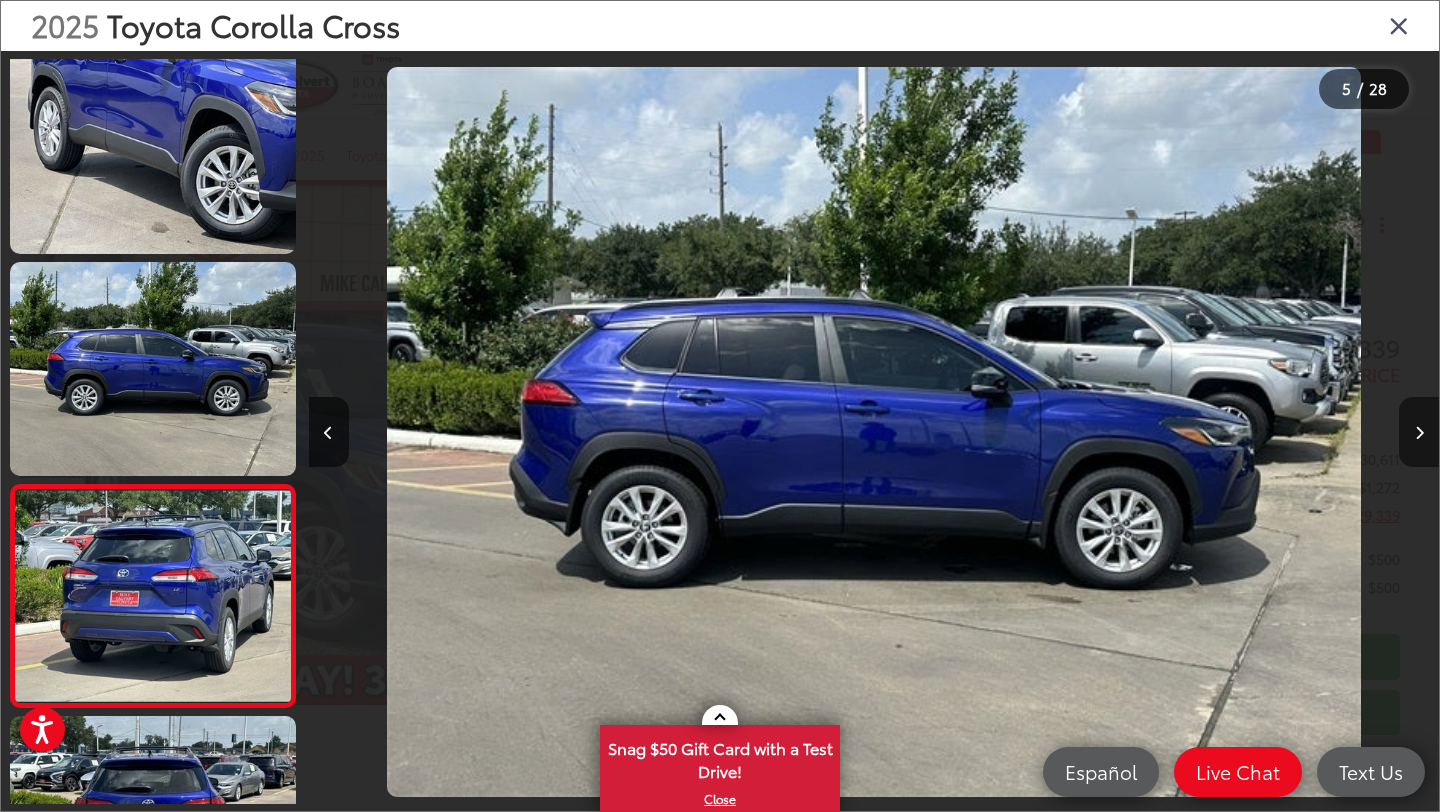 scroll, scrollTop: 0, scrollLeft: 3454, axis: horizontal 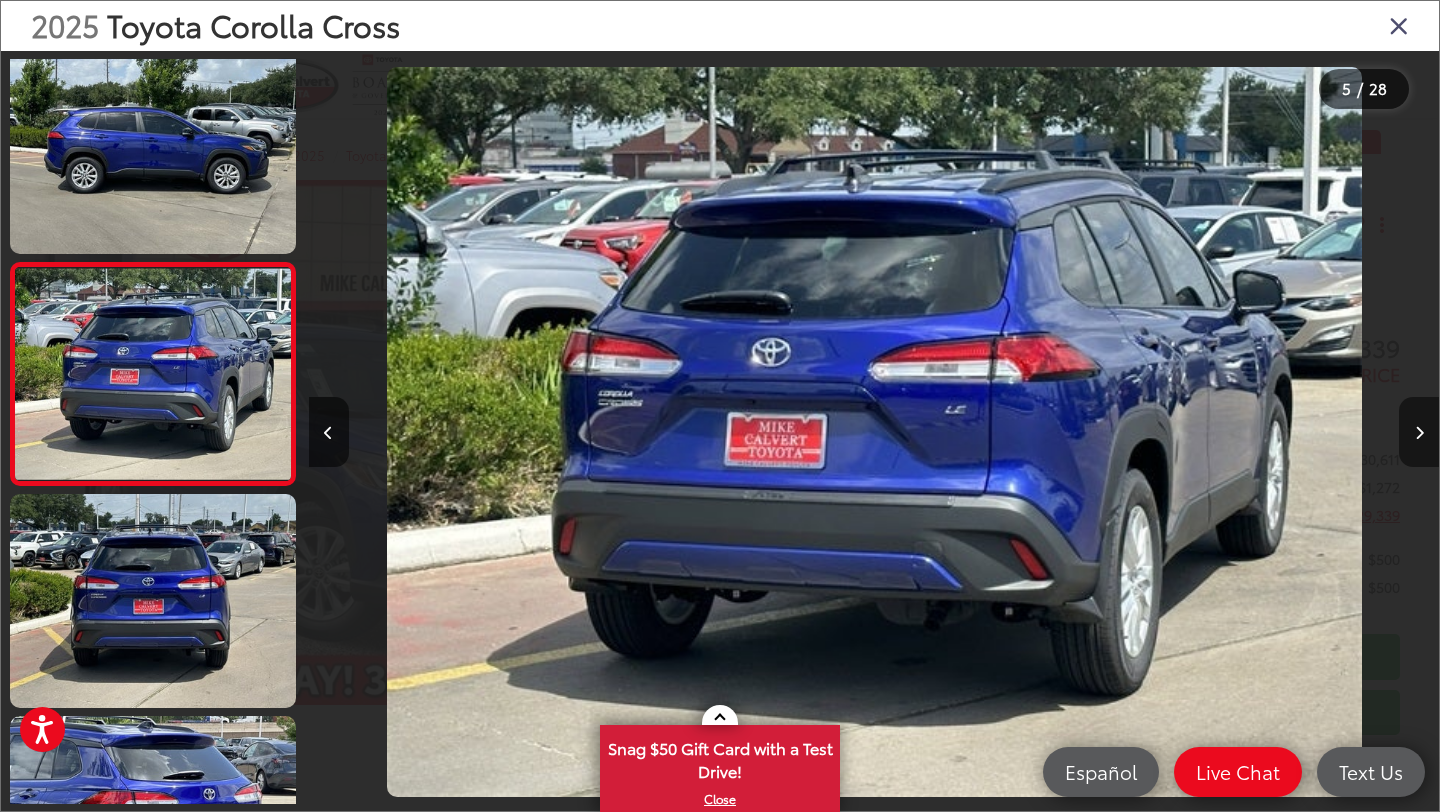 click at bounding box center [1419, 432] 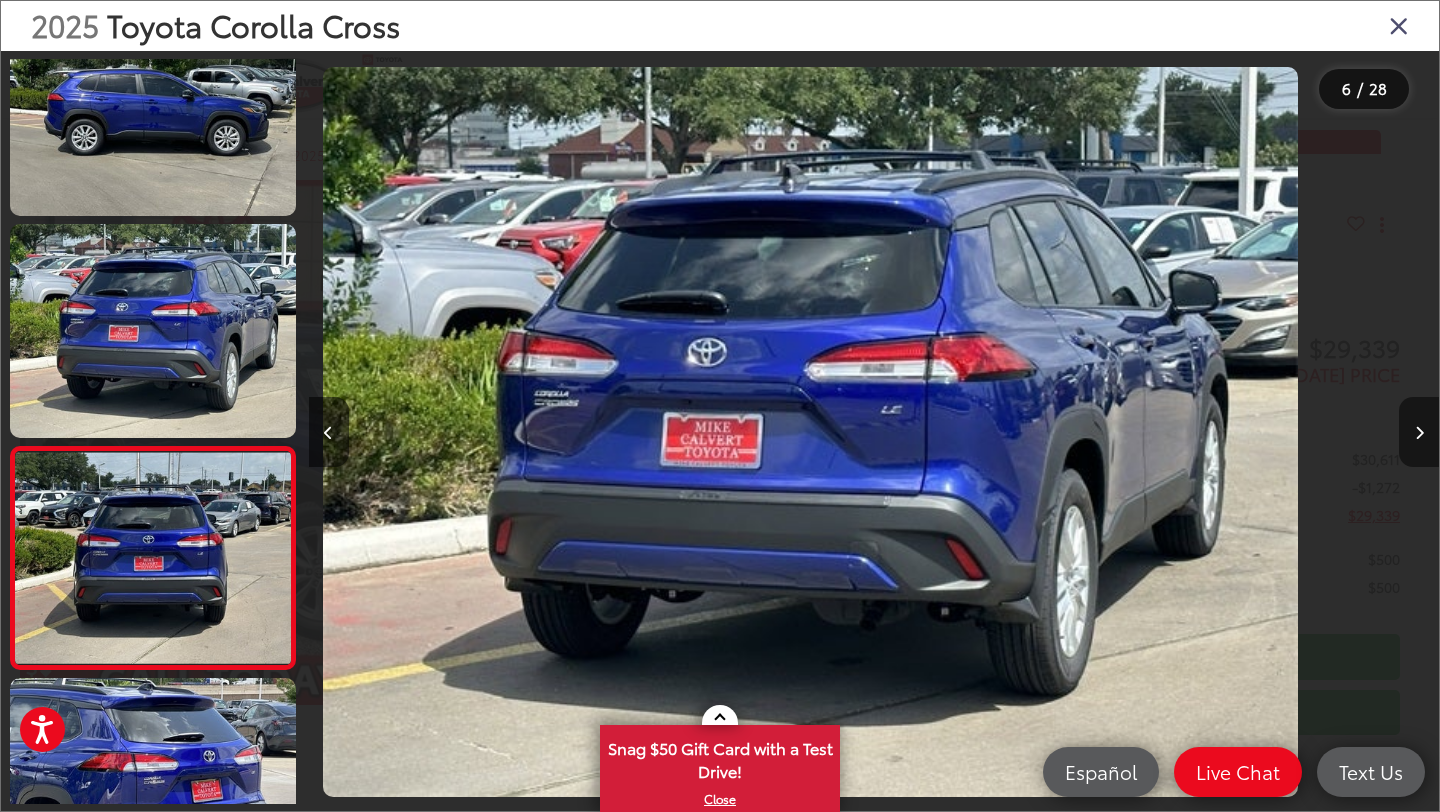 scroll, scrollTop: 842, scrollLeft: 0, axis: vertical 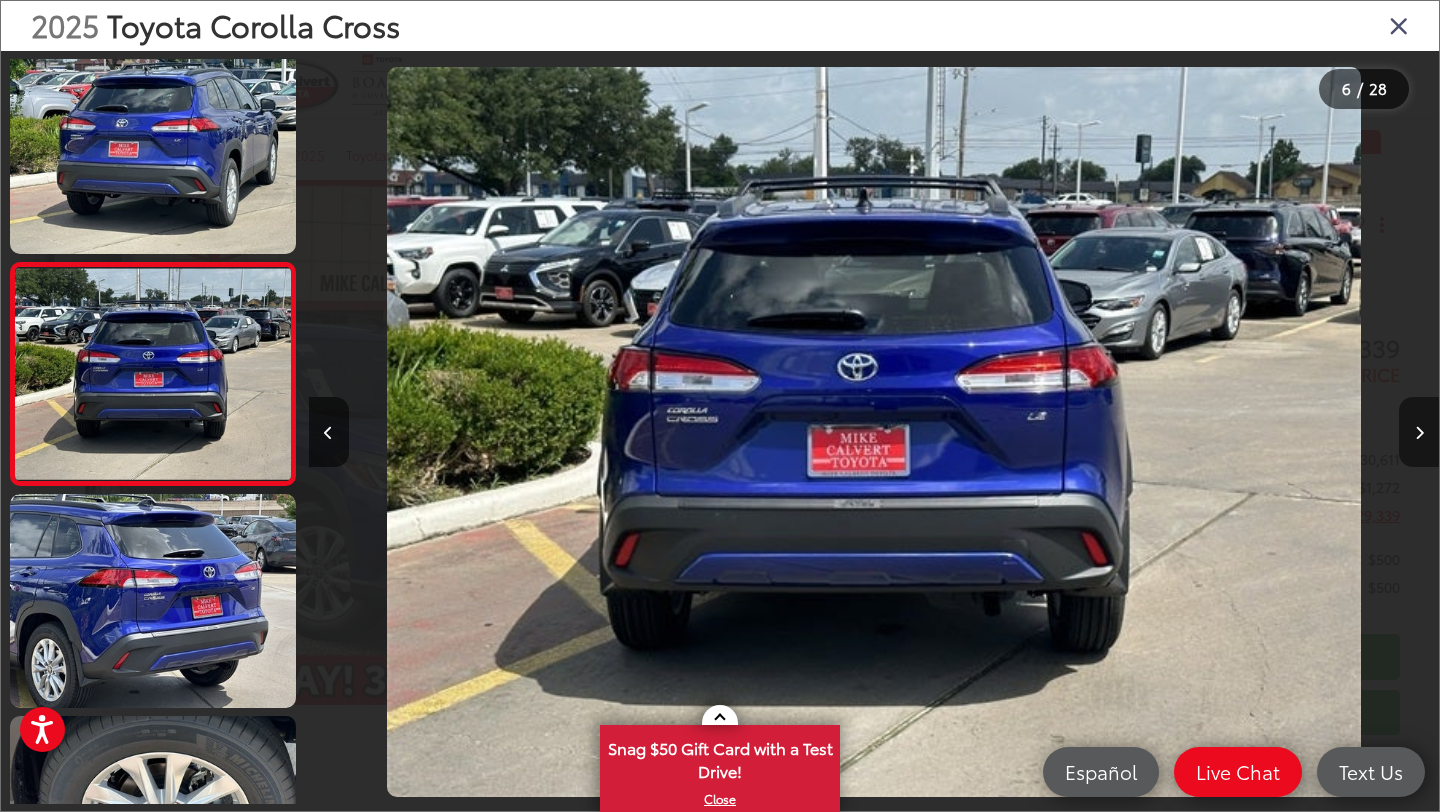 click at bounding box center [1419, 432] 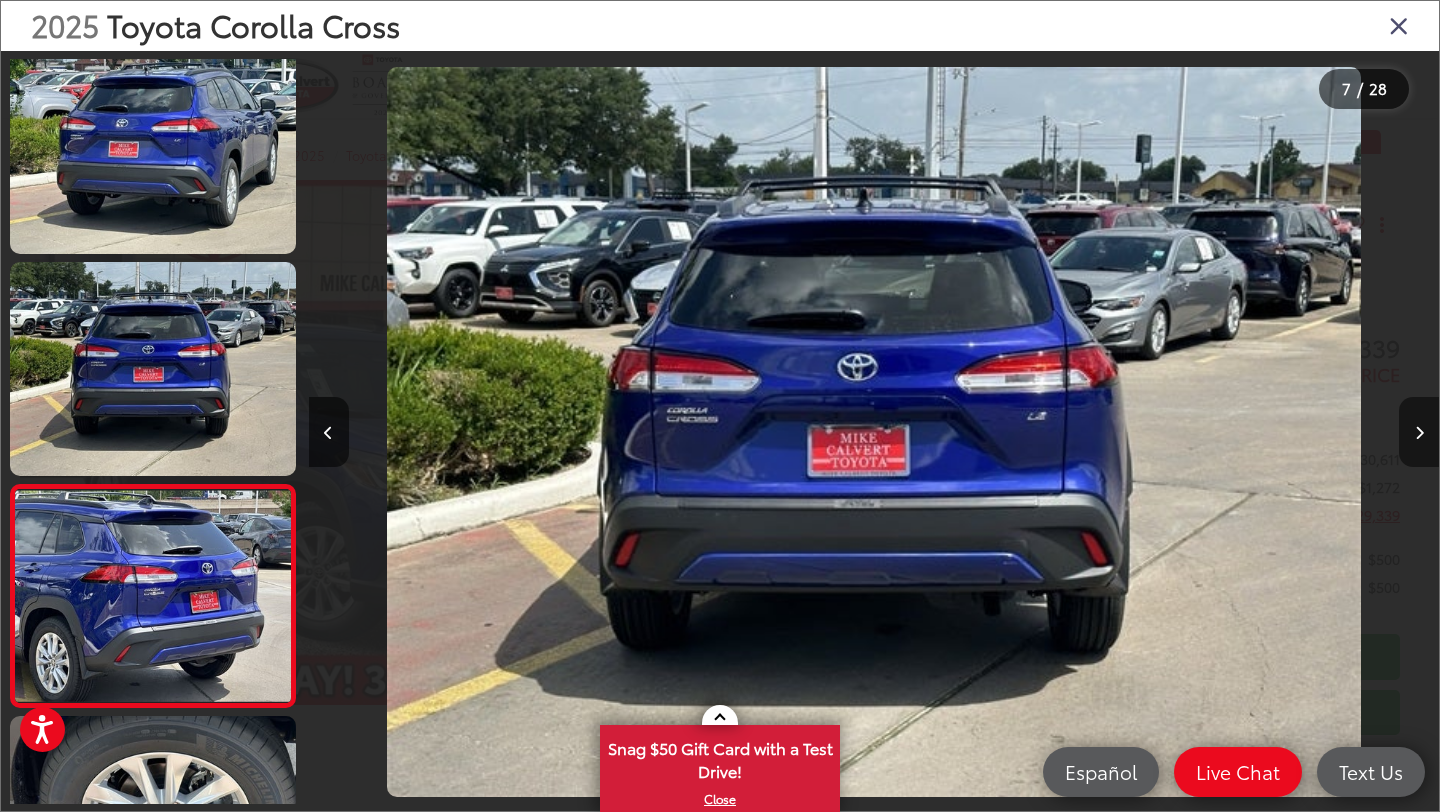 scroll, scrollTop: 0, scrollLeft: 5913, axis: horizontal 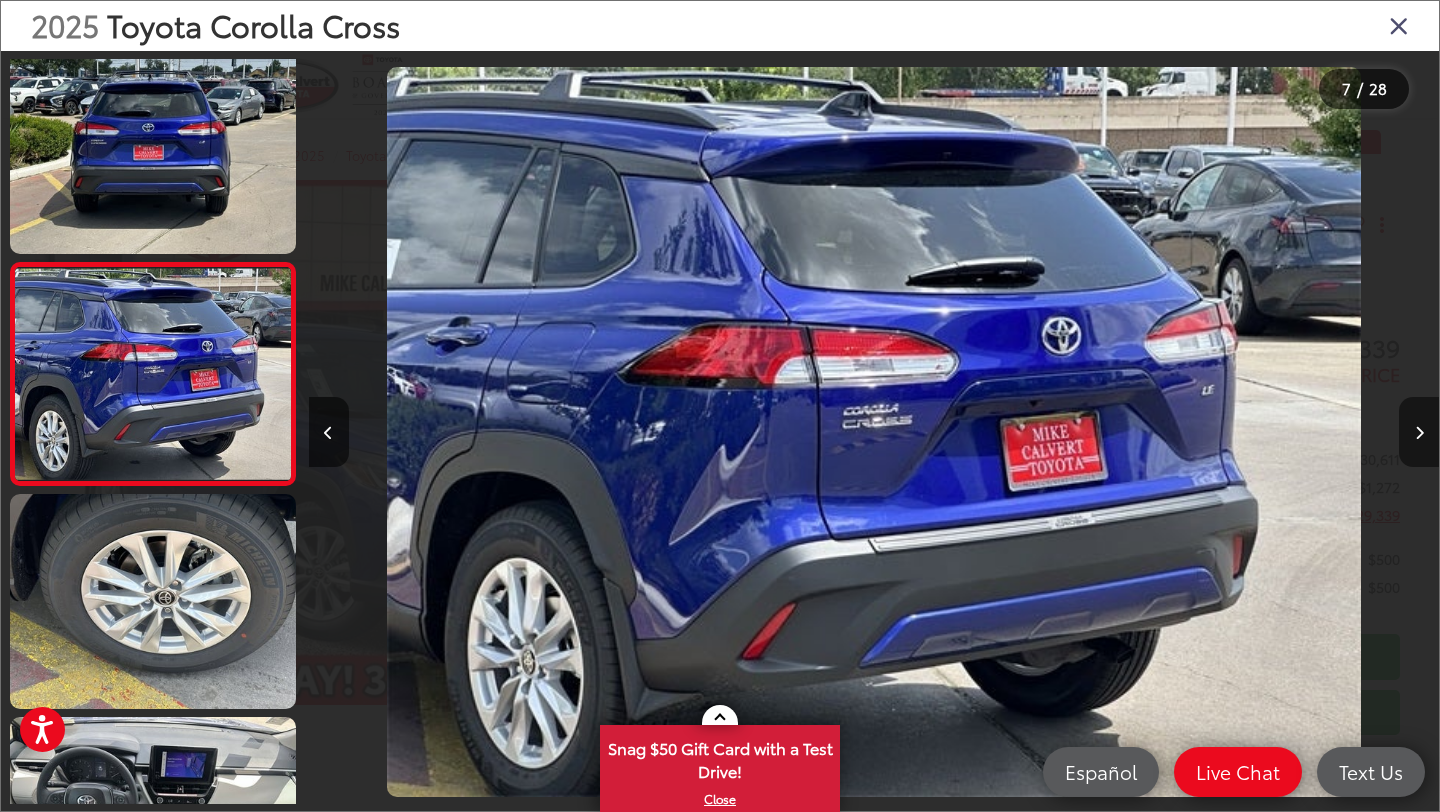 click at bounding box center (1419, 432) 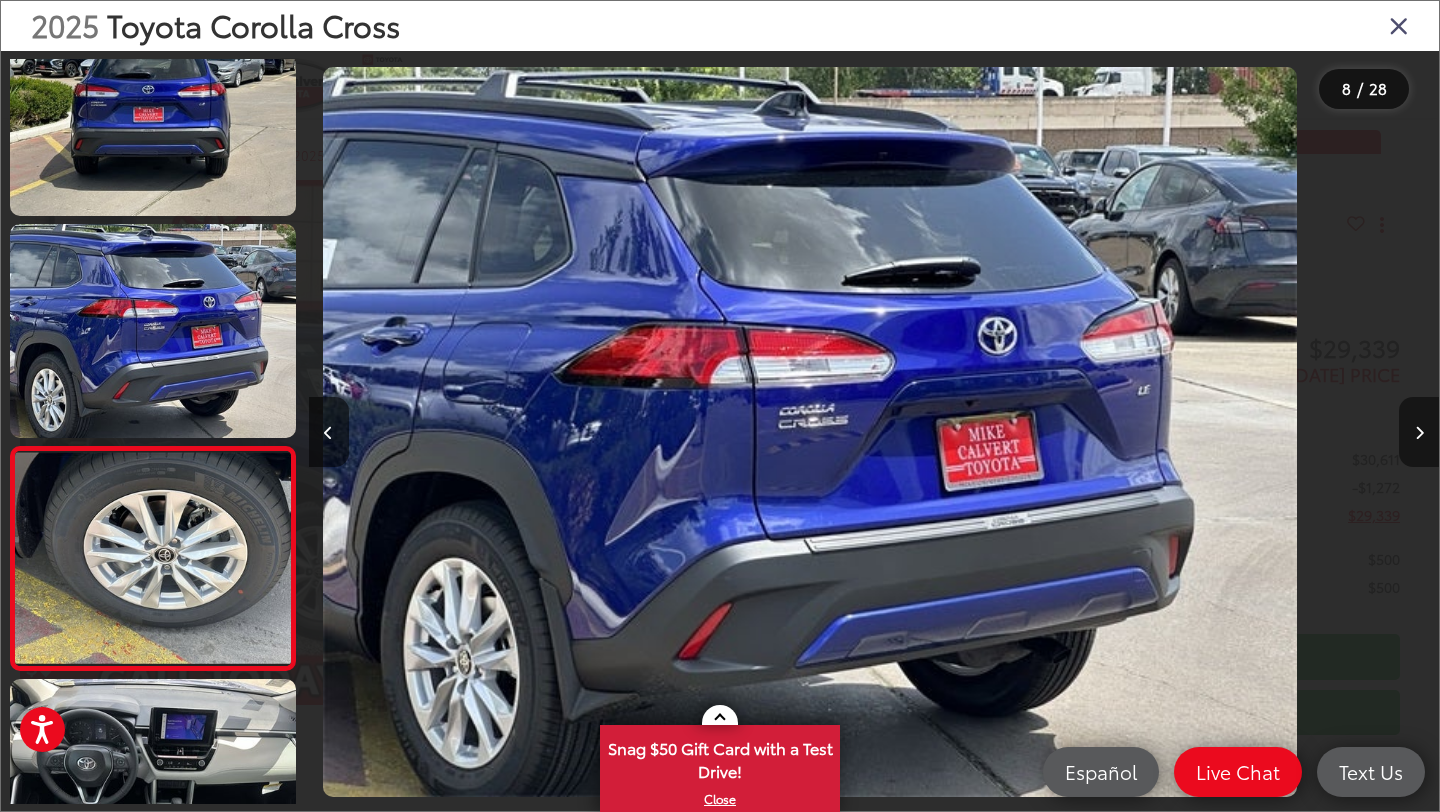 scroll, scrollTop: 1269, scrollLeft: 0, axis: vertical 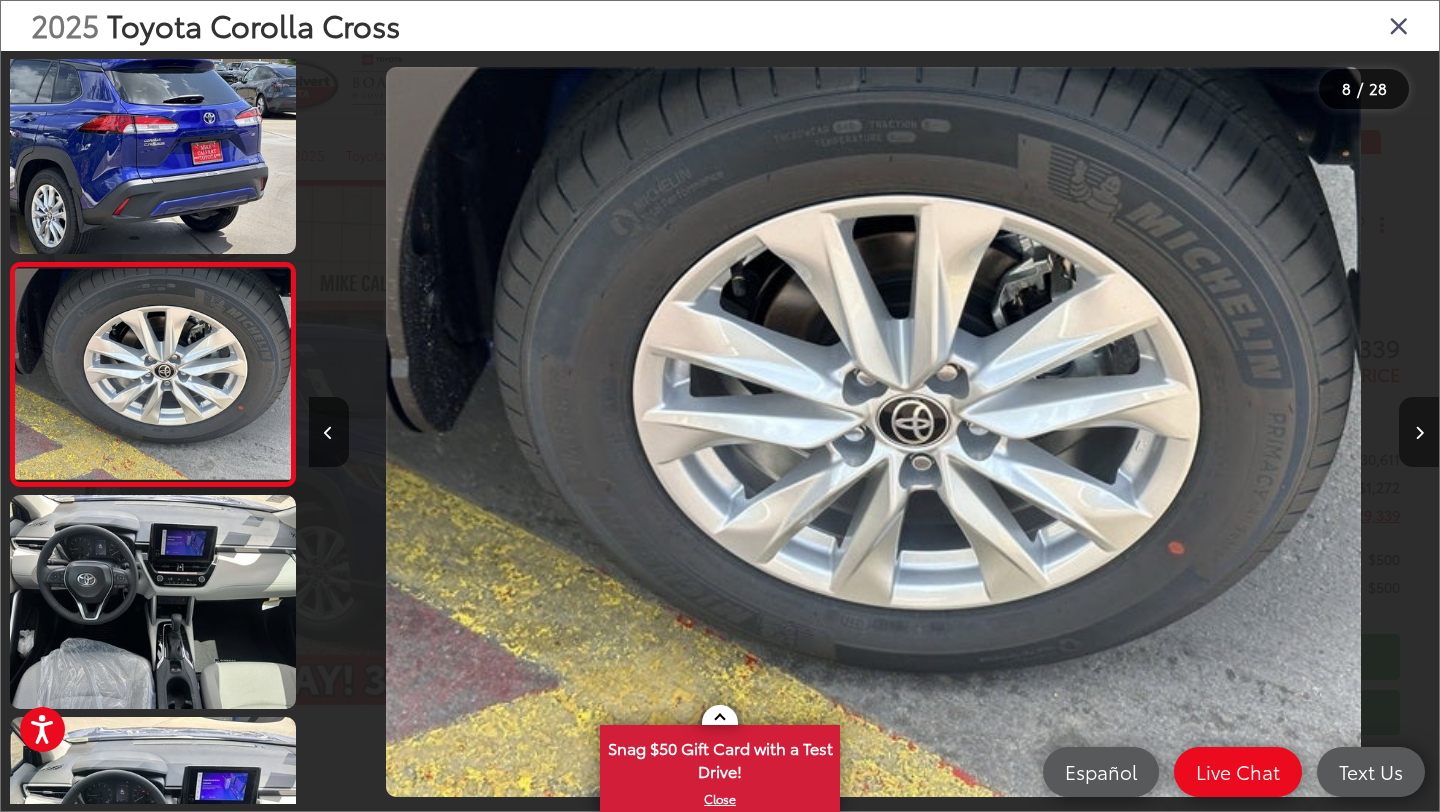 click at bounding box center [1419, 432] 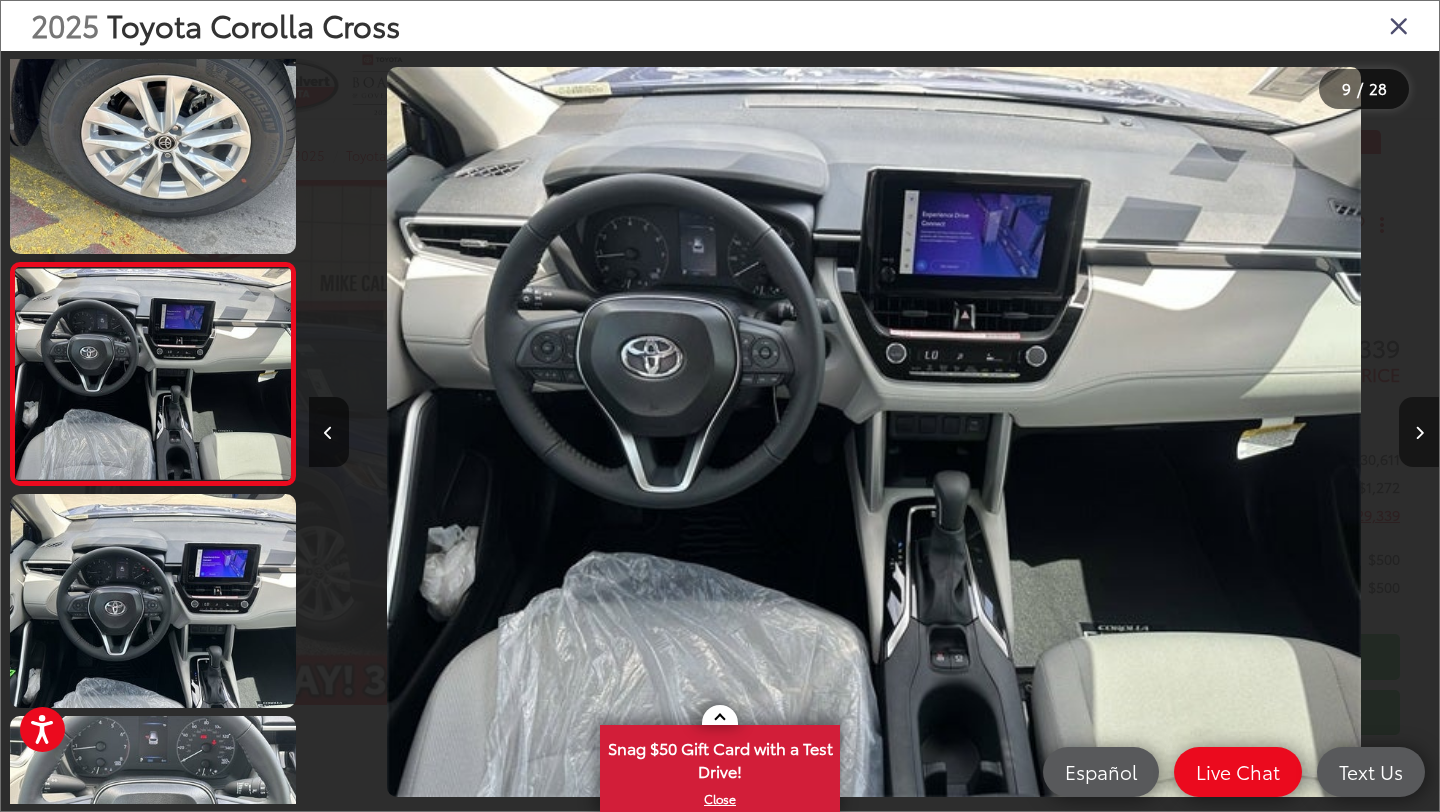 click at bounding box center (1419, 432) 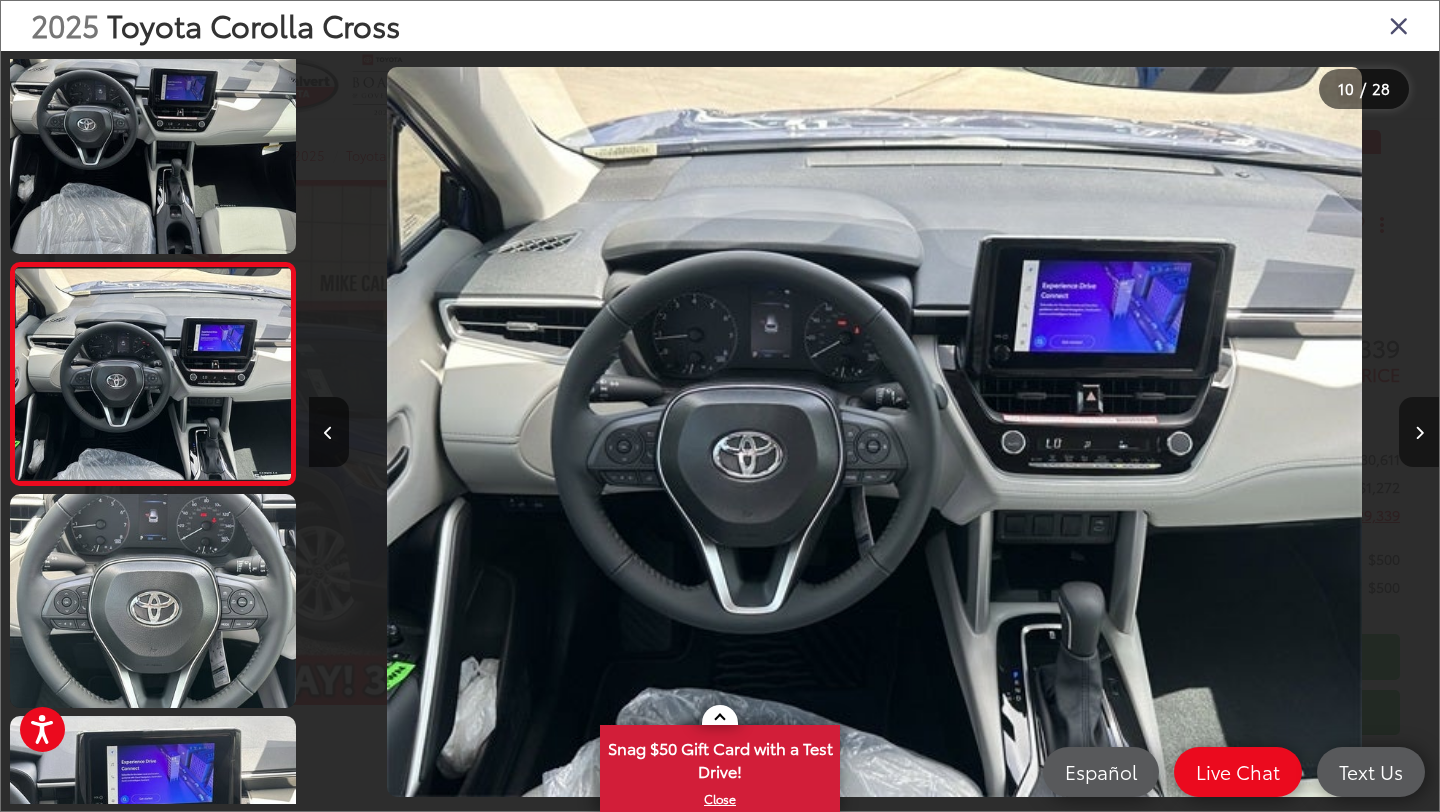 click at bounding box center (1419, 432) 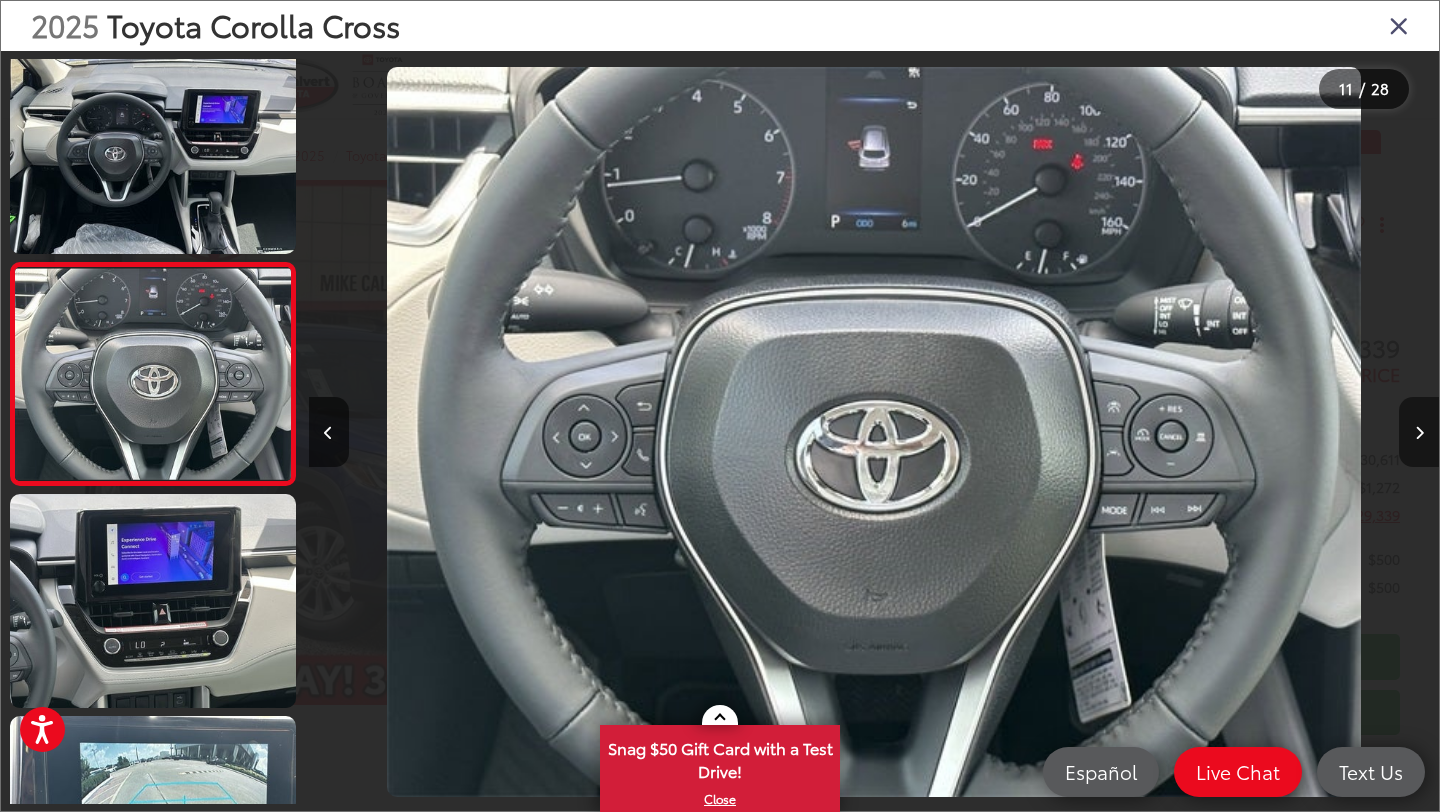 click at bounding box center [1419, 432] 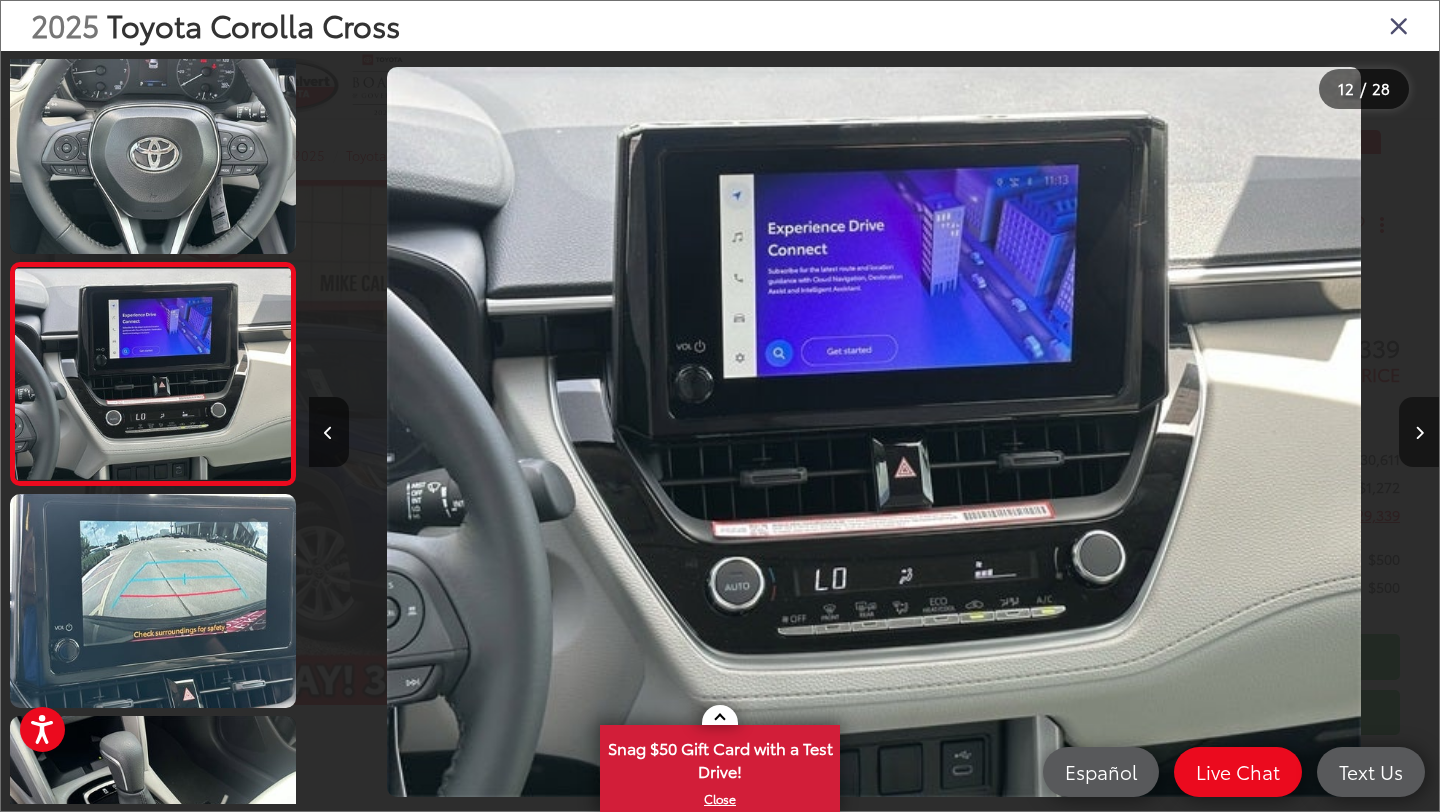click at bounding box center (1419, 432) 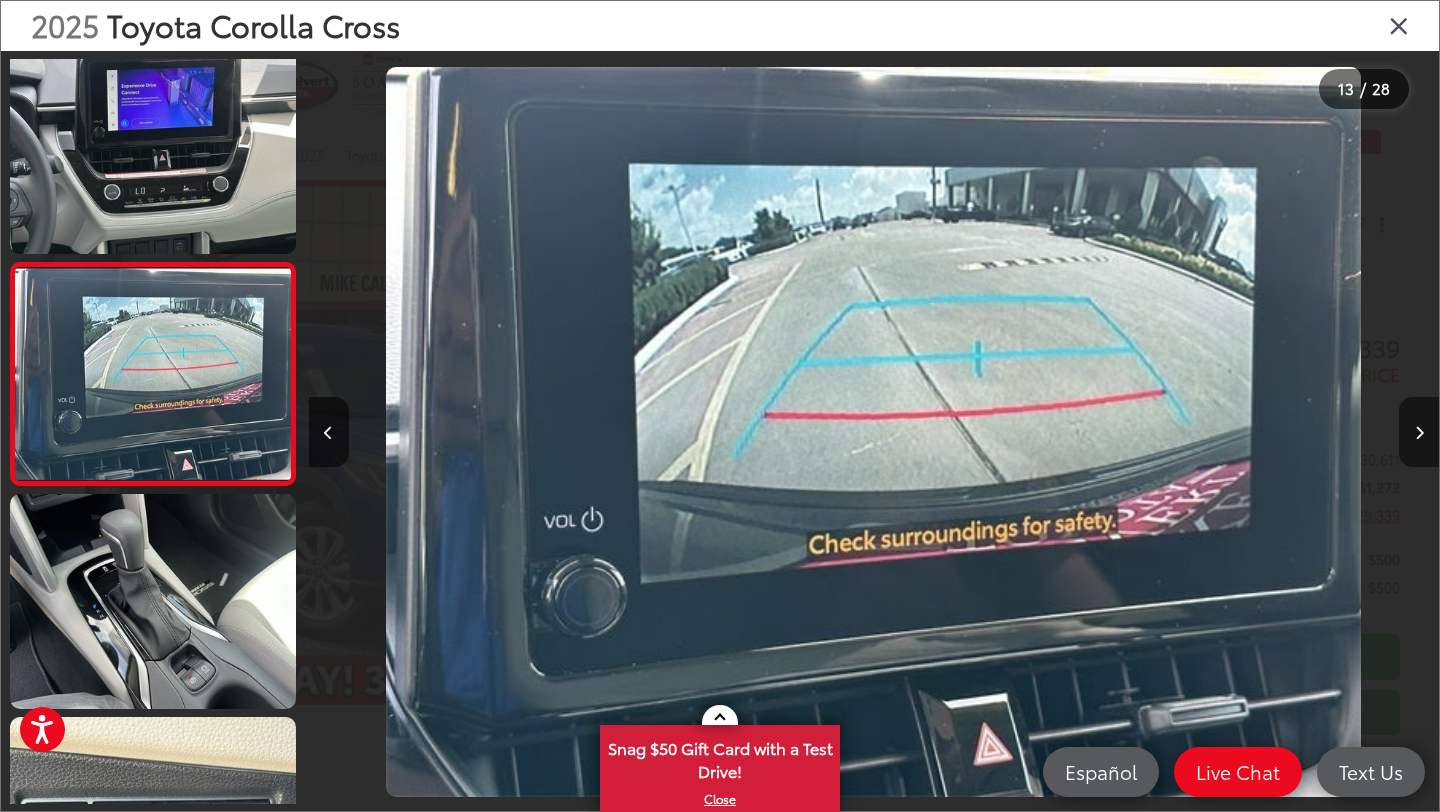 click at bounding box center (1419, 432) 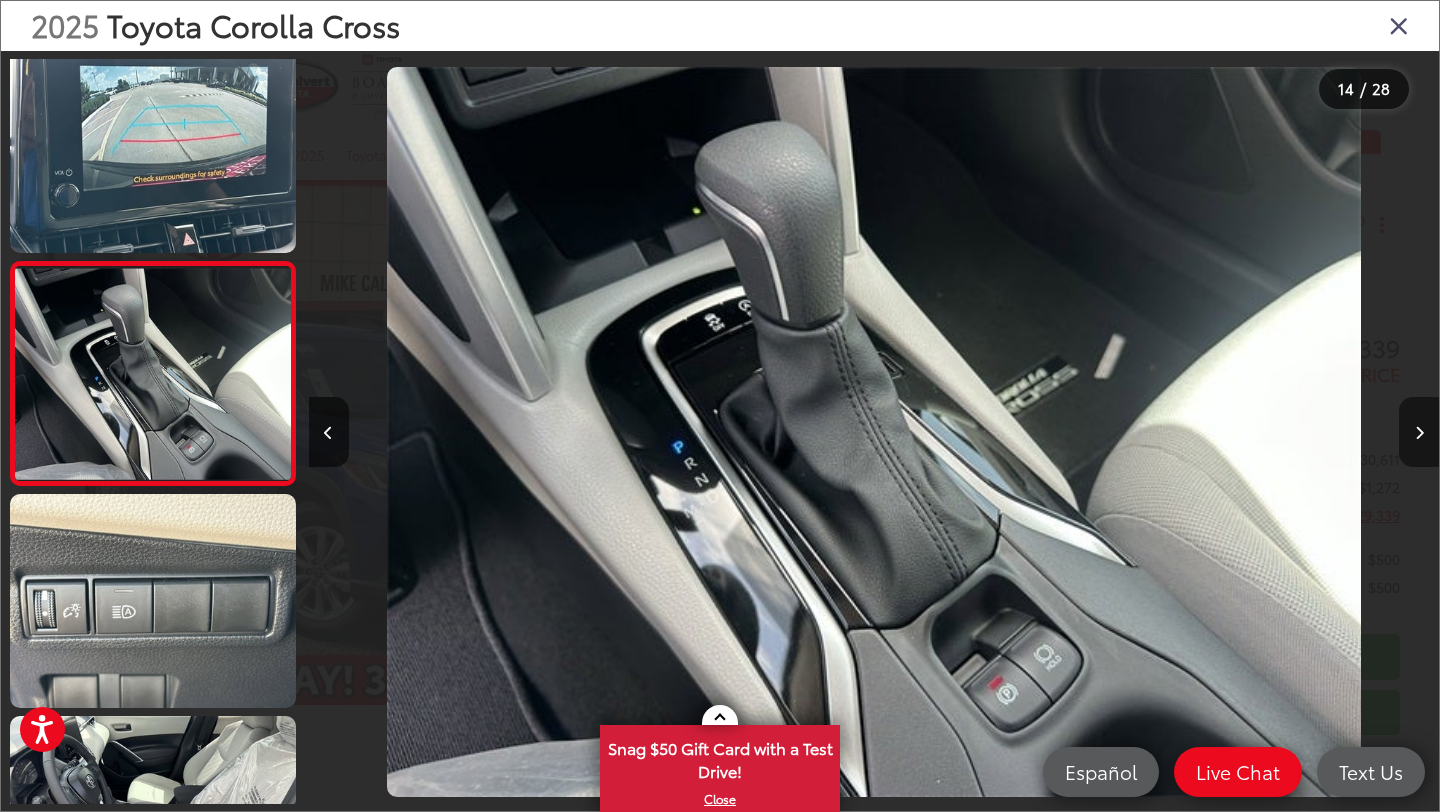 click at bounding box center [1419, 433] 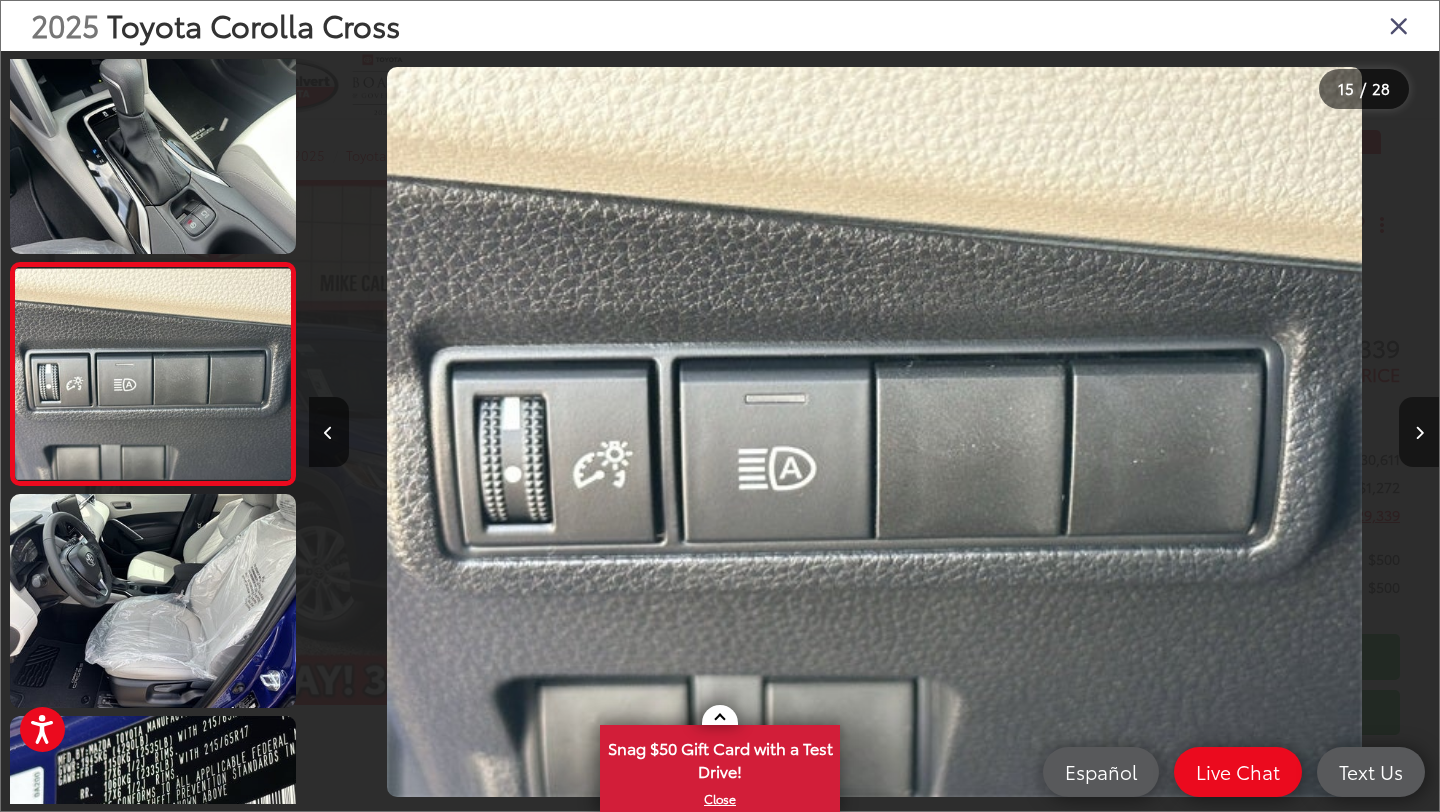 click at bounding box center [1419, 433] 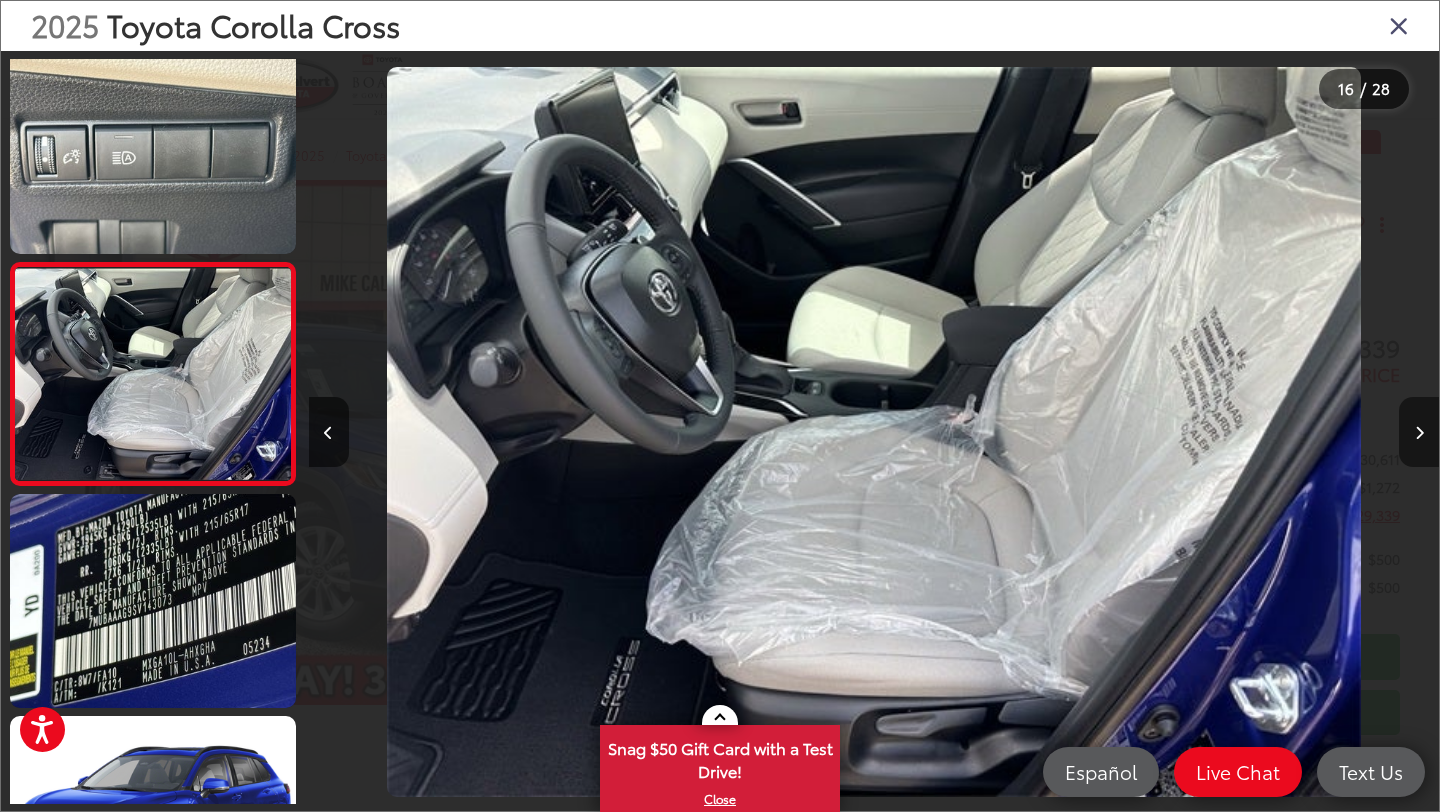 click at bounding box center [1419, 433] 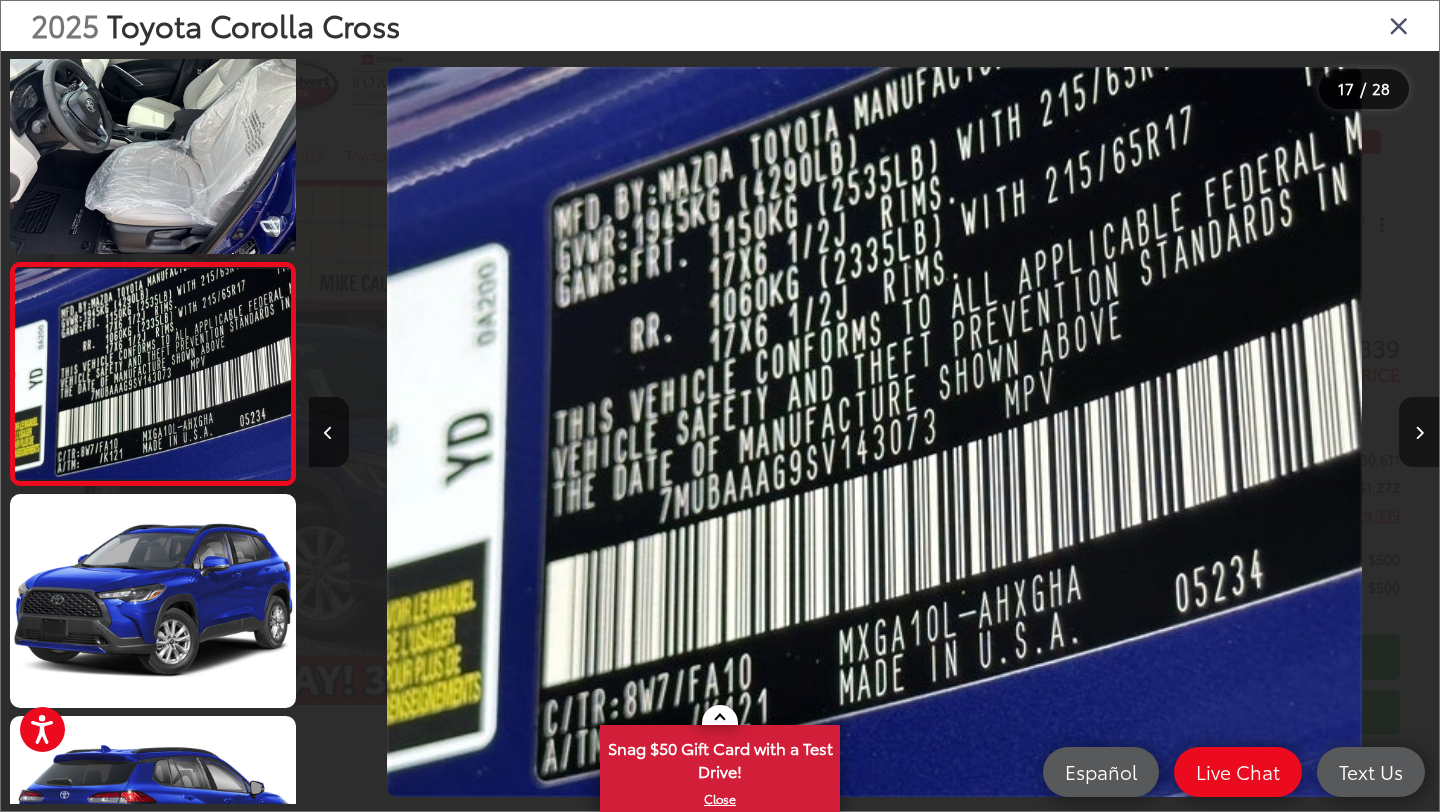 click at bounding box center (1419, 433) 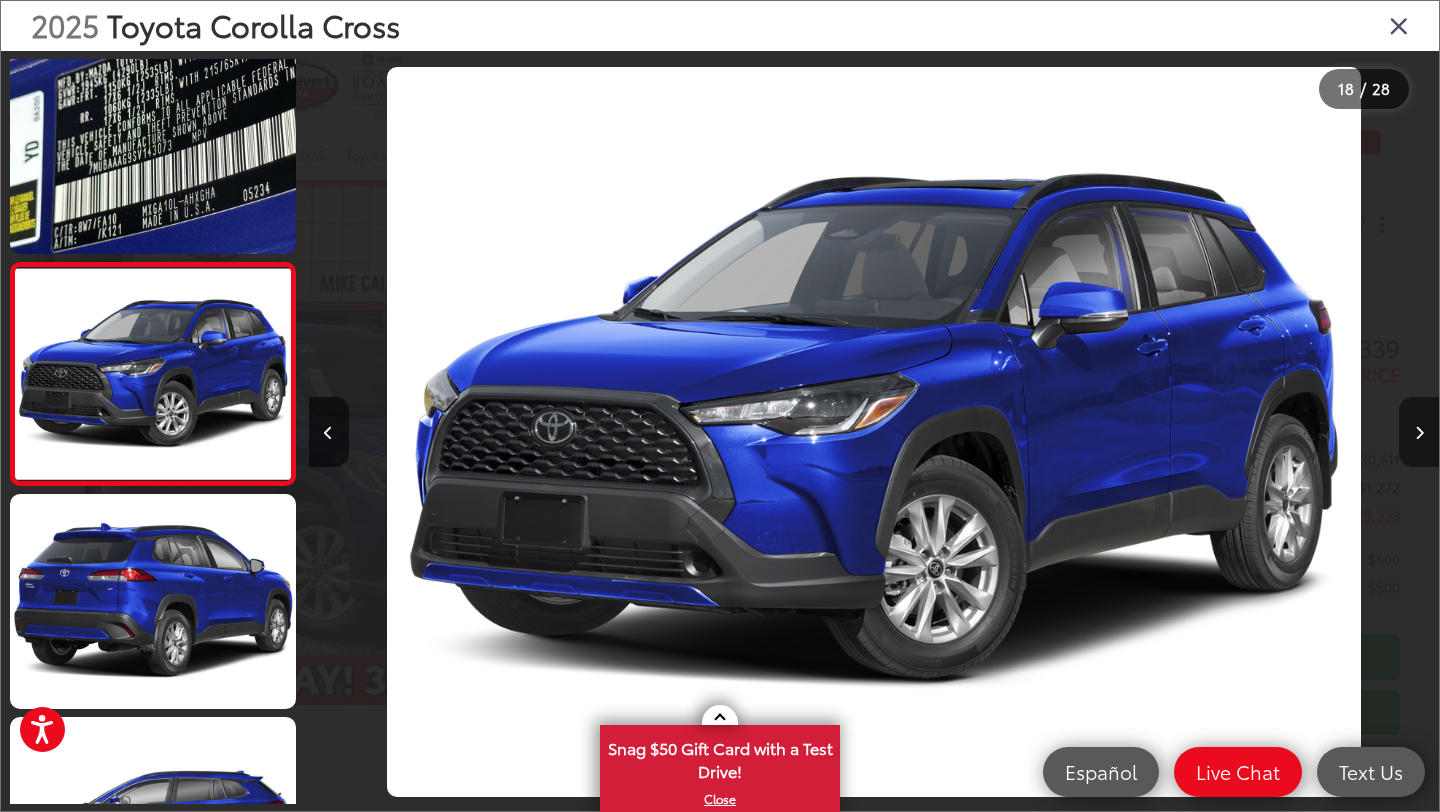click at bounding box center (1419, 433) 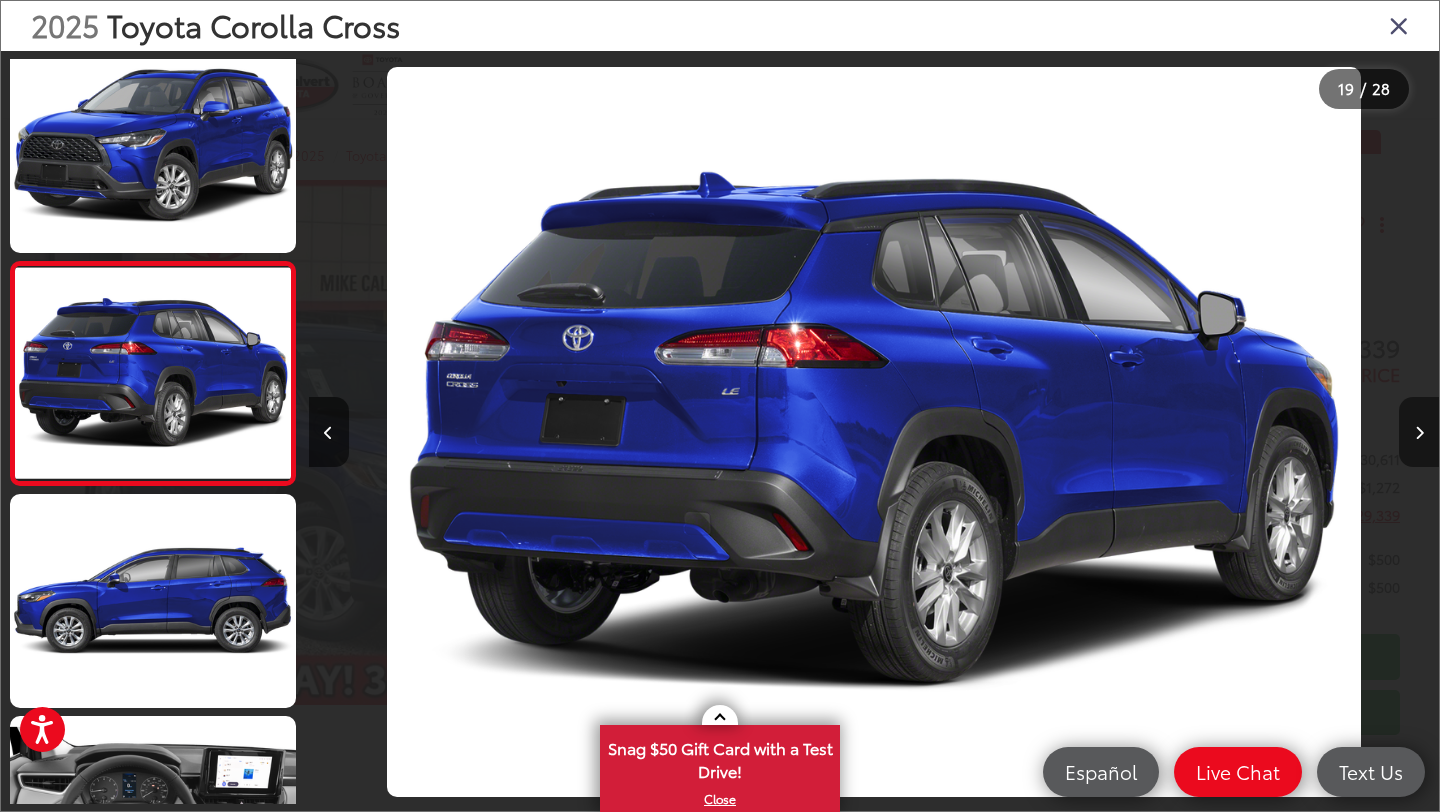 click at bounding box center (1419, 433) 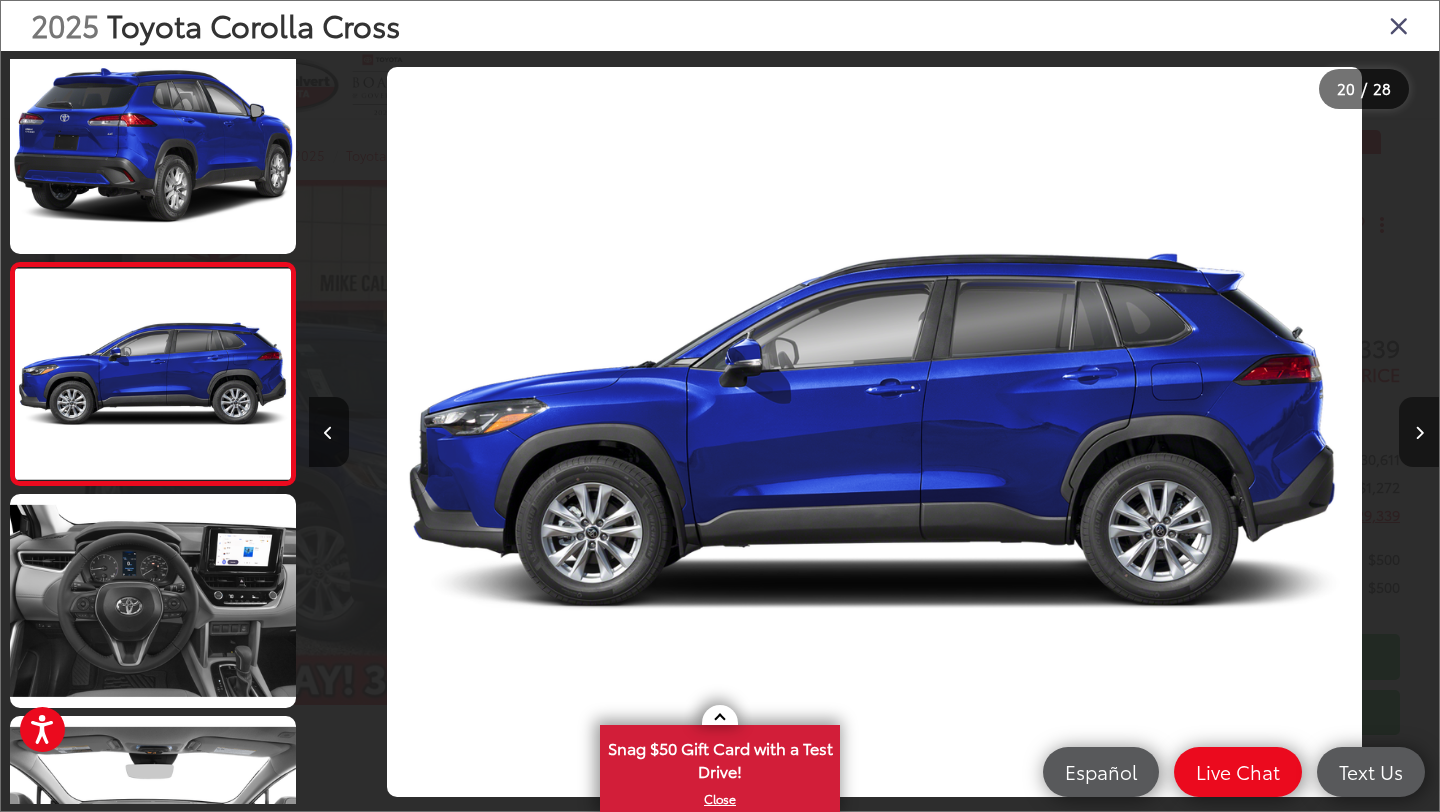 click at bounding box center (1419, 433) 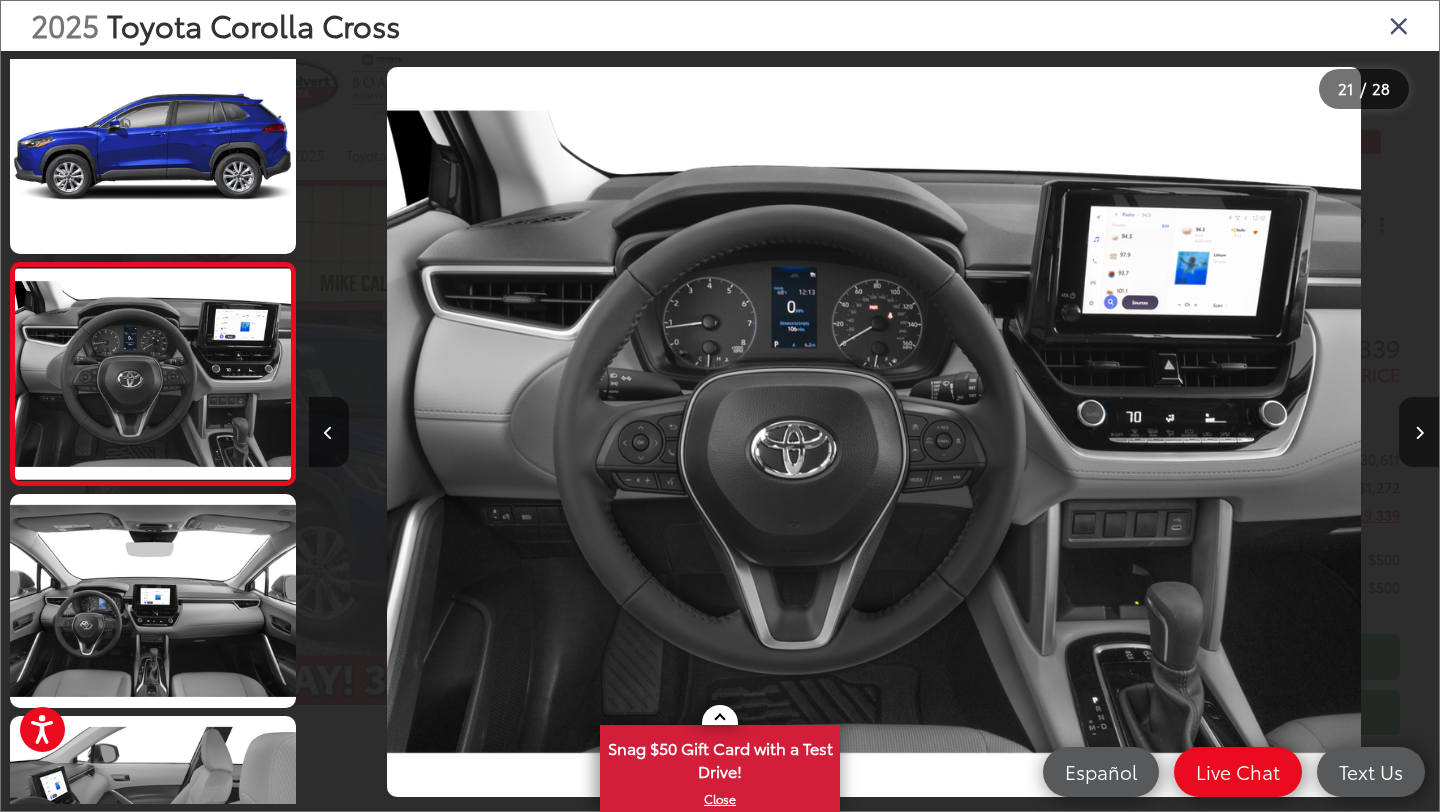 click at bounding box center [1419, 433] 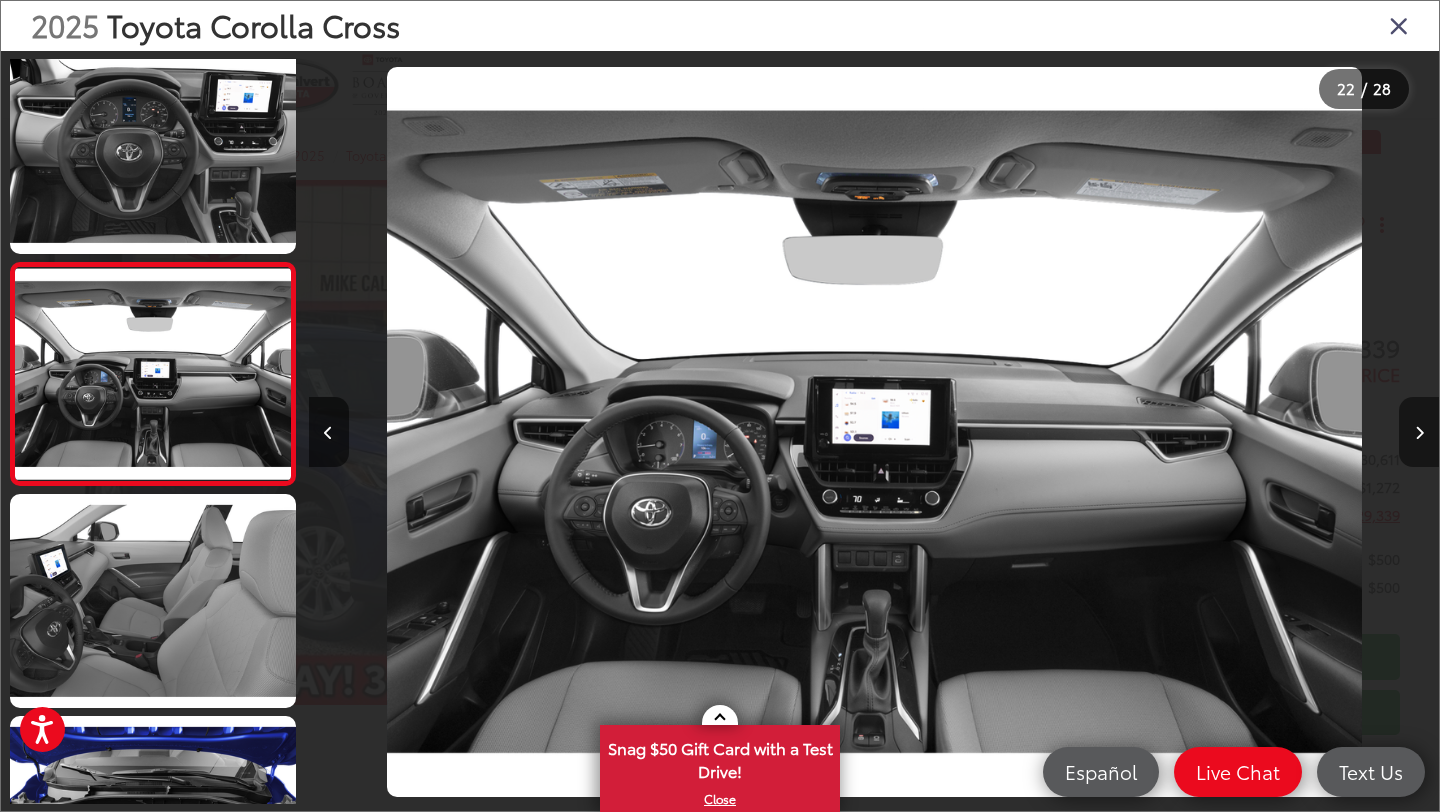 click at bounding box center (1419, 433) 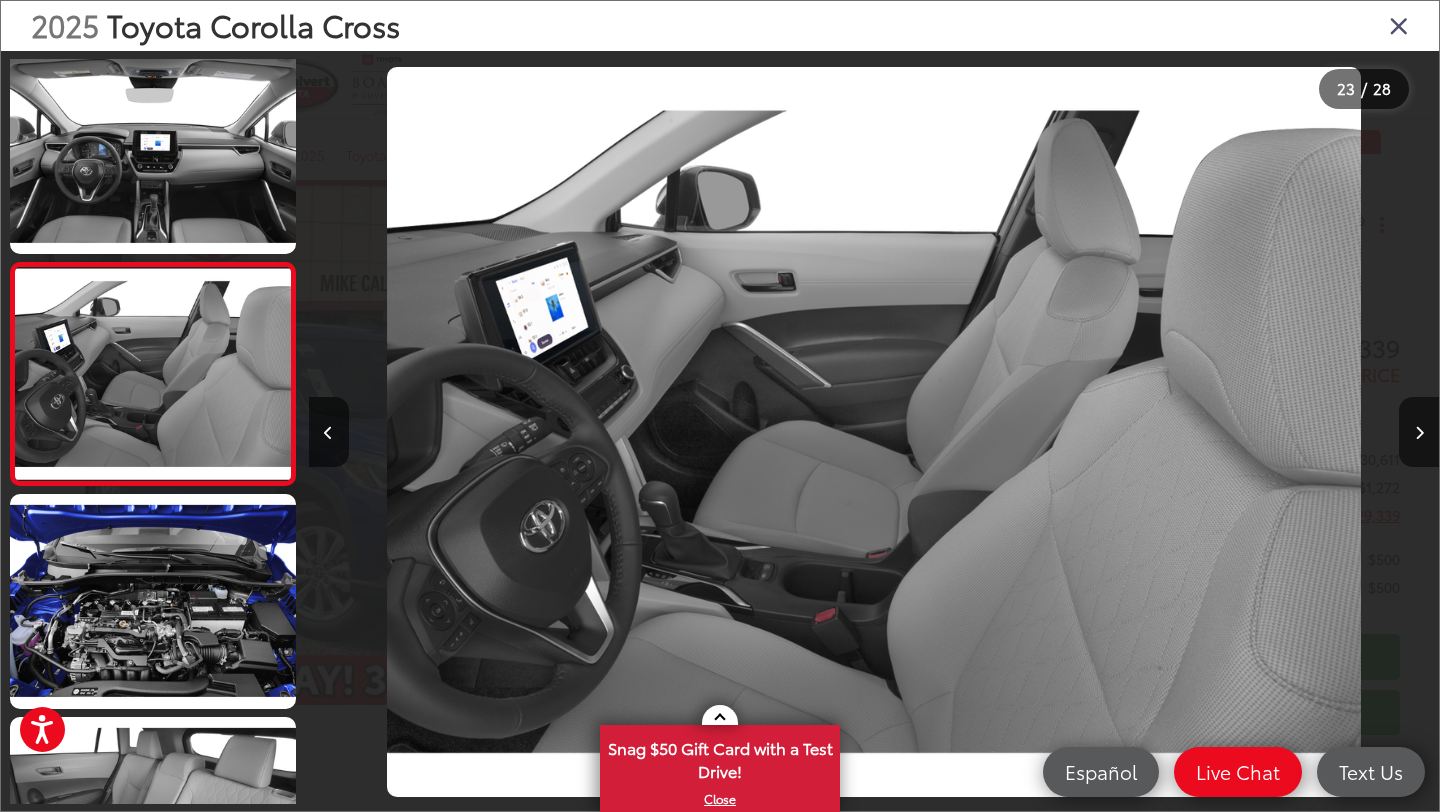 click at bounding box center (1399, 25) 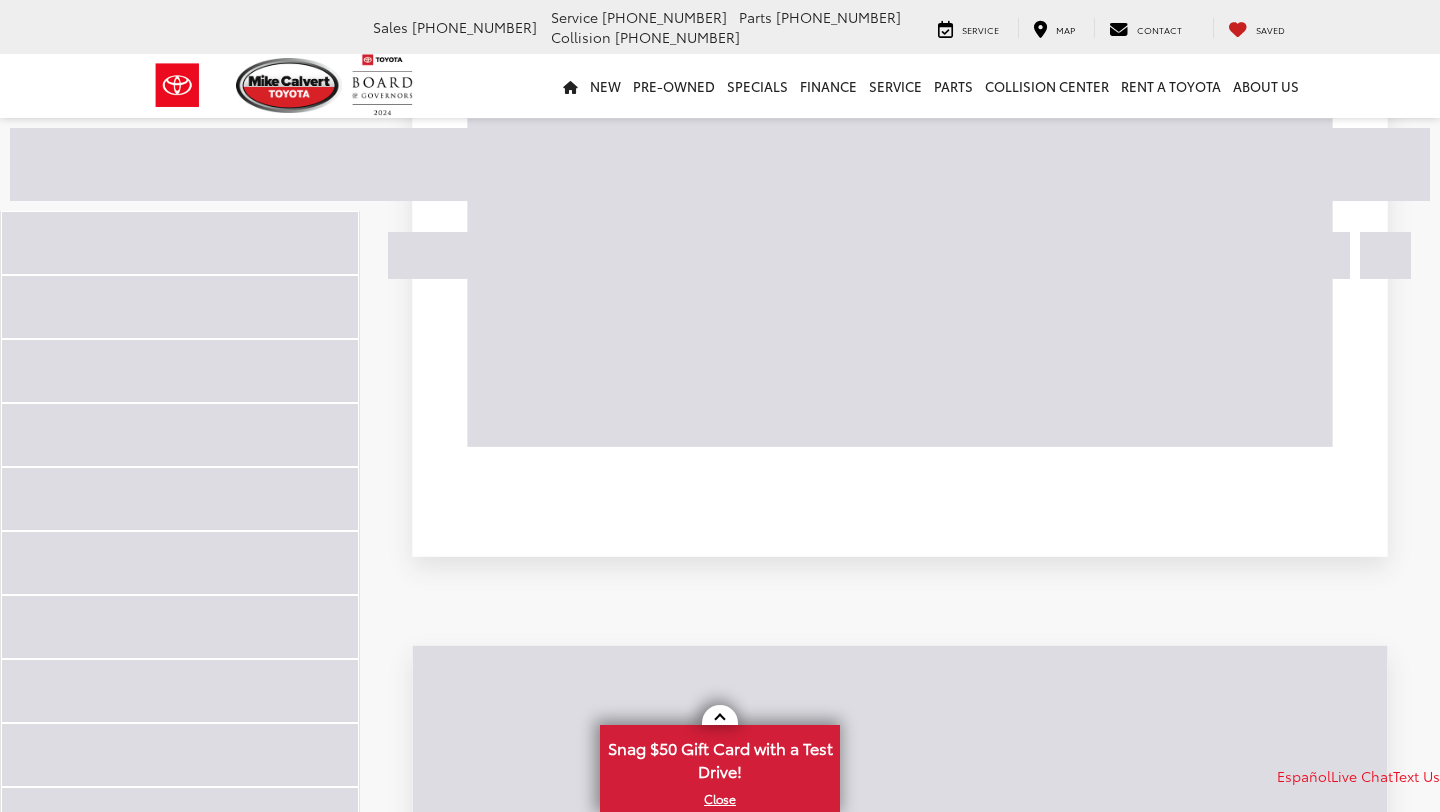 scroll, scrollTop: 6107, scrollLeft: 0, axis: vertical 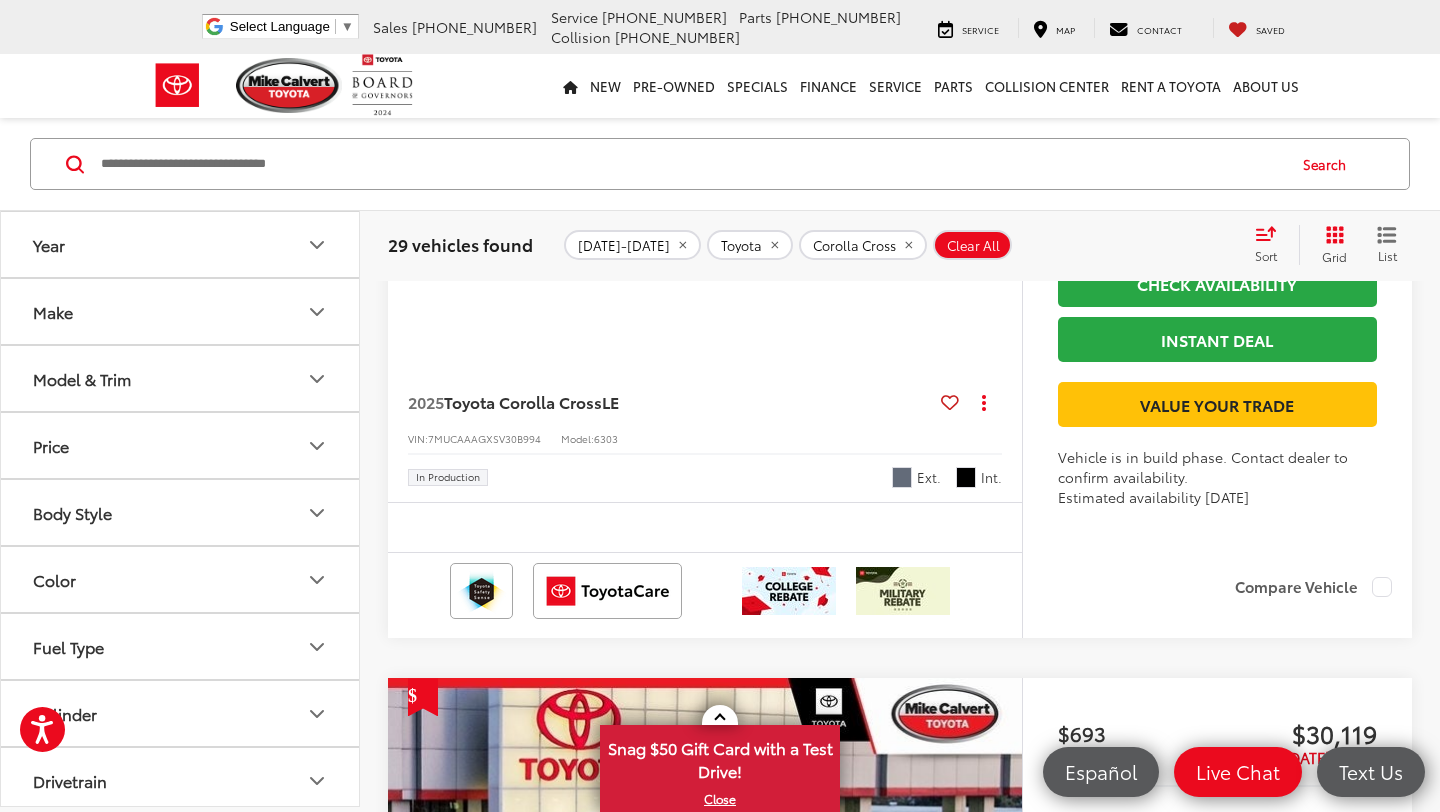 click at bounding box center [1001, 126] 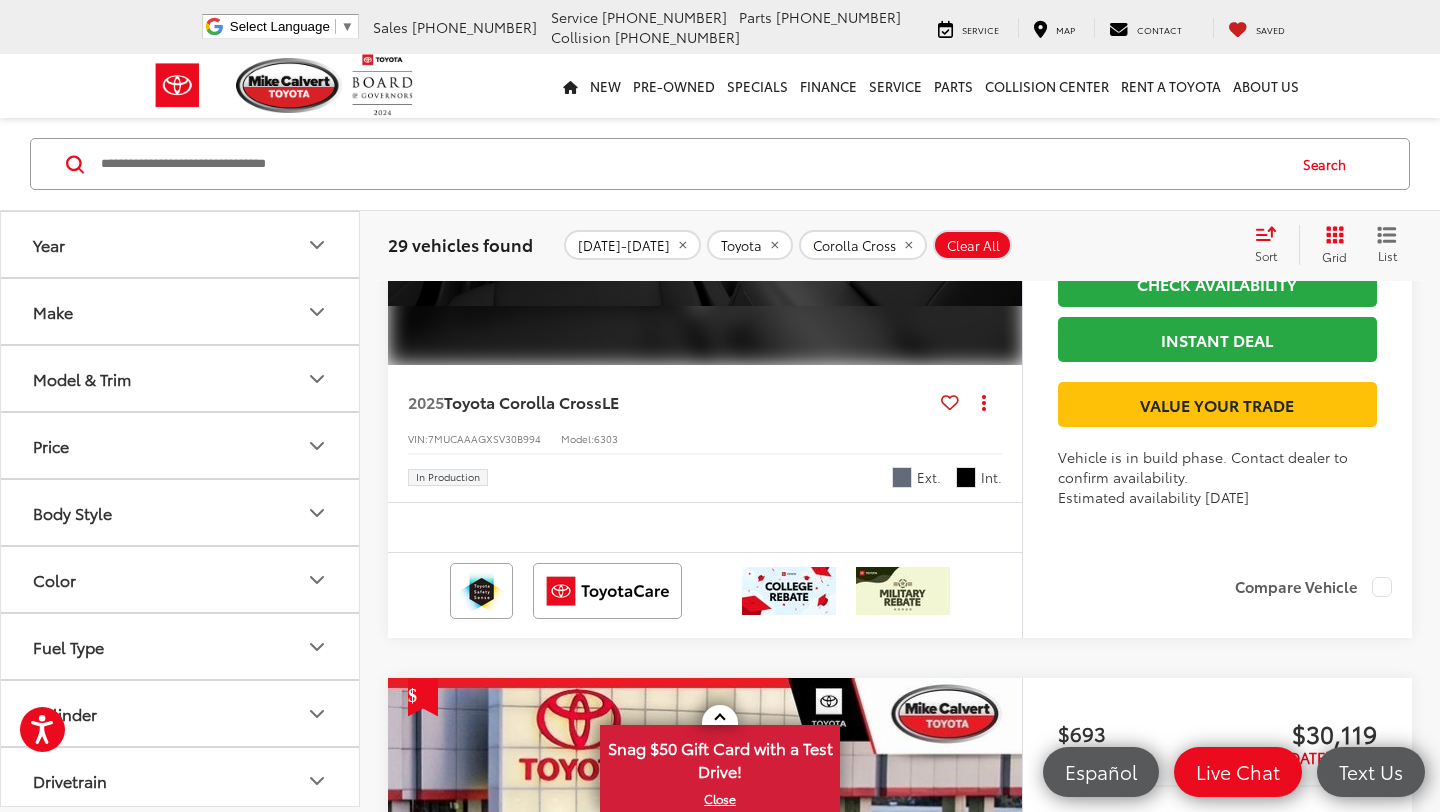 click at bounding box center (1001, 126) 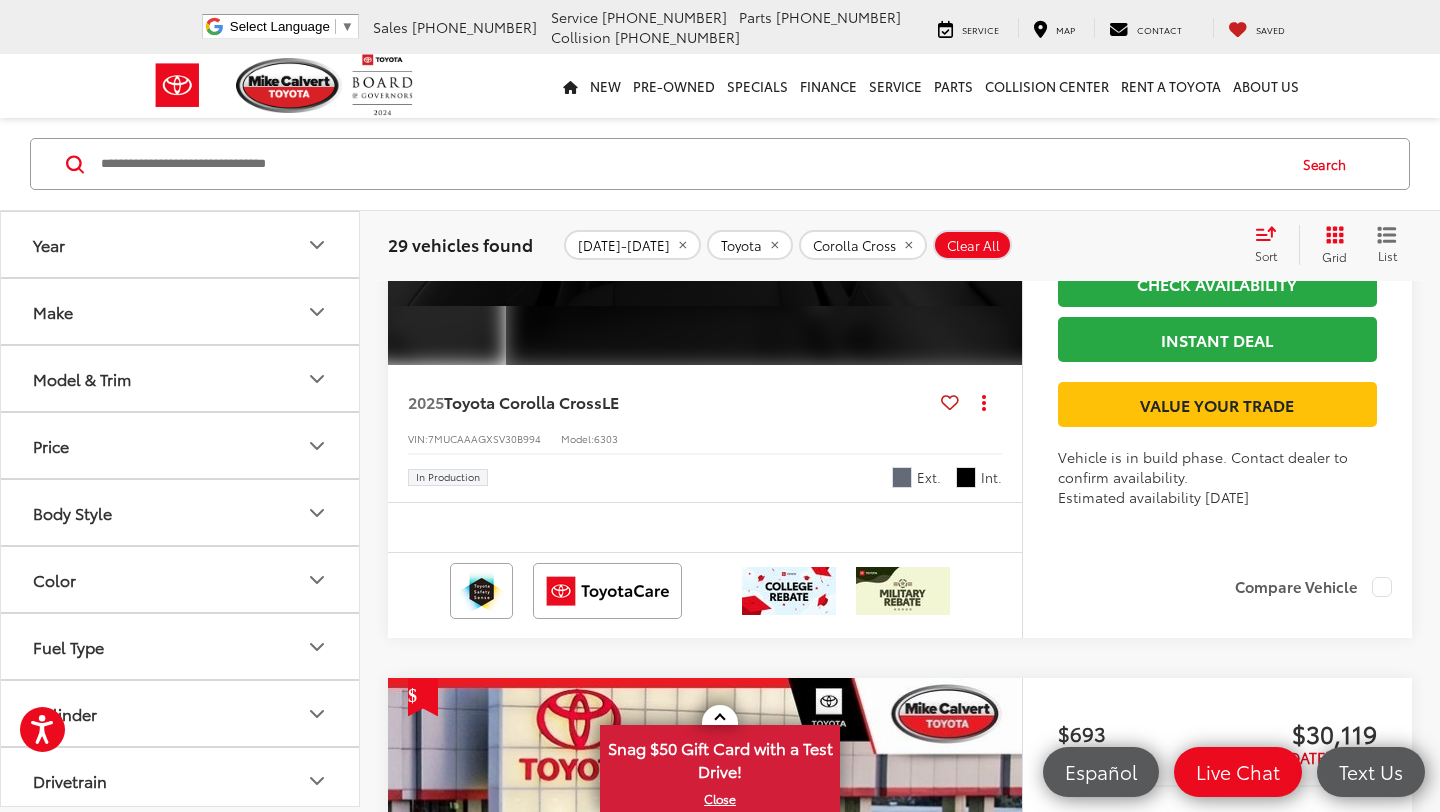 scroll, scrollTop: 0, scrollLeft: 3185, axis: horizontal 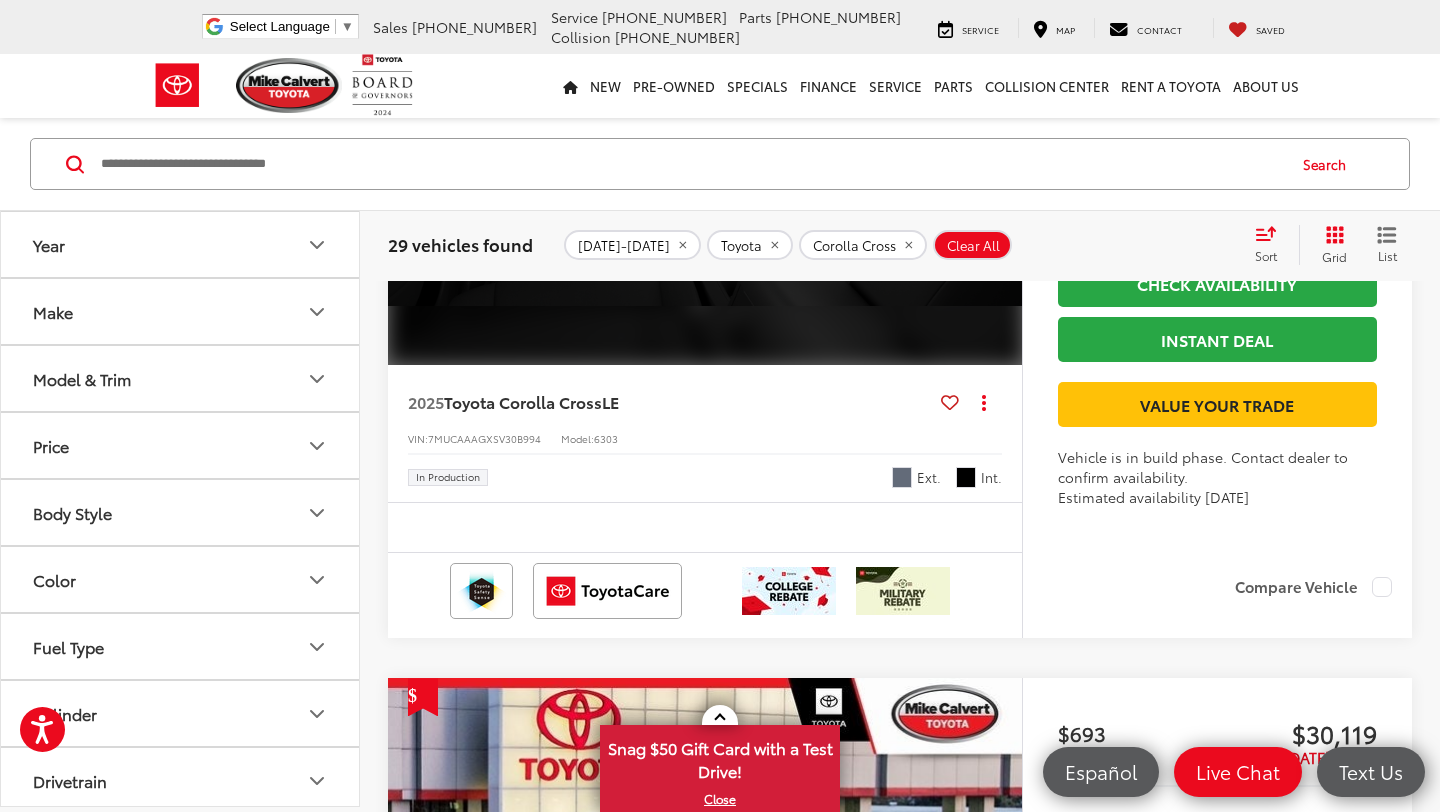 click on "View More" at bounding box center (705, 127) 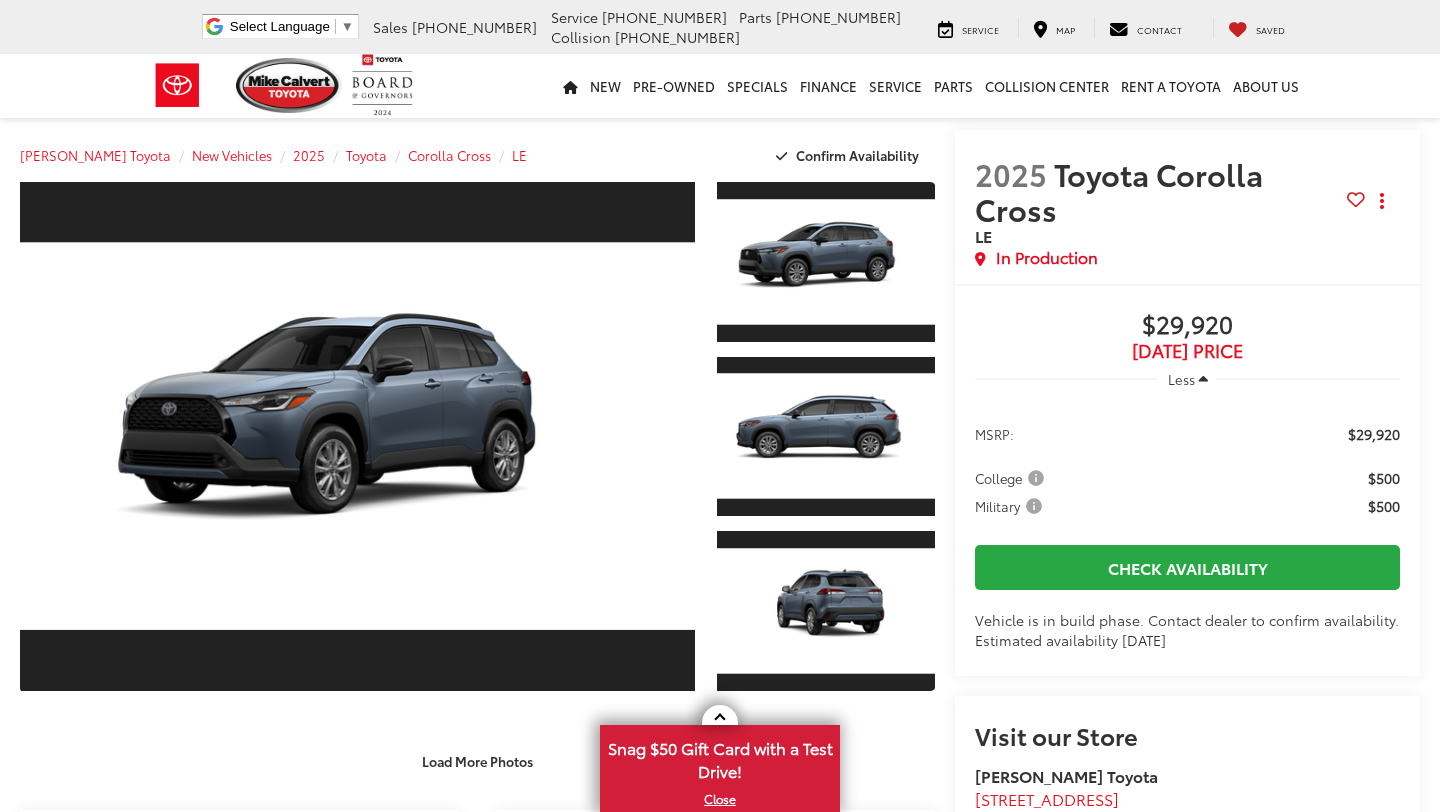 scroll, scrollTop: 0, scrollLeft: 0, axis: both 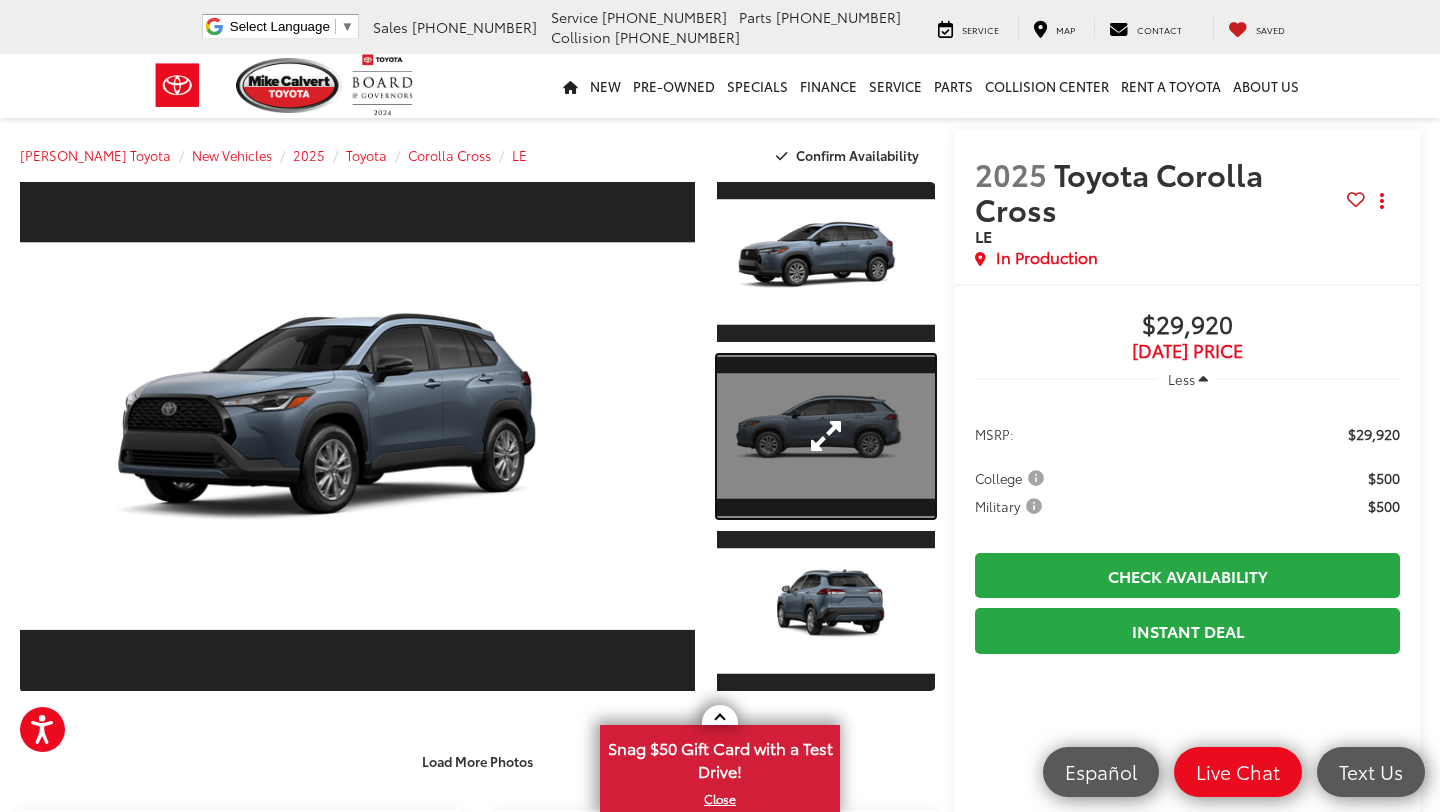 click at bounding box center [826, 437] 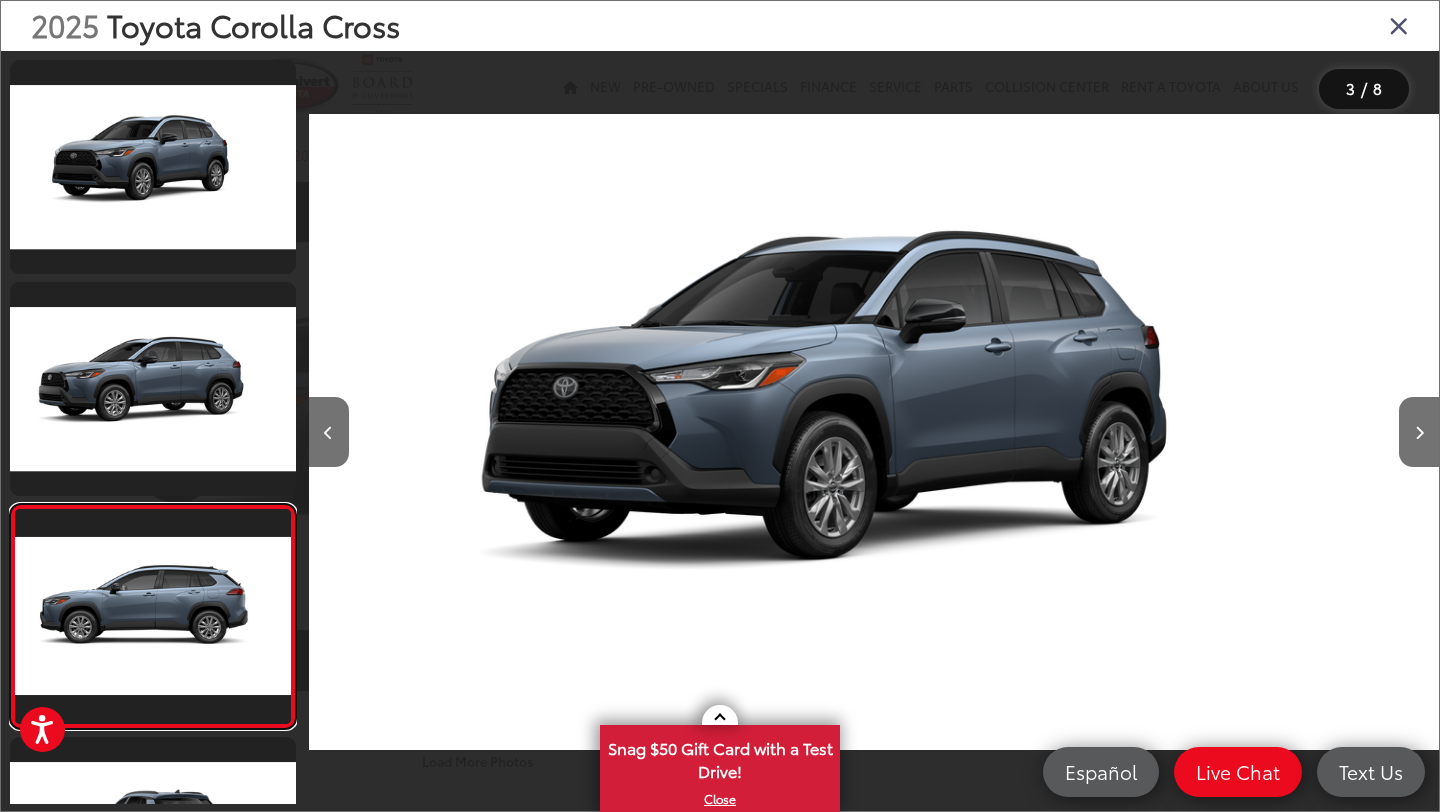 scroll, scrollTop: 0, scrollLeft: 524, axis: horizontal 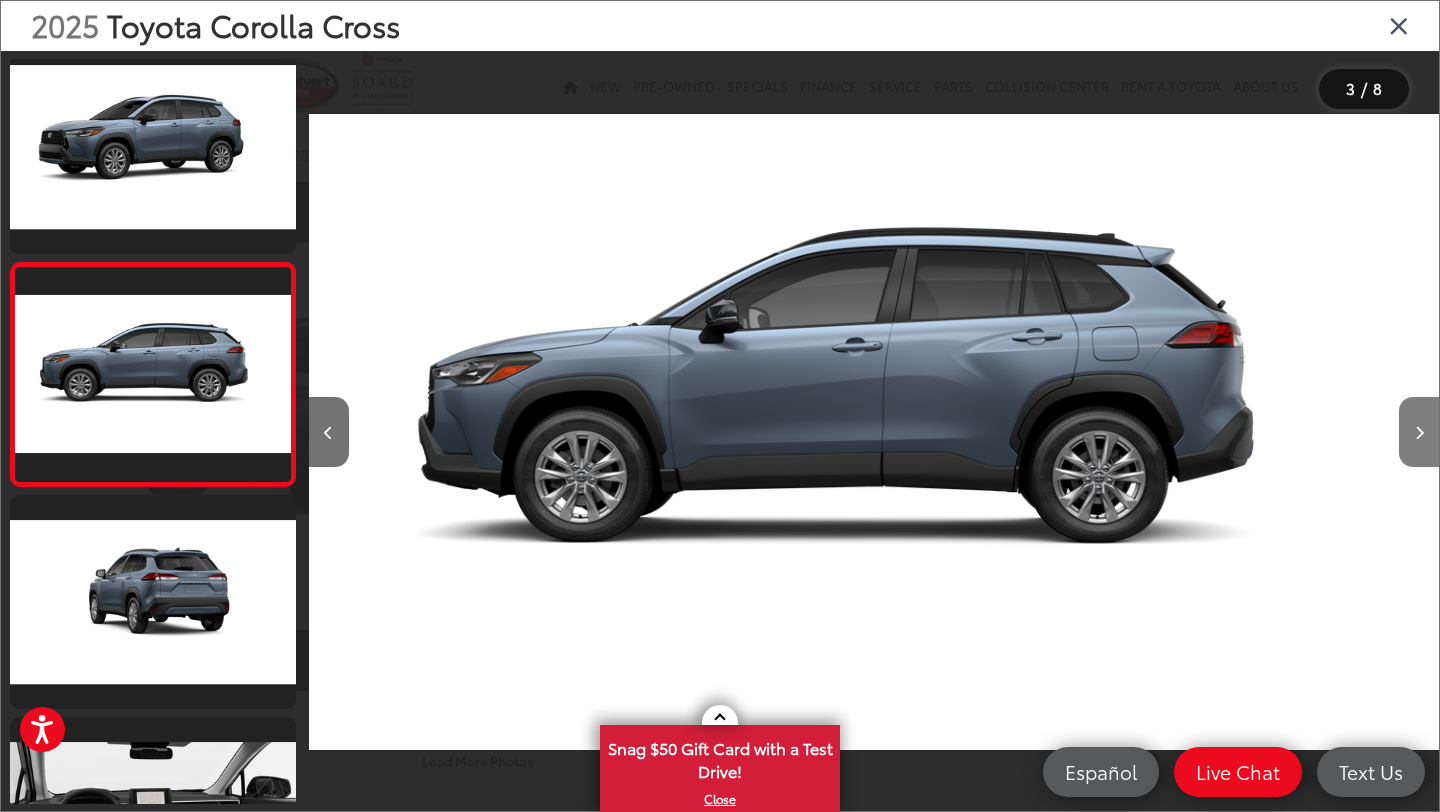 click at bounding box center (1419, 432) 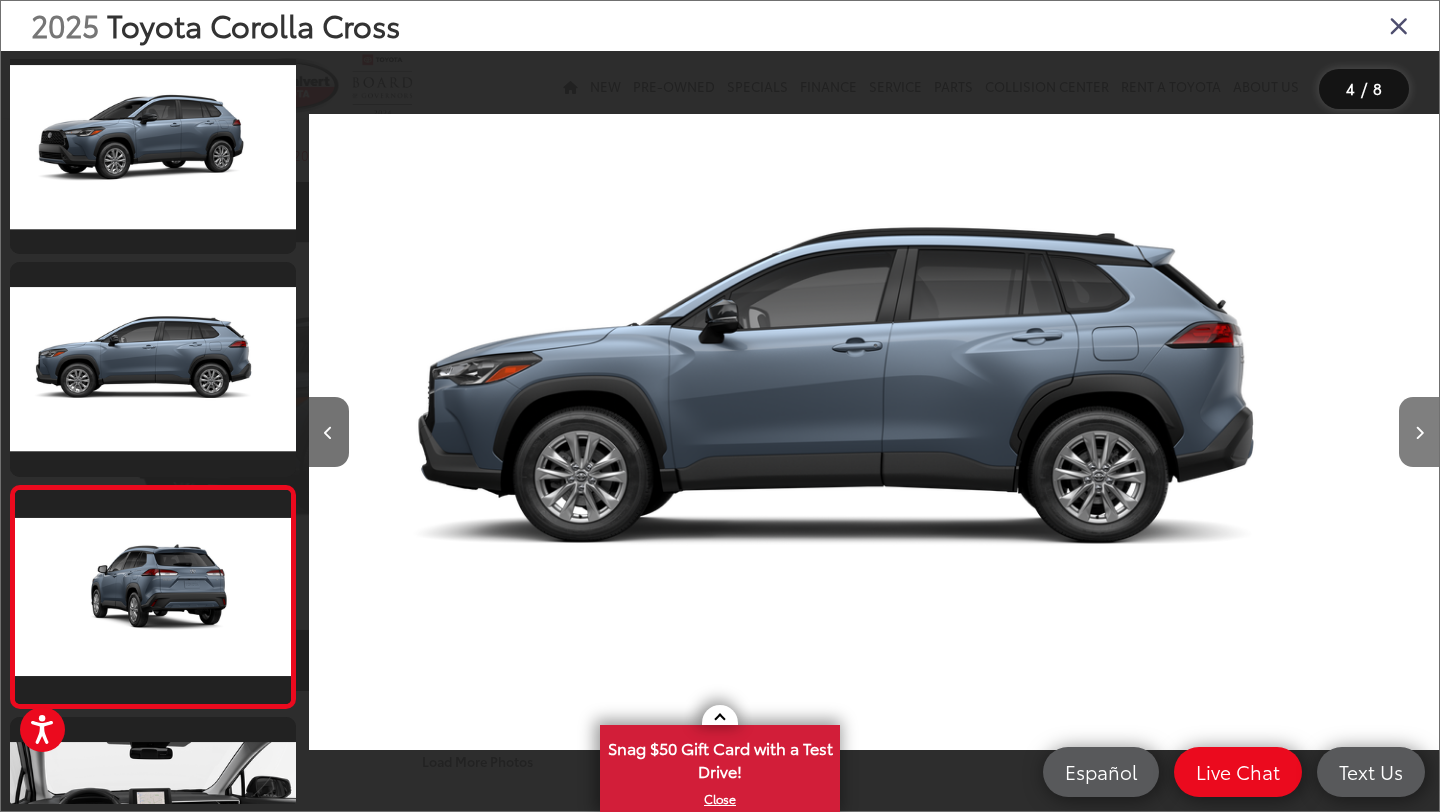 scroll, scrollTop: 0, scrollLeft: 2486, axis: horizontal 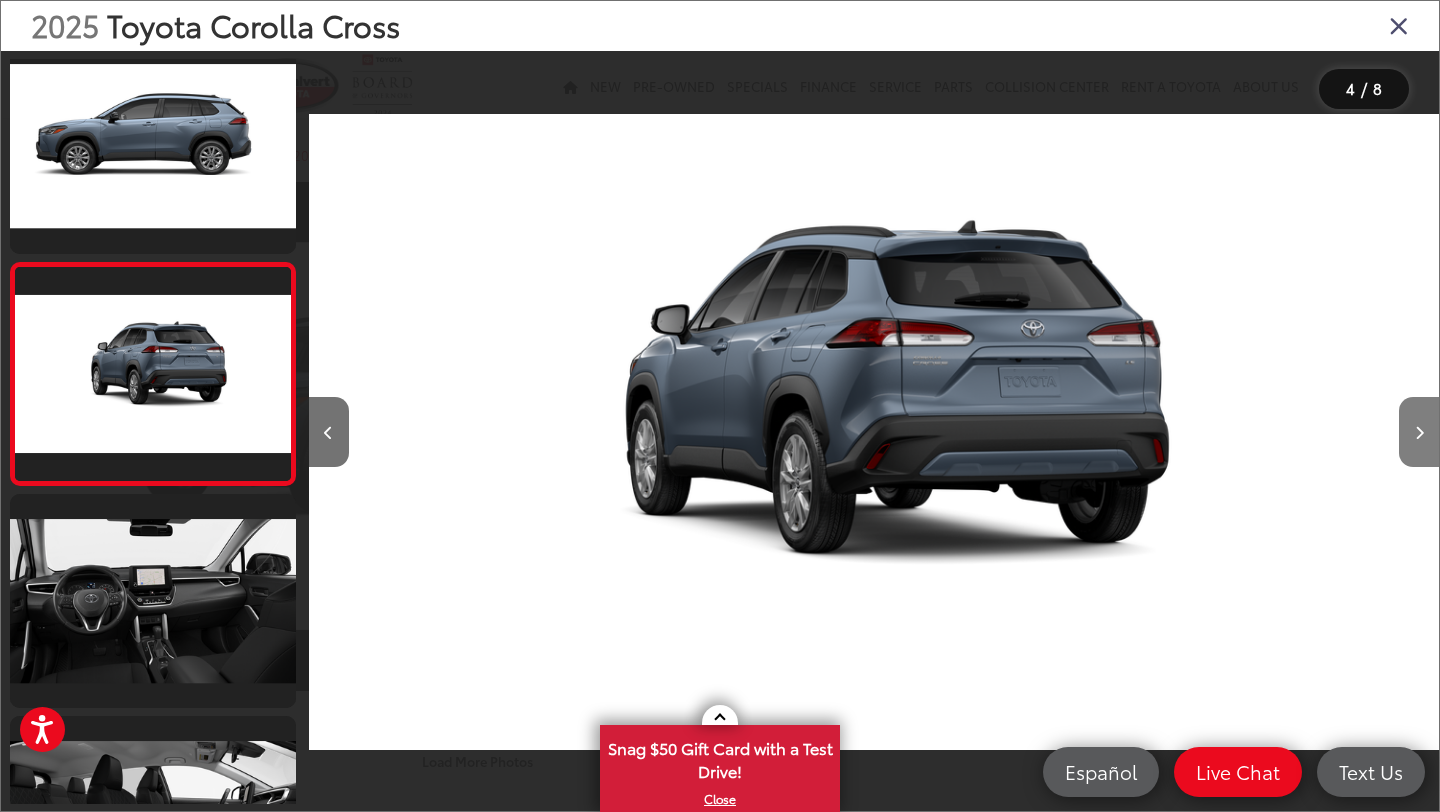 click at bounding box center [1419, 432] 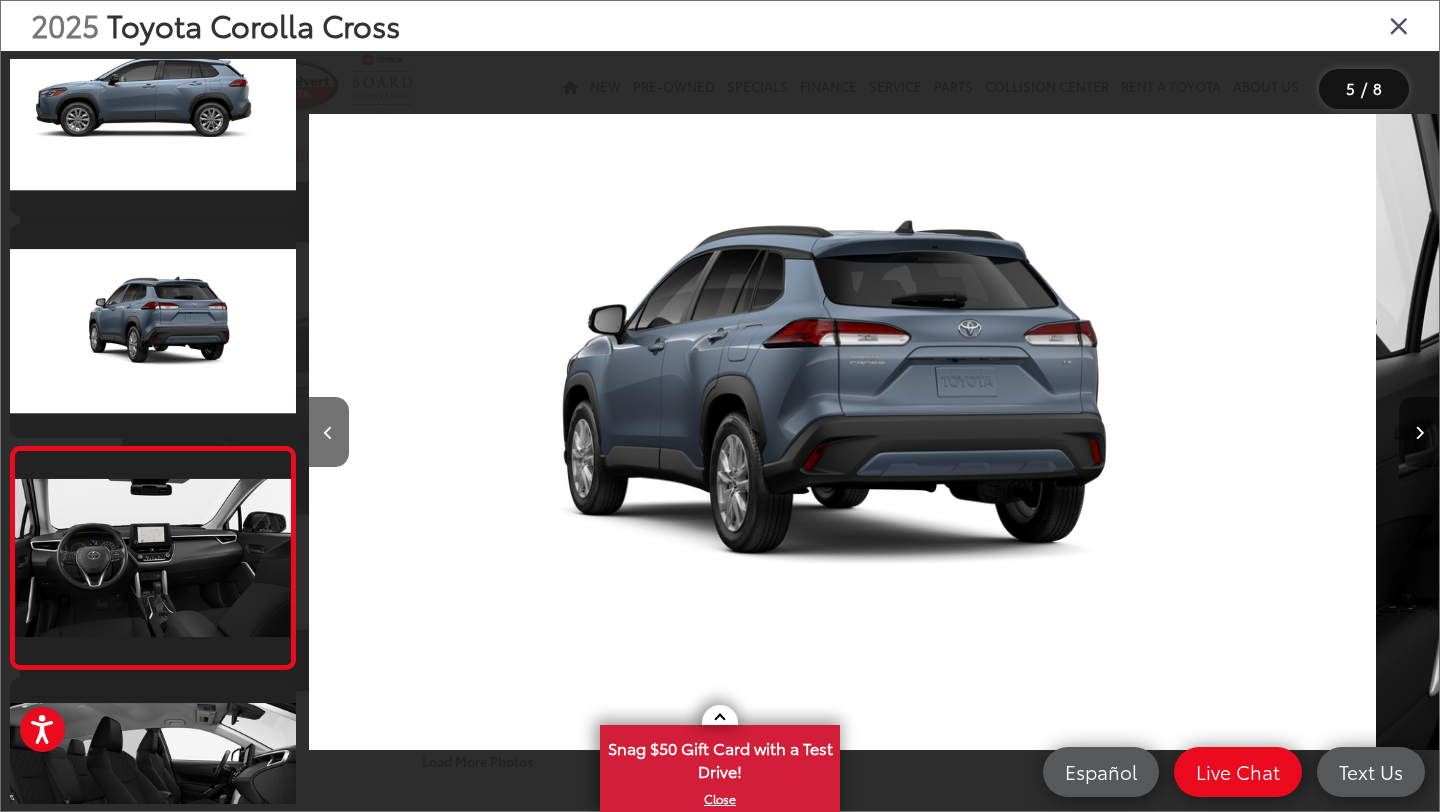 scroll, scrollTop: 603, scrollLeft: 0, axis: vertical 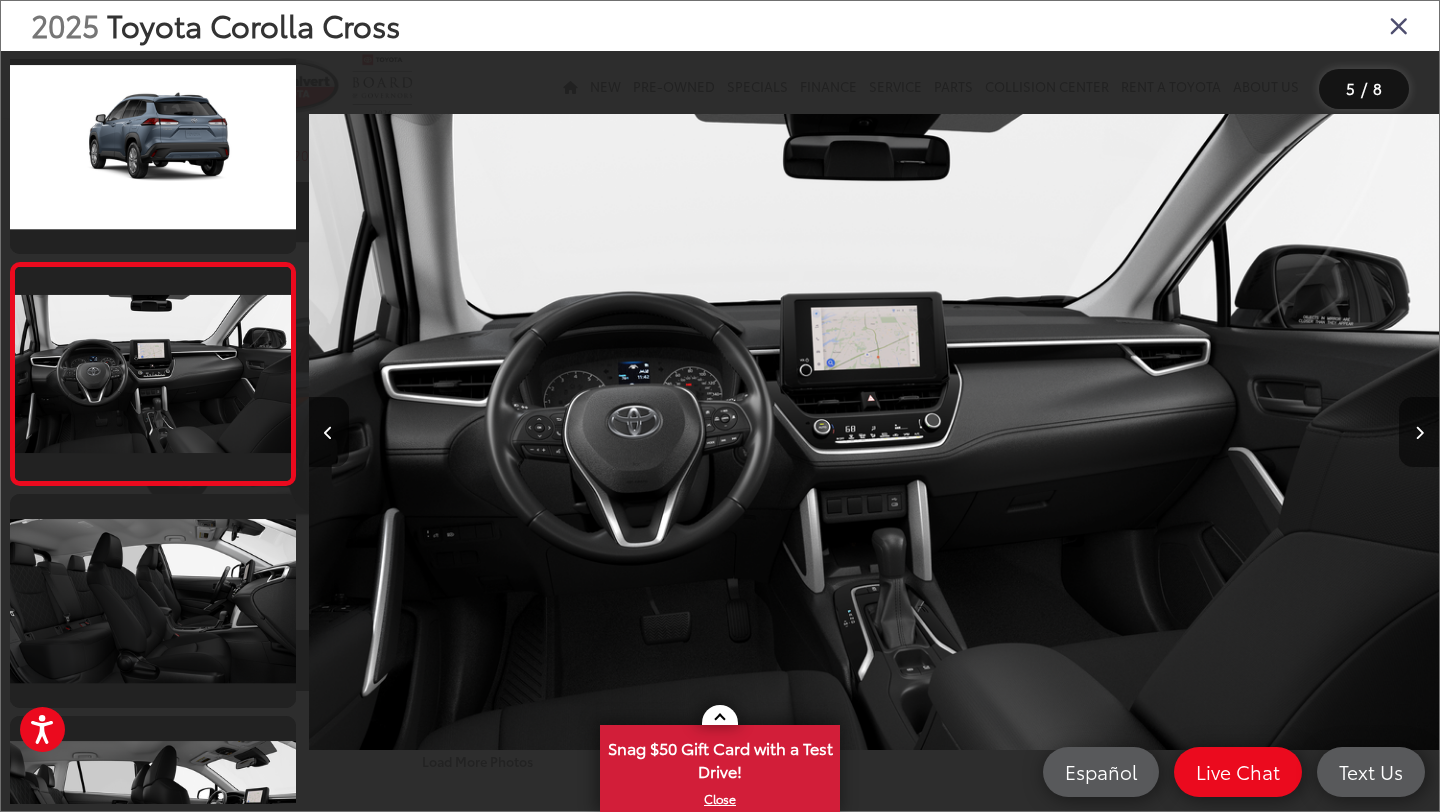 click at bounding box center [1419, 432] 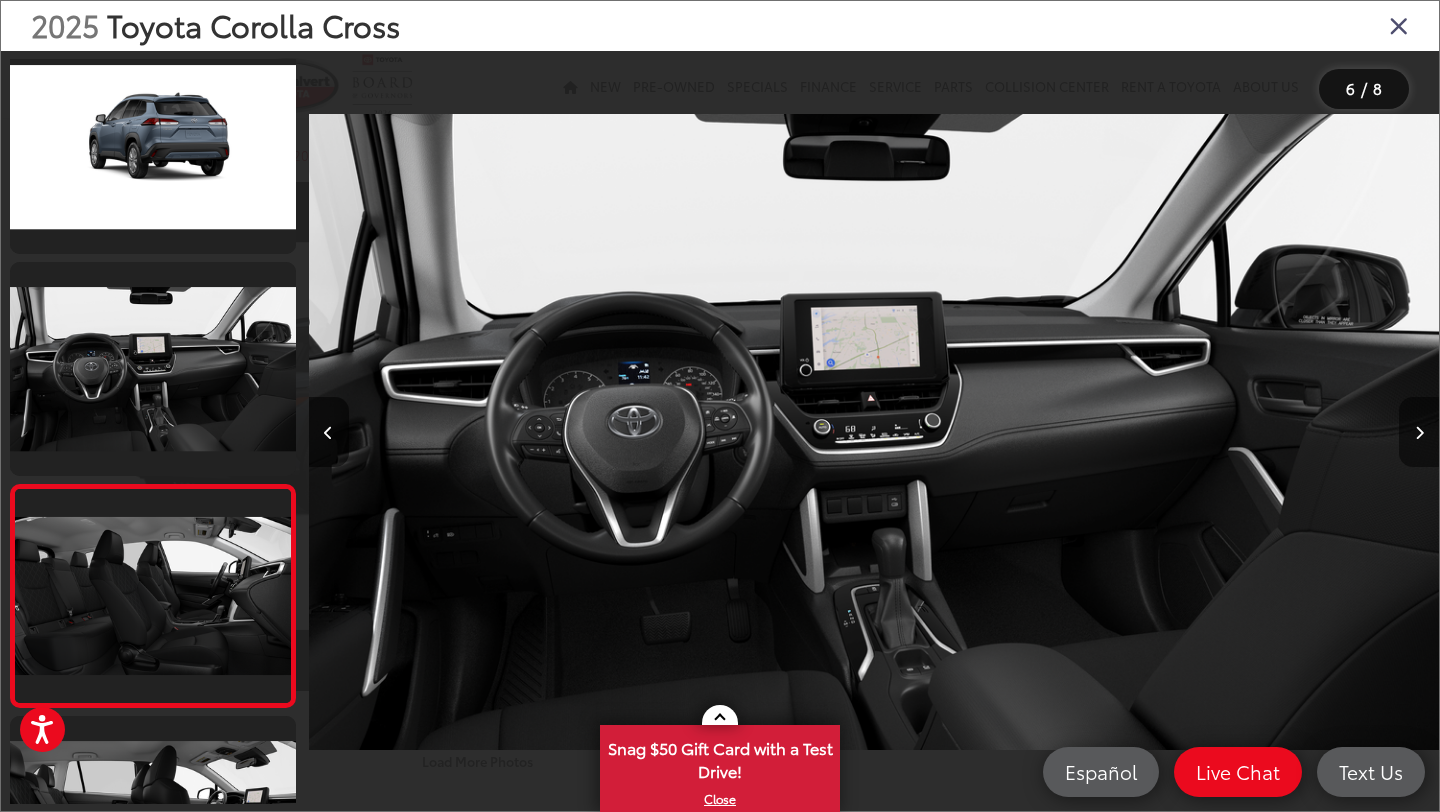scroll, scrollTop: 0, scrollLeft: 4783, axis: horizontal 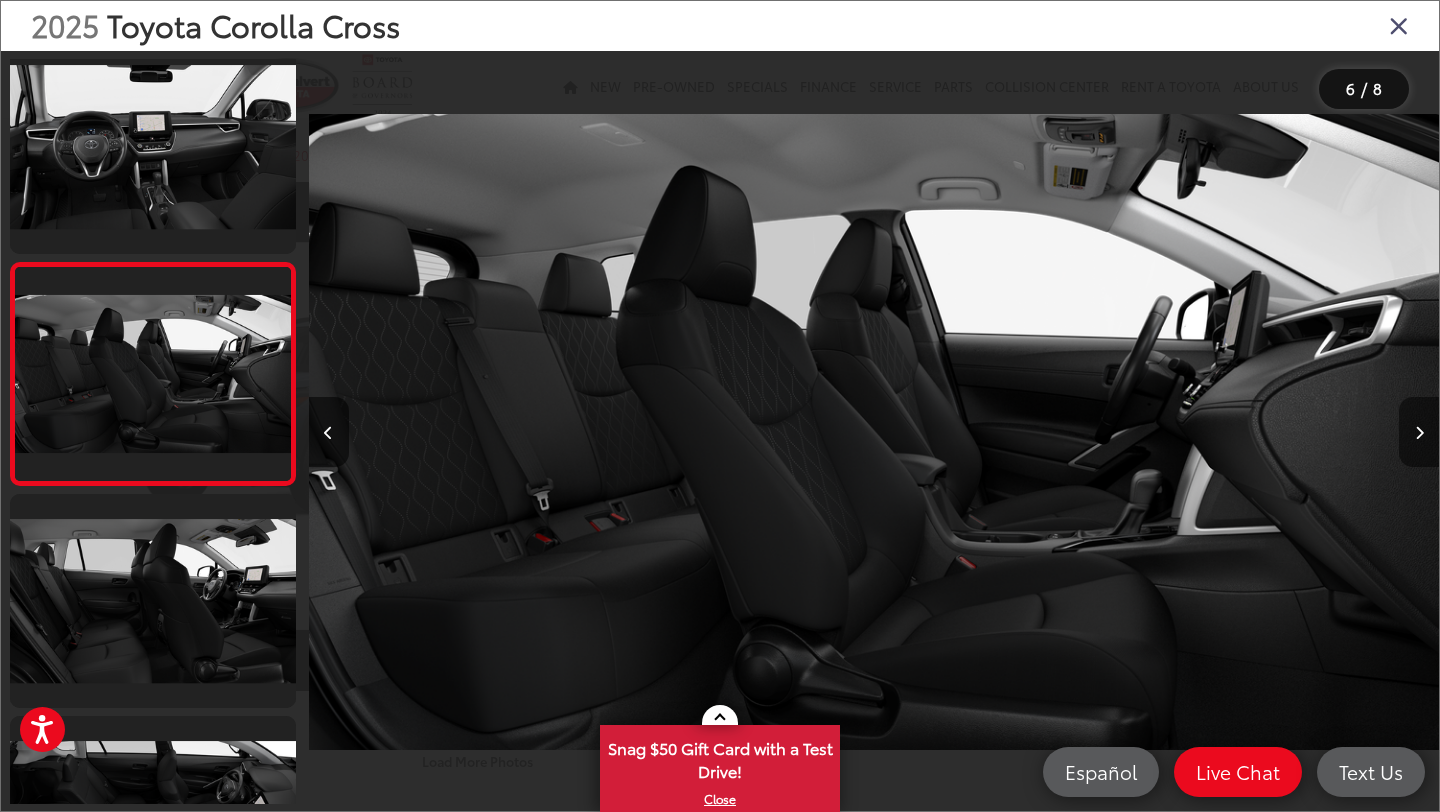 click at bounding box center (1419, 432) 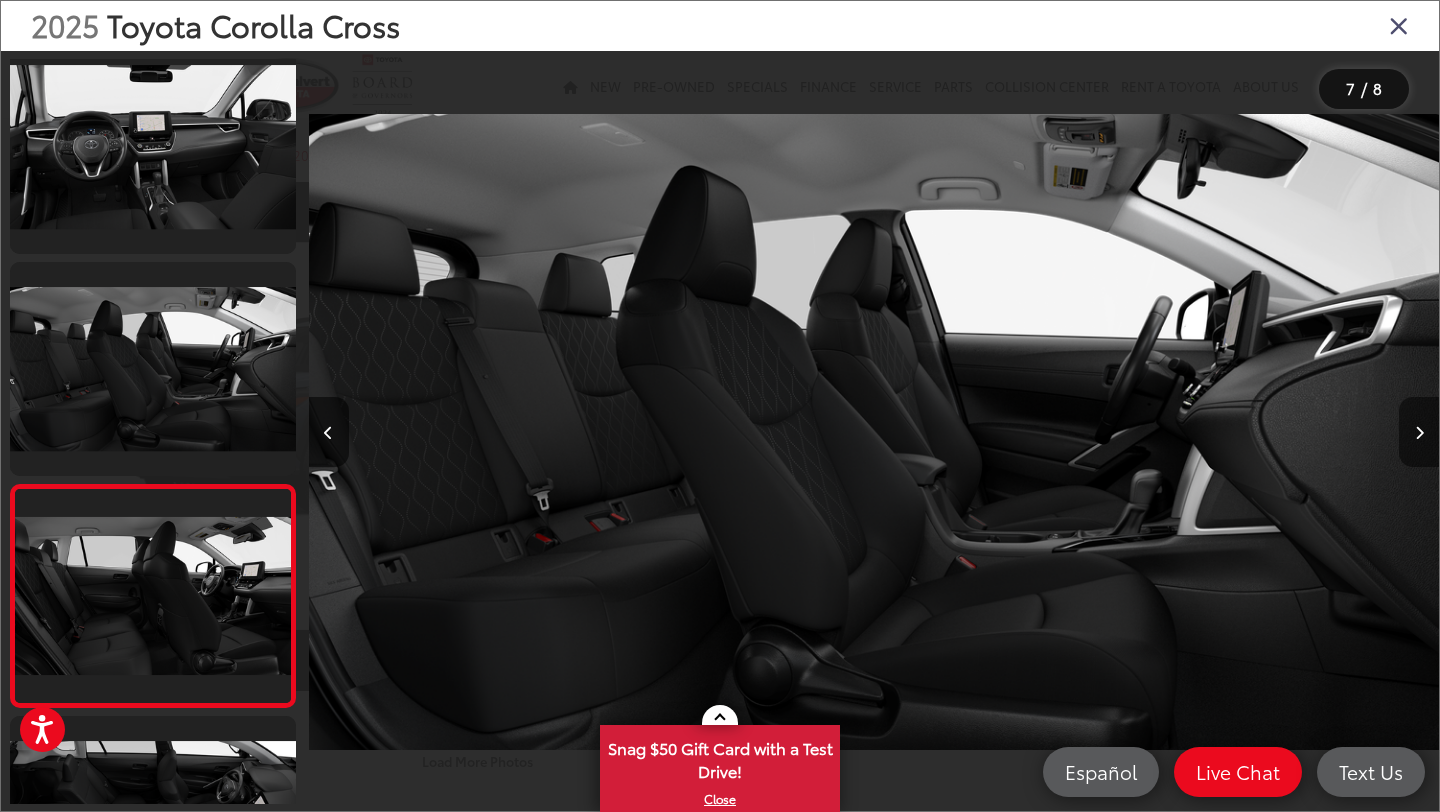 scroll, scrollTop: 0, scrollLeft: 5812, axis: horizontal 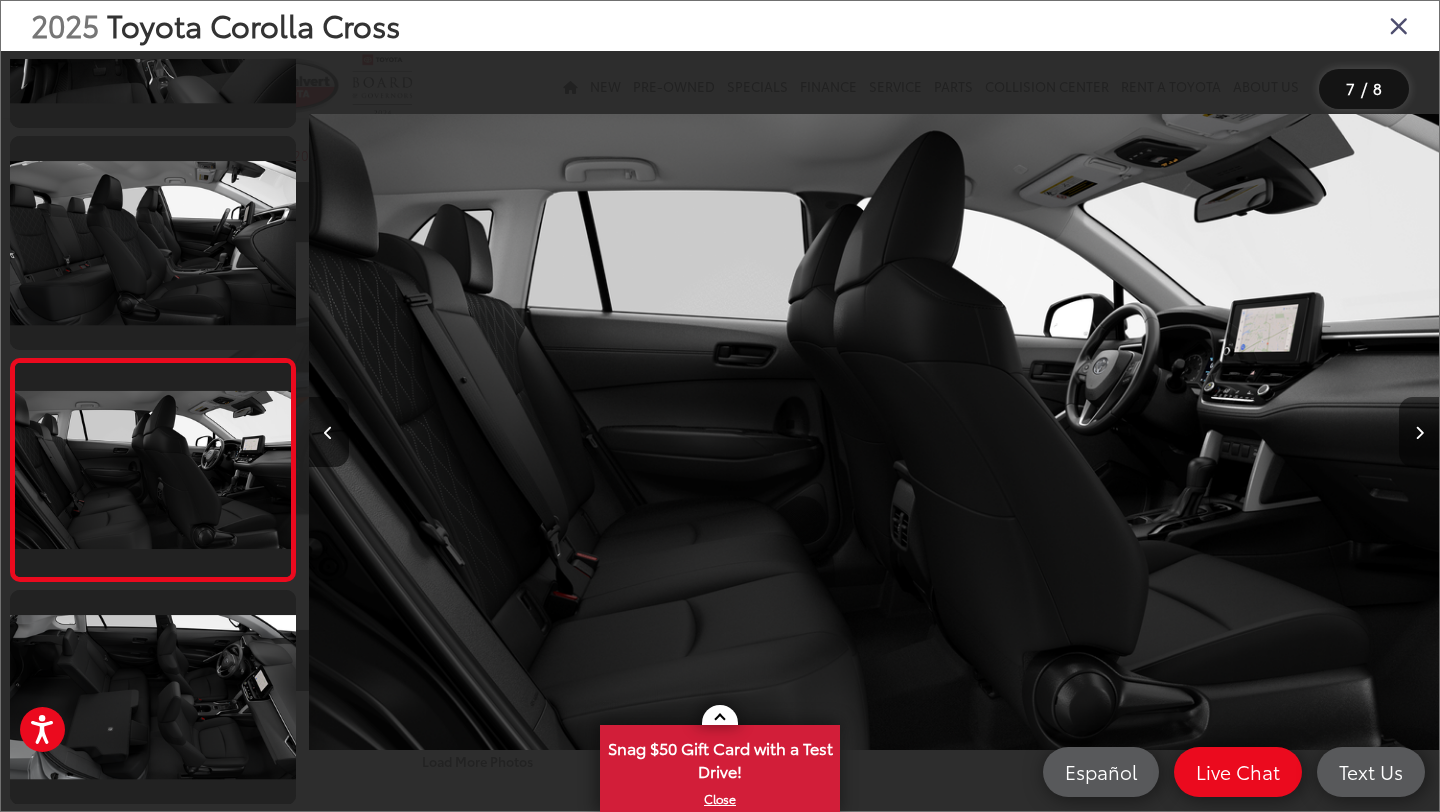 click at bounding box center [1419, 432] 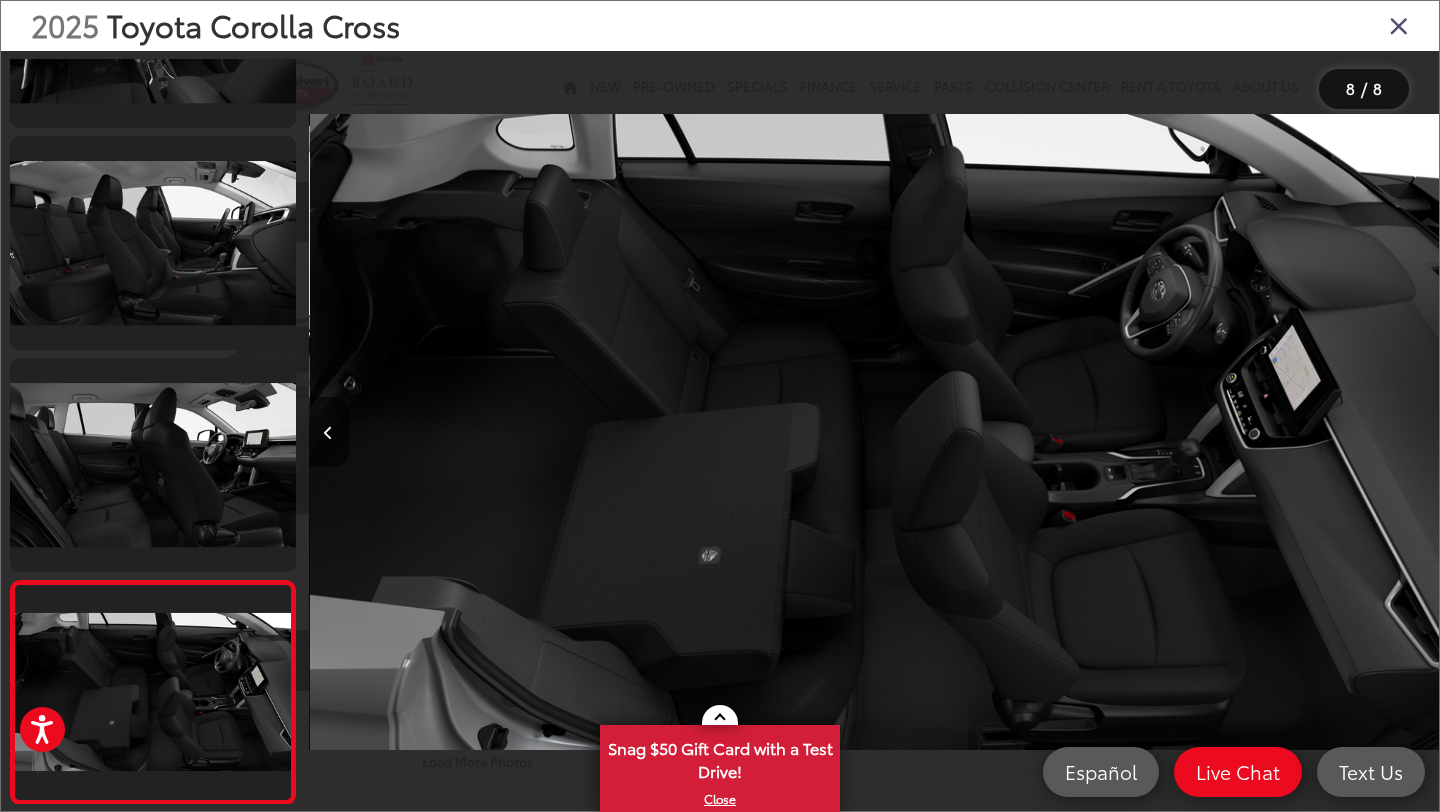 scroll, scrollTop: 0, scrollLeft: 7913, axis: horizontal 